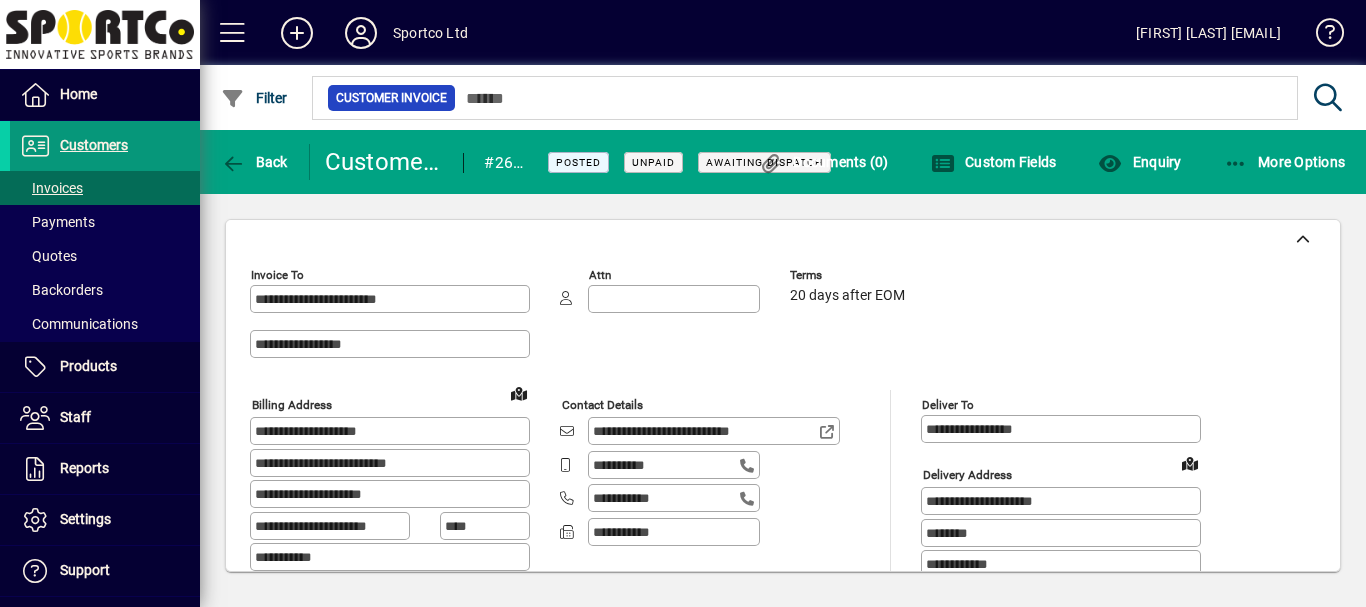 scroll, scrollTop: 0, scrollLeft: 0, axis: both 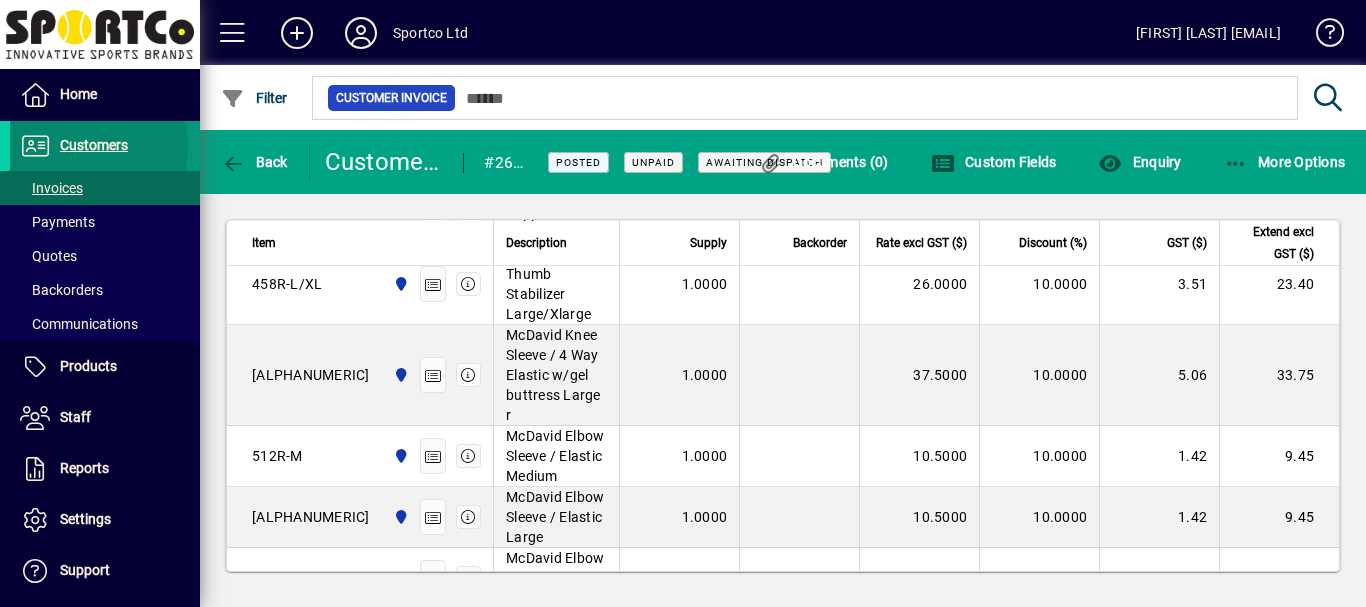 click on "Customers" at bounding box center [94, 145] 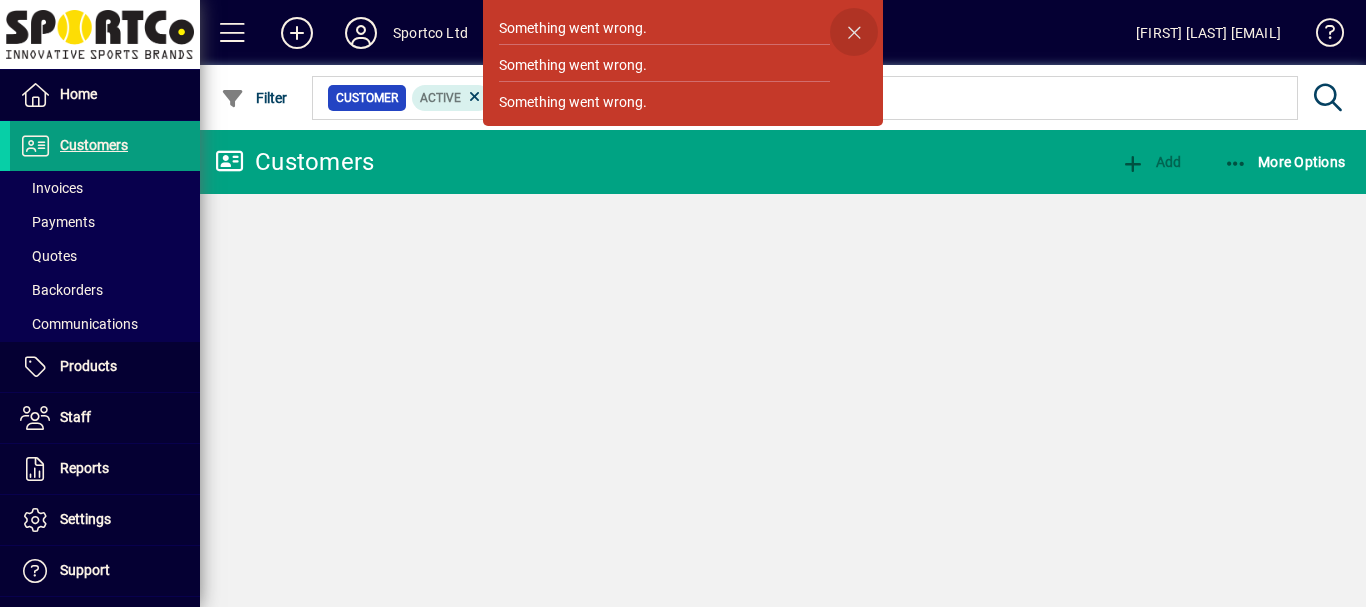 click 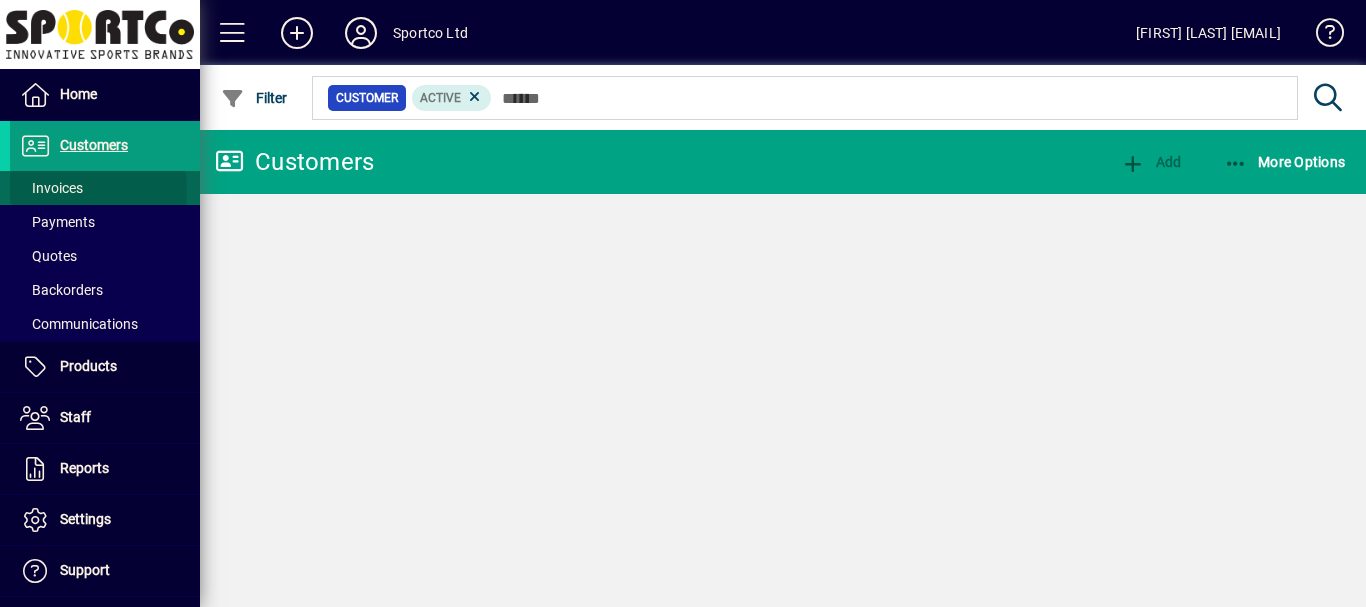 click on "Invoices" at bounding box center [51, 188] 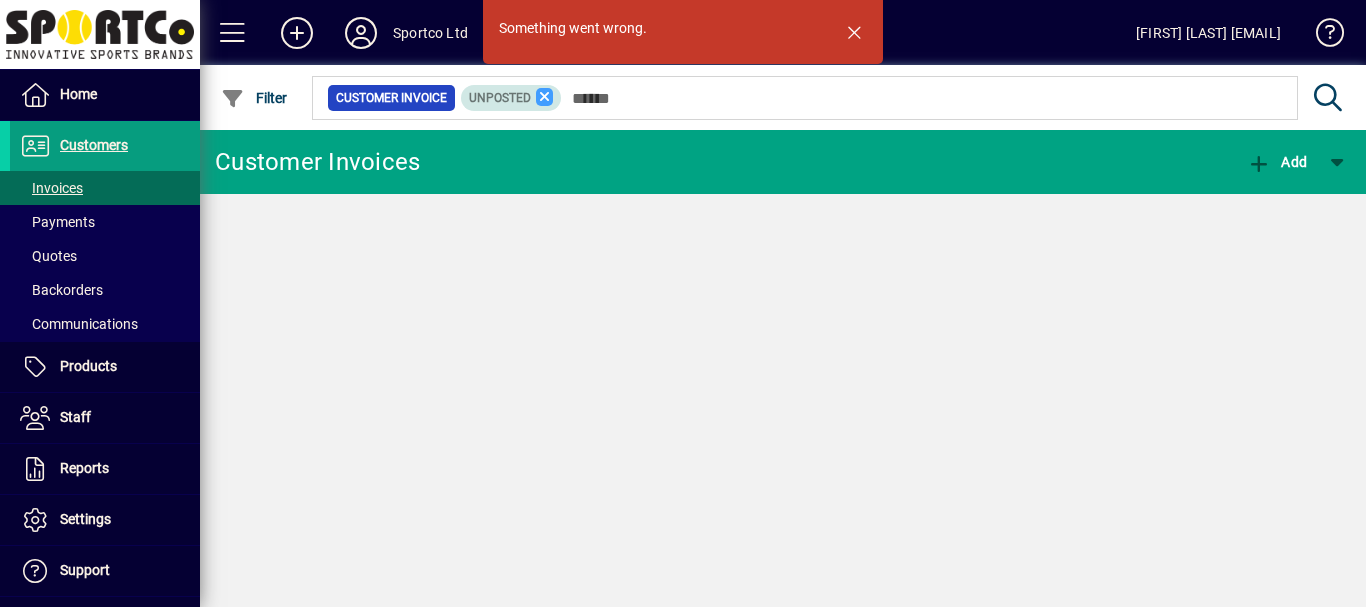 click at bounding box center (545, 97) 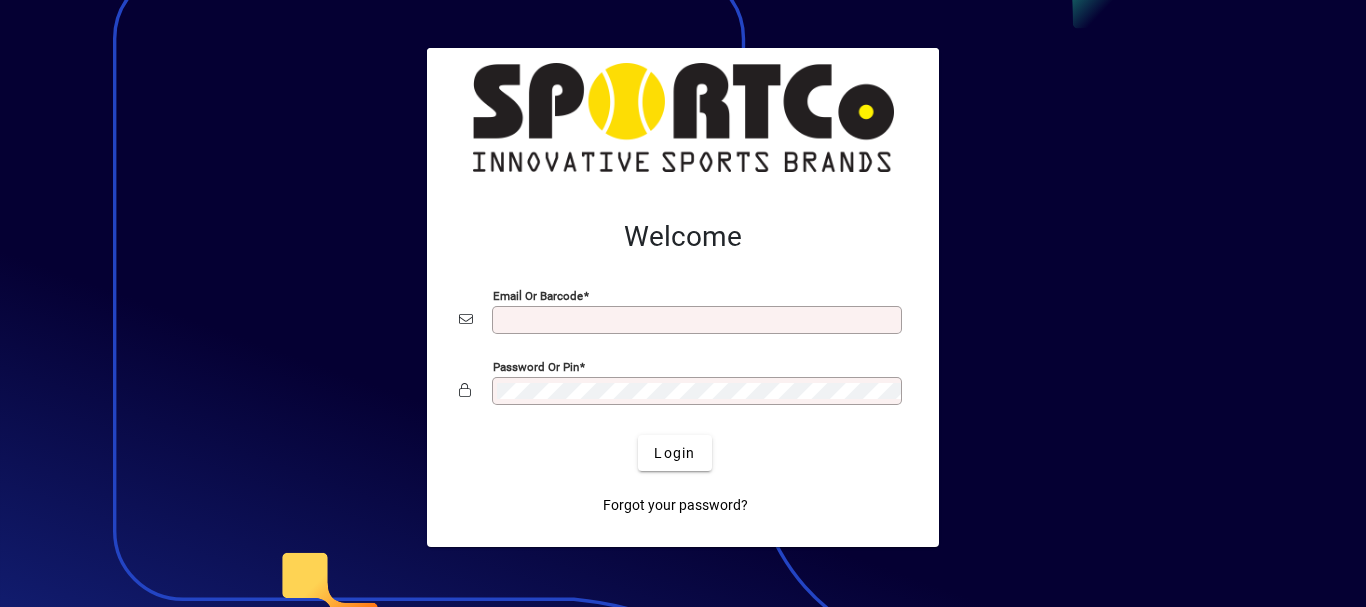 scroll, scrollTop: 0, scrollLeft: 0, axis: both 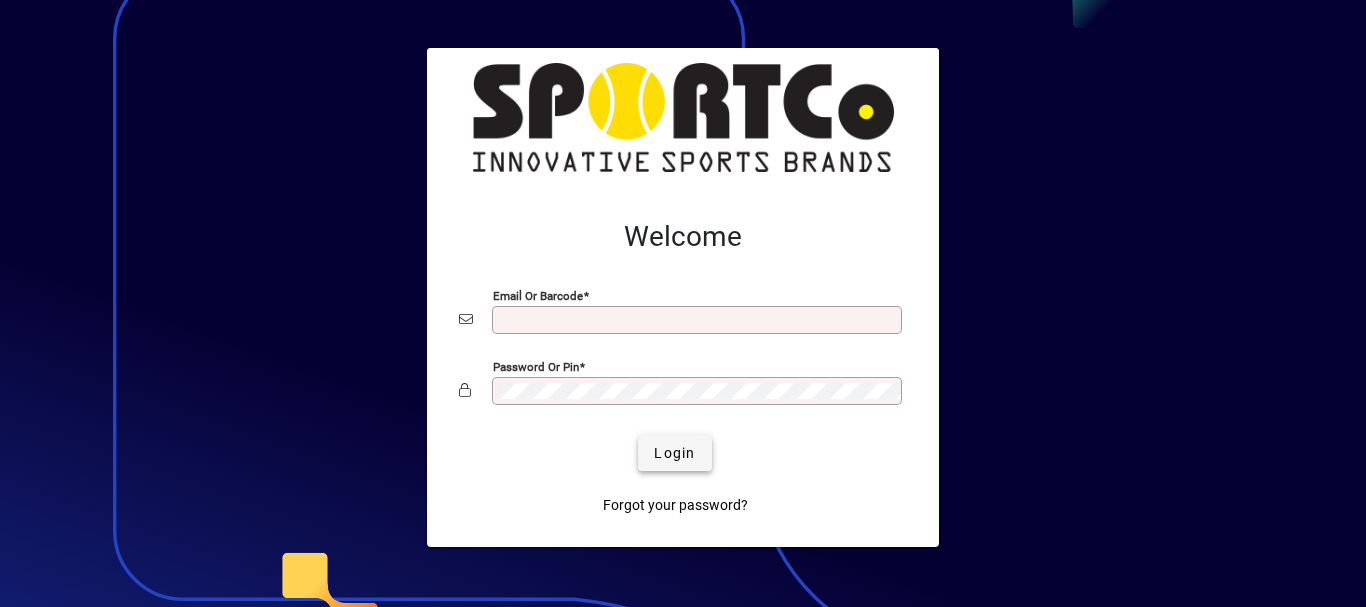 type on "**********" 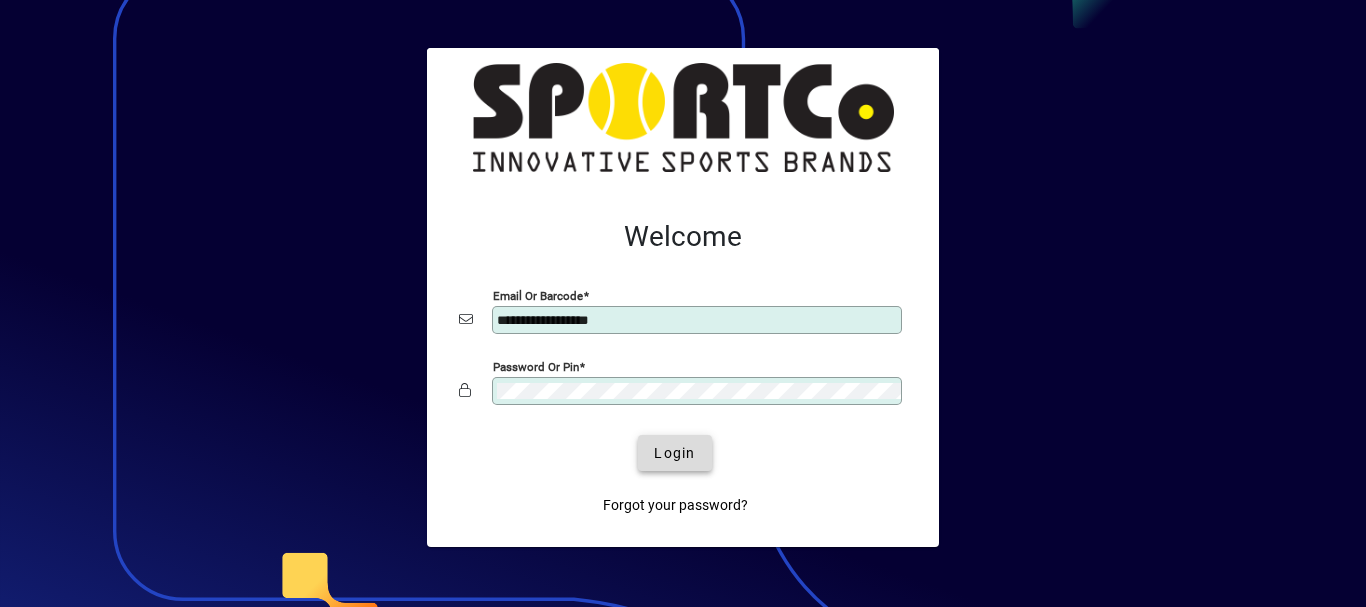 click on "Login" 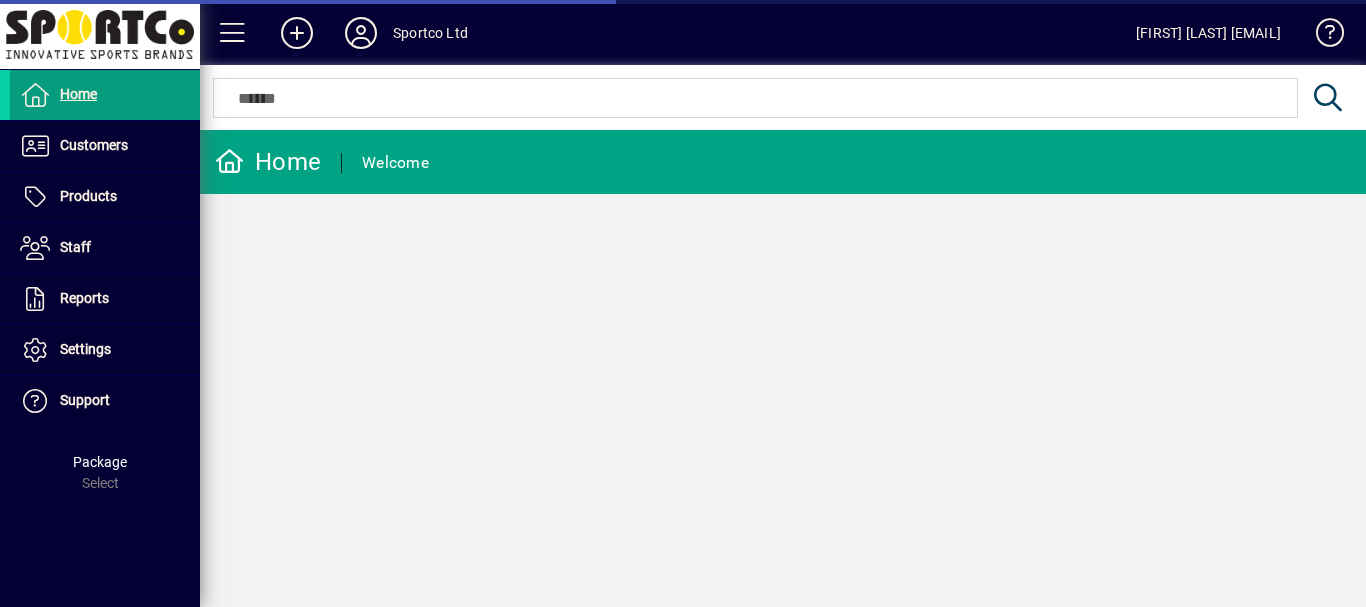 scroll, scrollTop: 0, scrollLeft: 0, axis: both 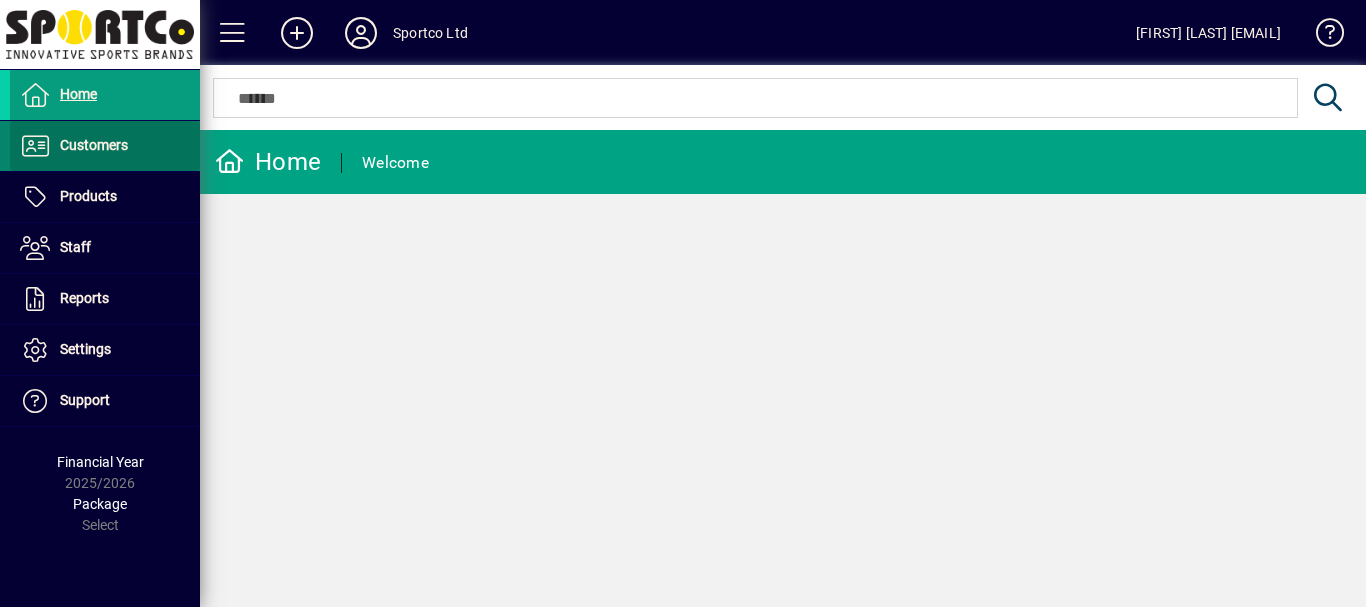 click on "Customers" at bounding box center [94, 145] 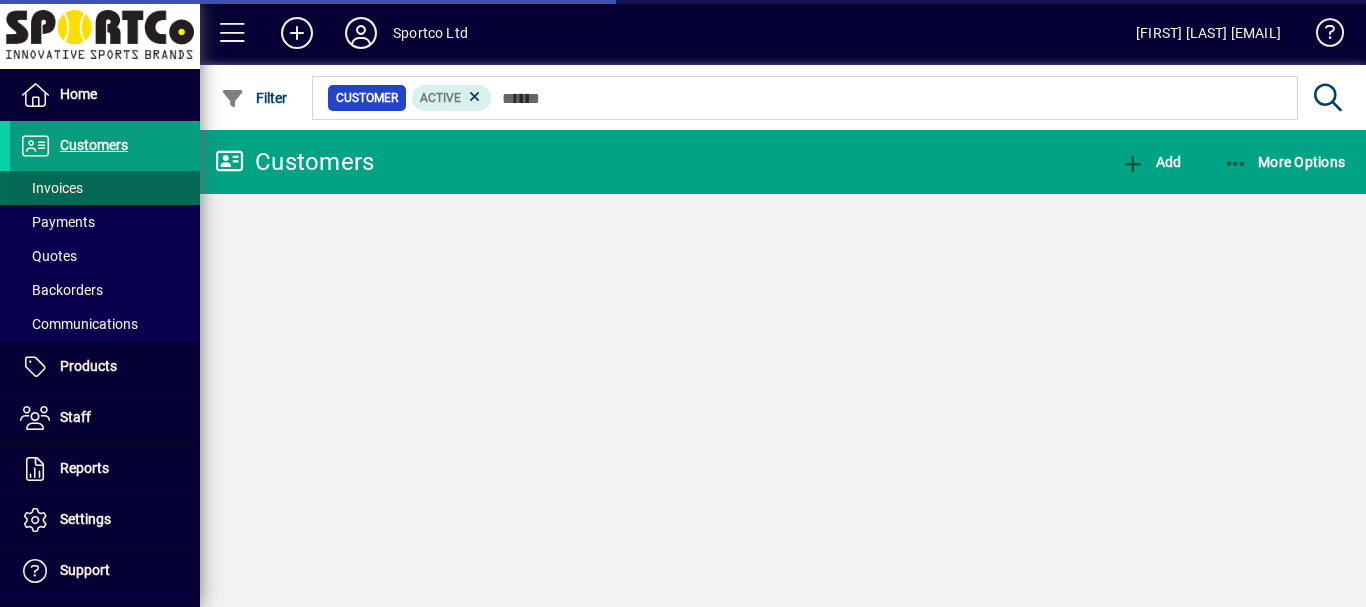 click on "Invoices" at bounding box center [51, 188] 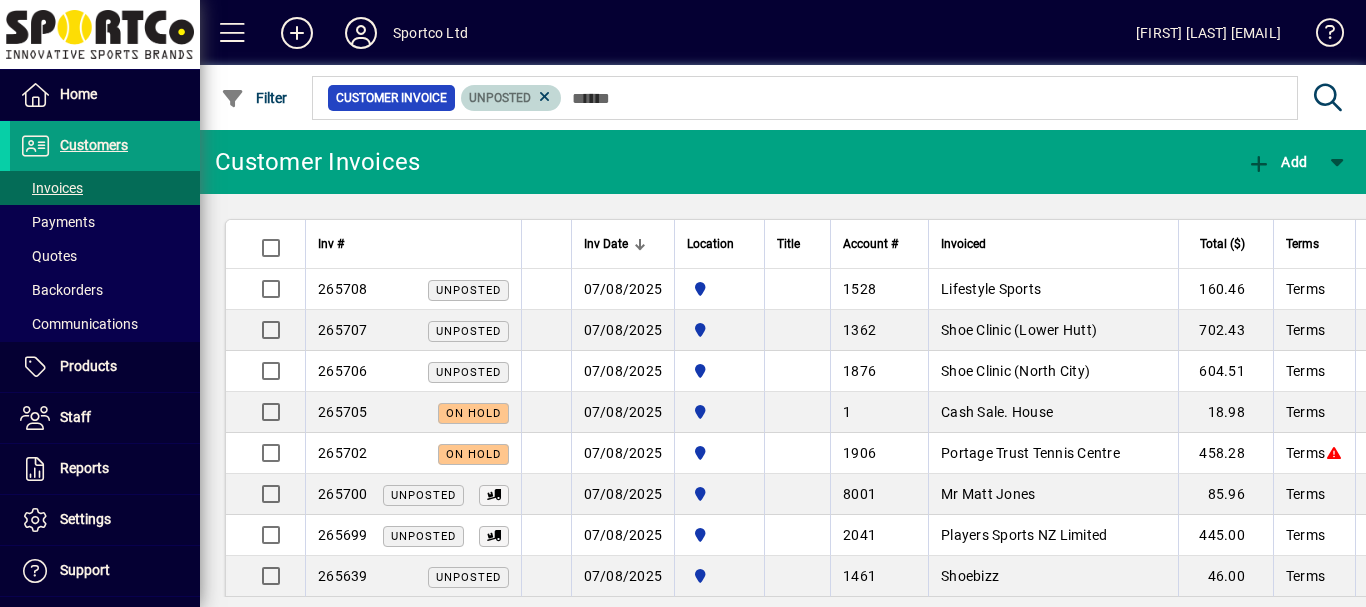 click at bounding box center (545, 97) 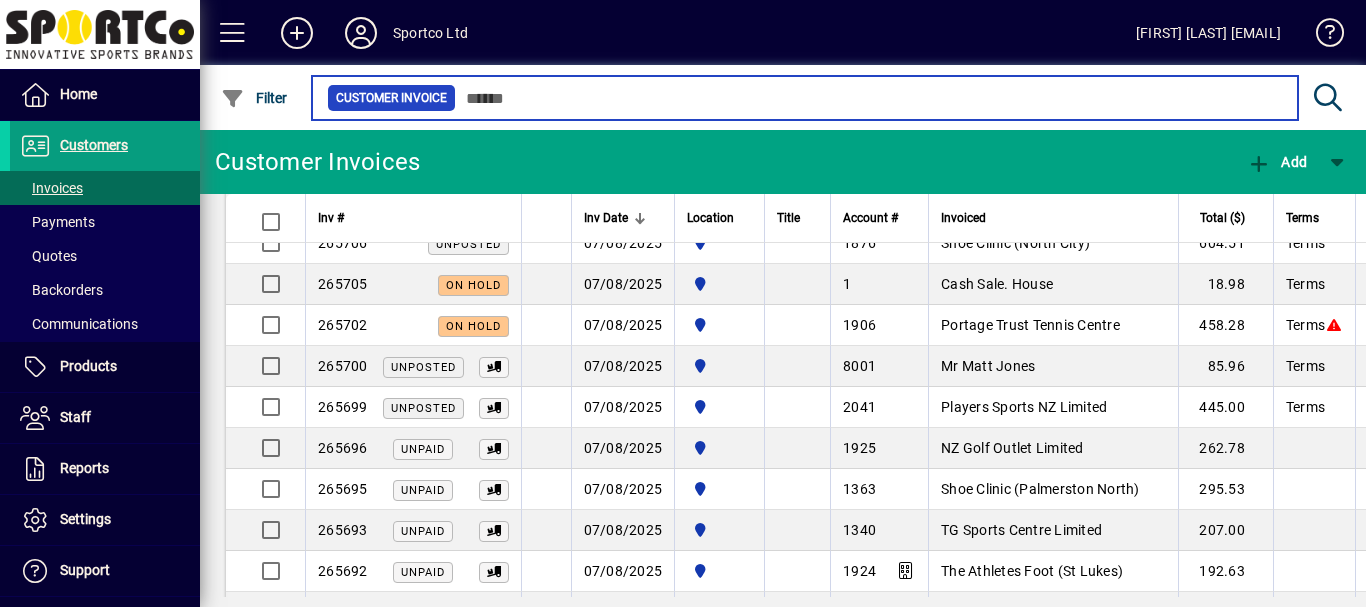 scroll, scrollTop: 0, scrollLeft: 0, axis: both 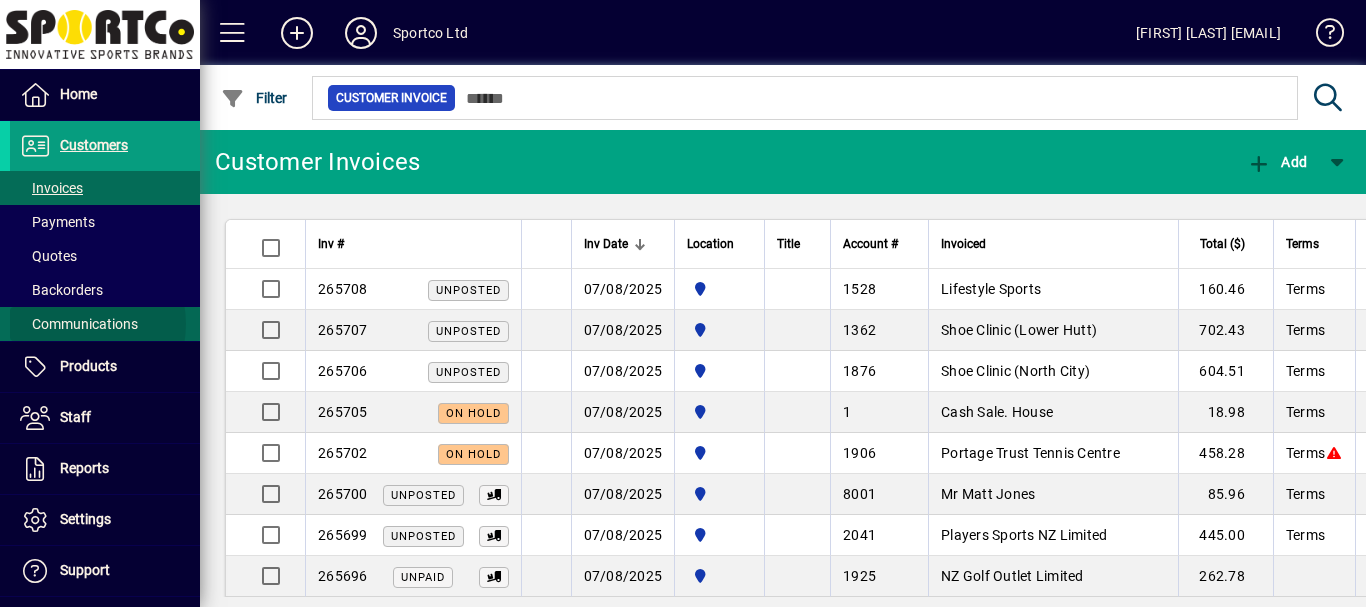 click on "Communications" at bounding box center [79, 324] 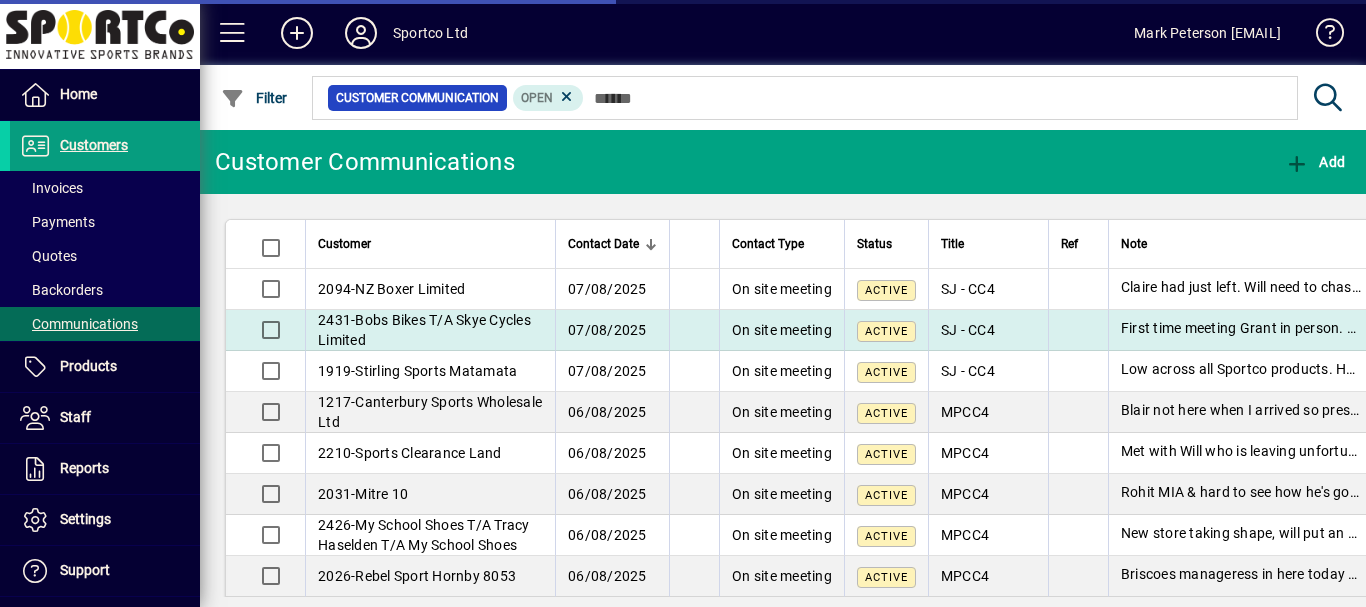 scroll, scrollTop: 0, scrollLeft: 0, axis: both 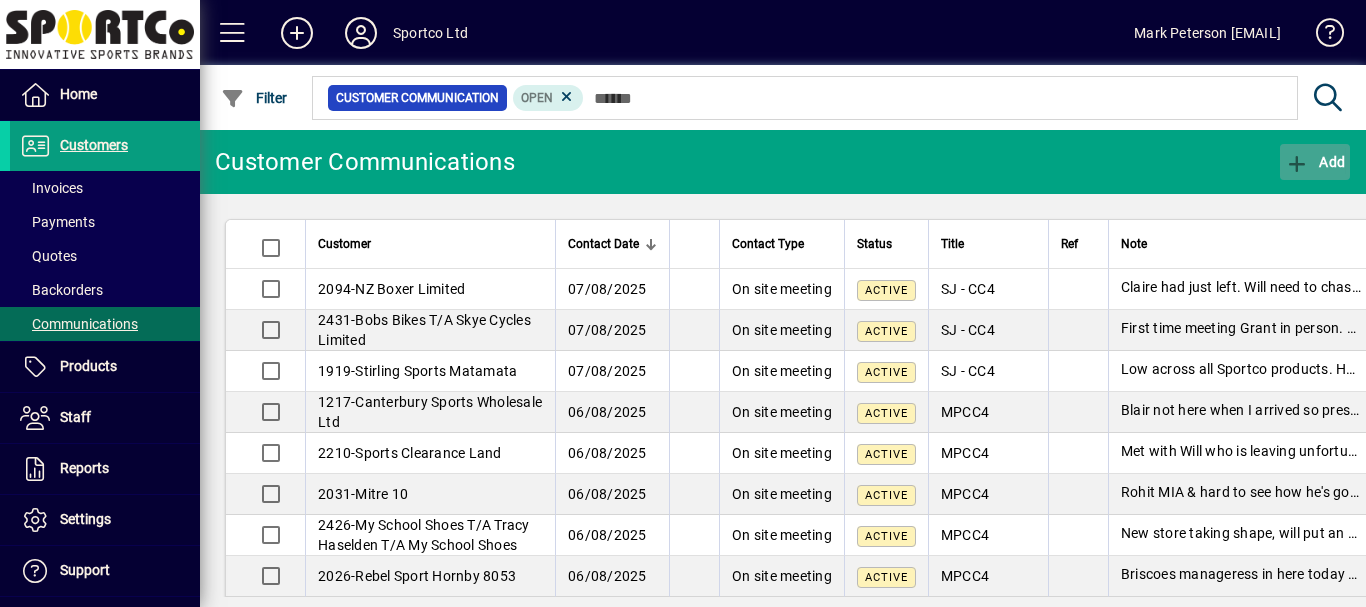click on "Add" 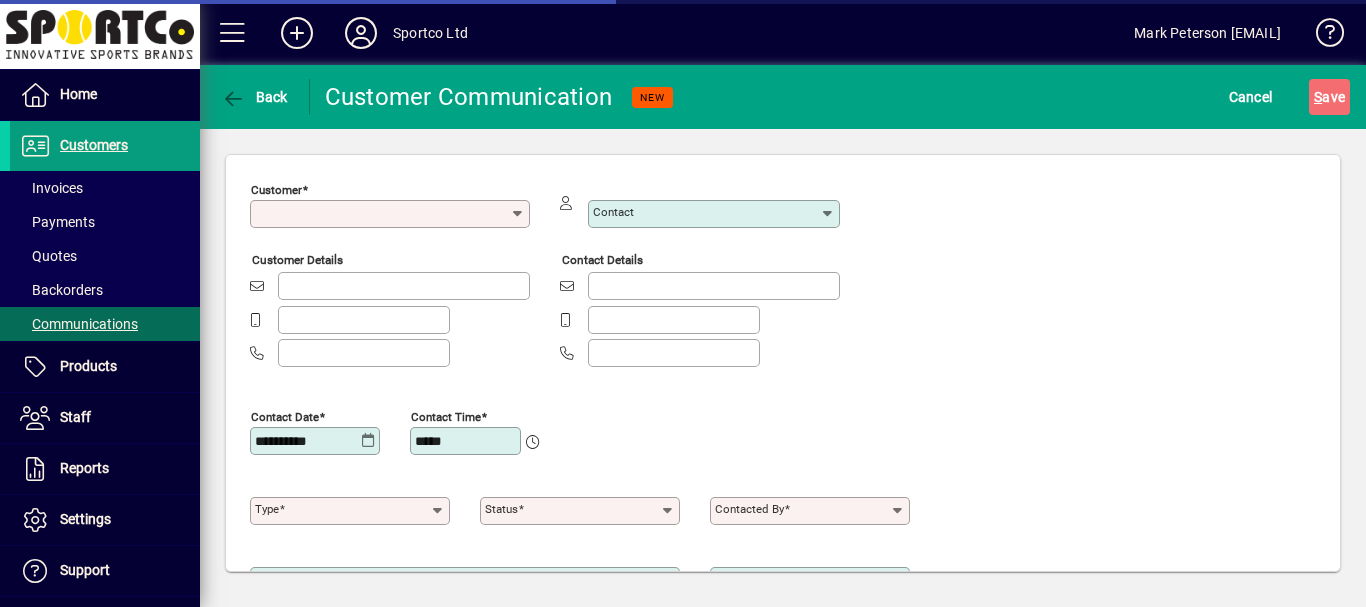 type on "**********" 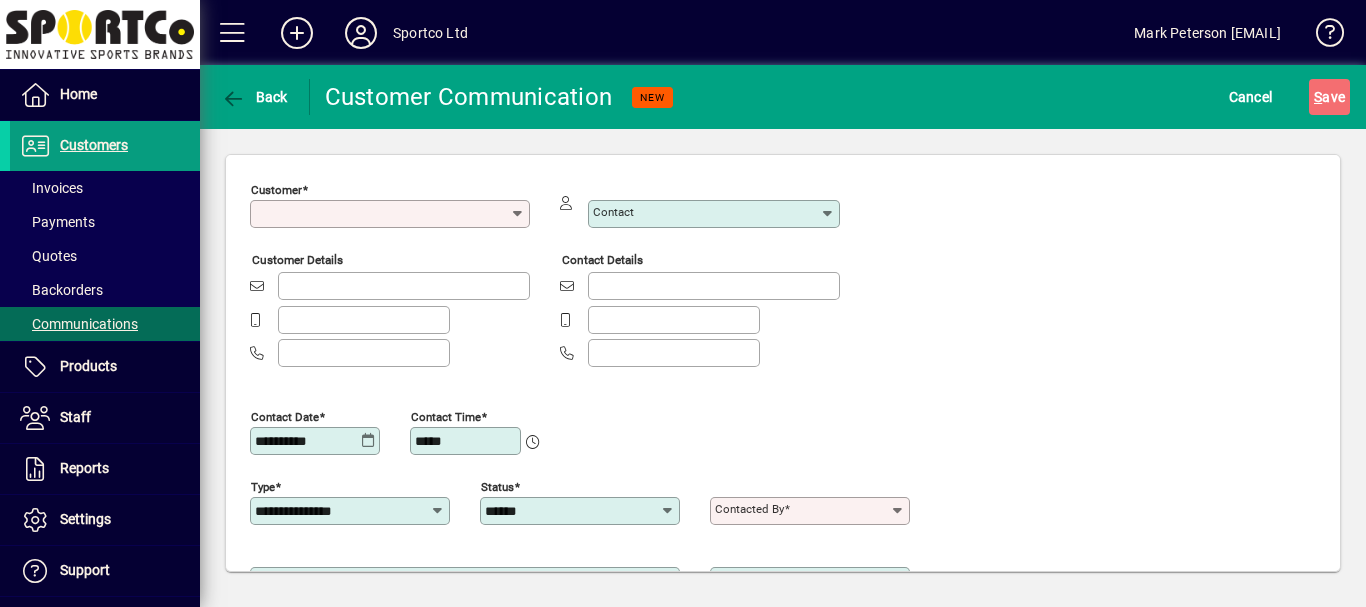 type on "*" 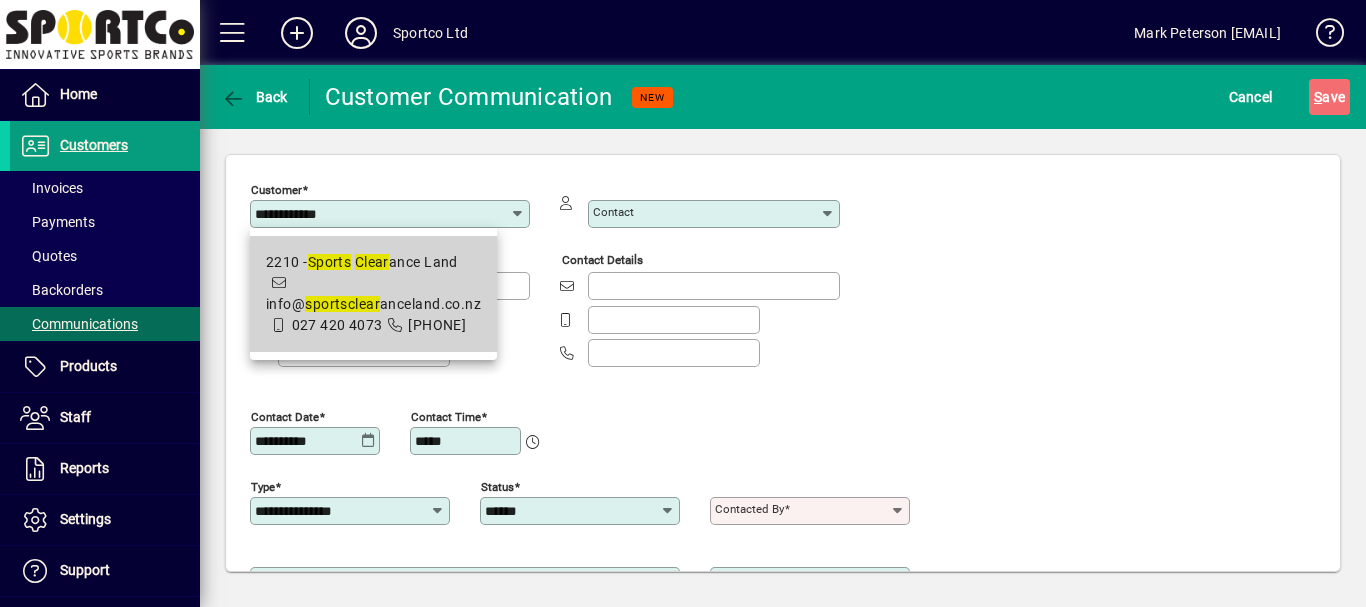 click on "2210 -  Sports   Clear ance Land" at bounding box center (373, 262) 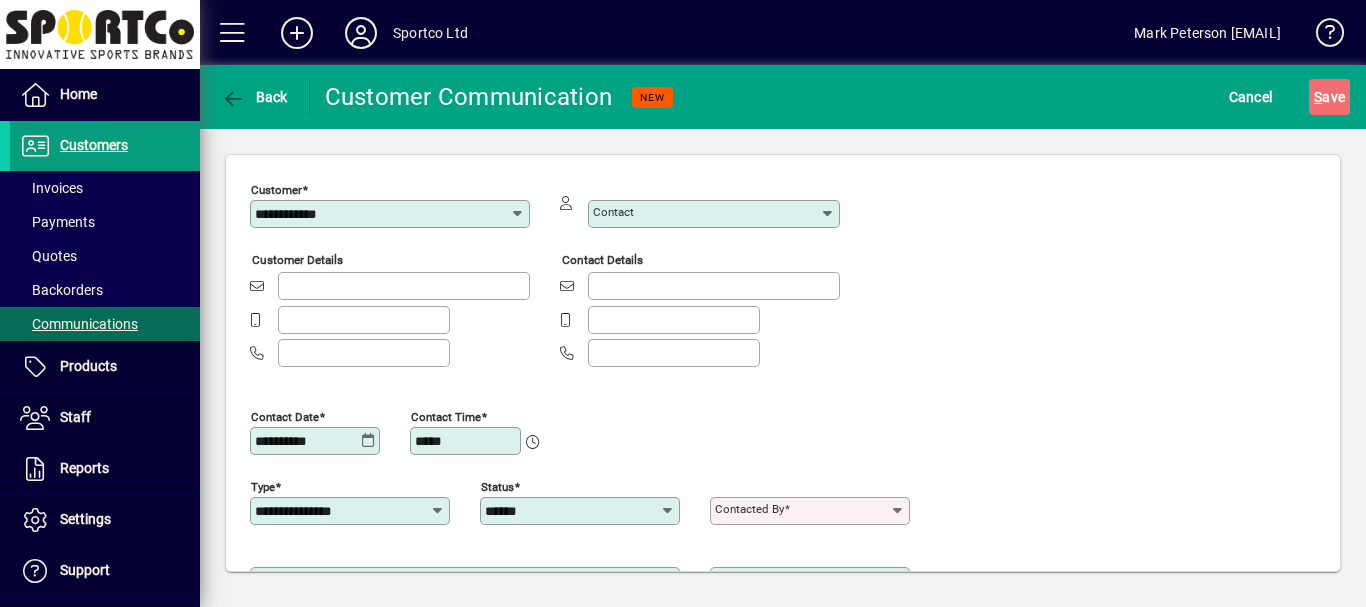 type on "**********" 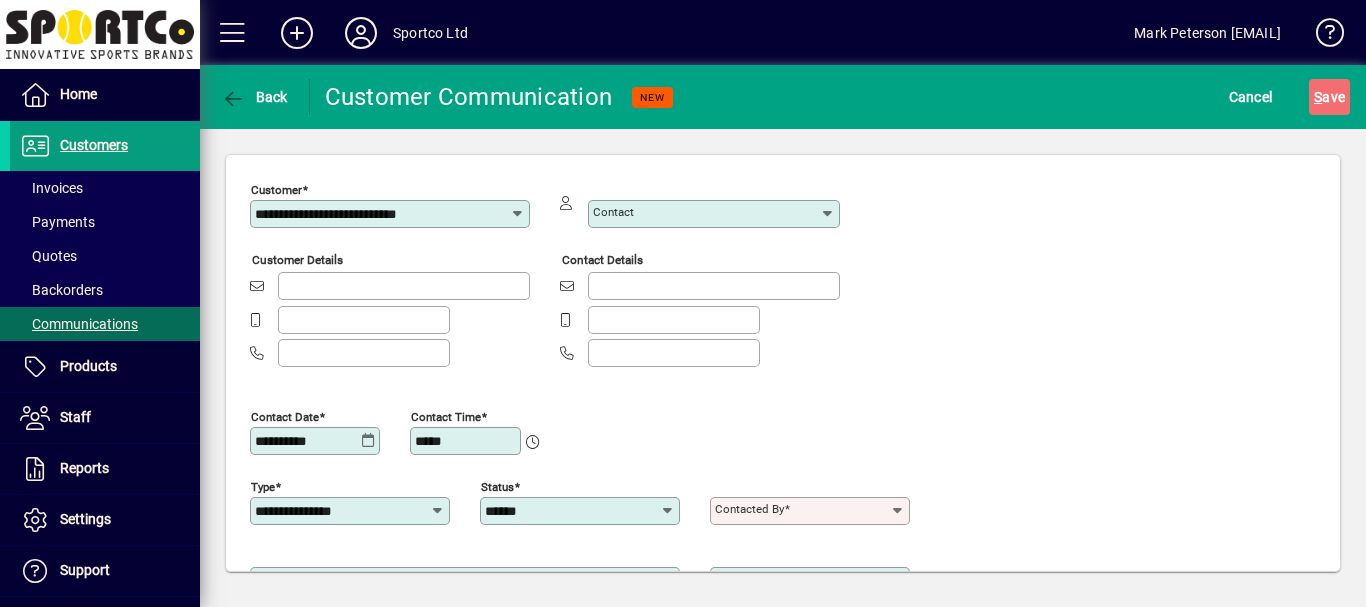 type on "**********" 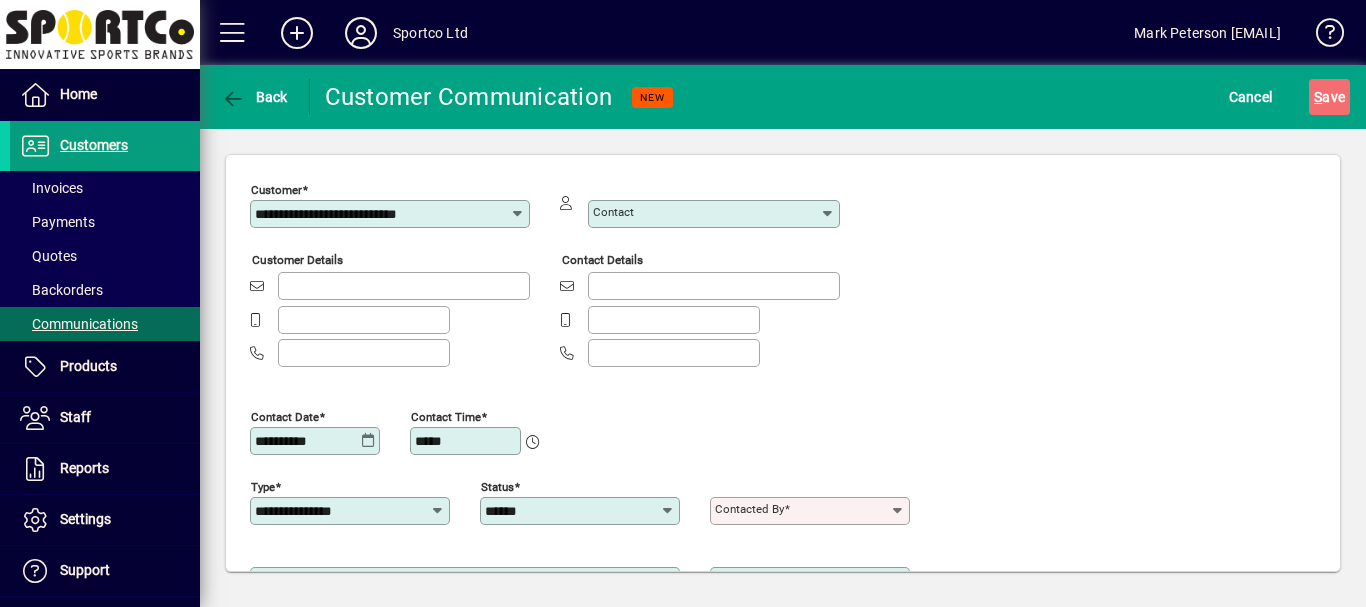 type on "**********" 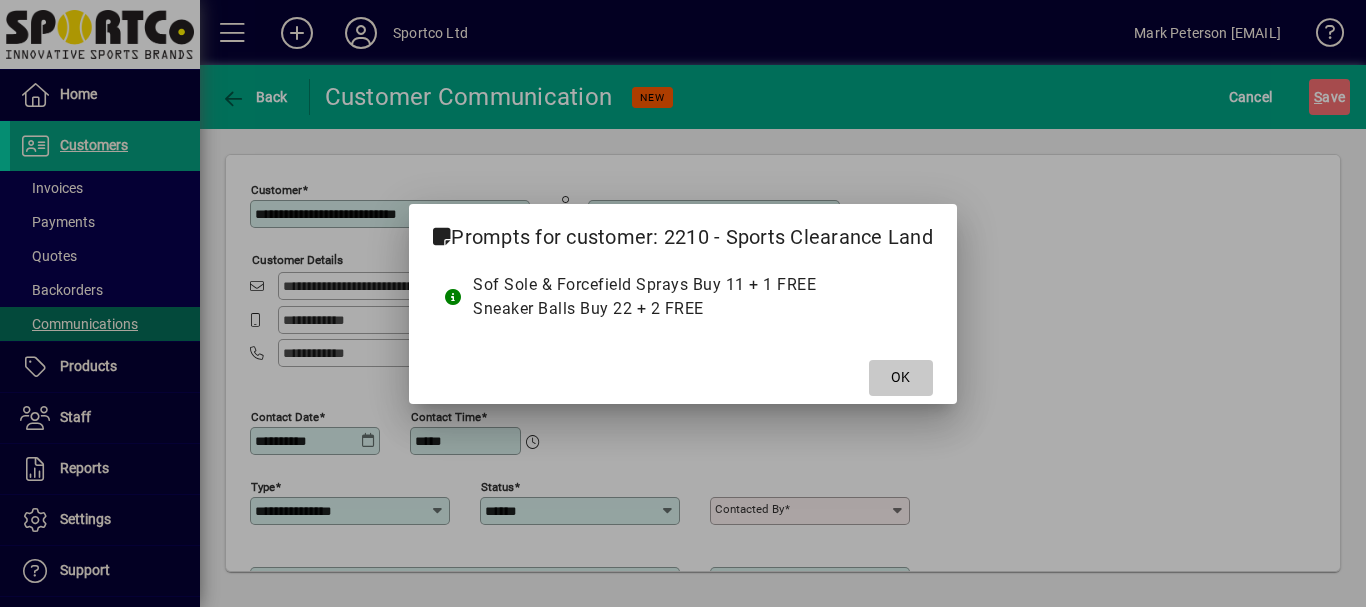 click on "OK" 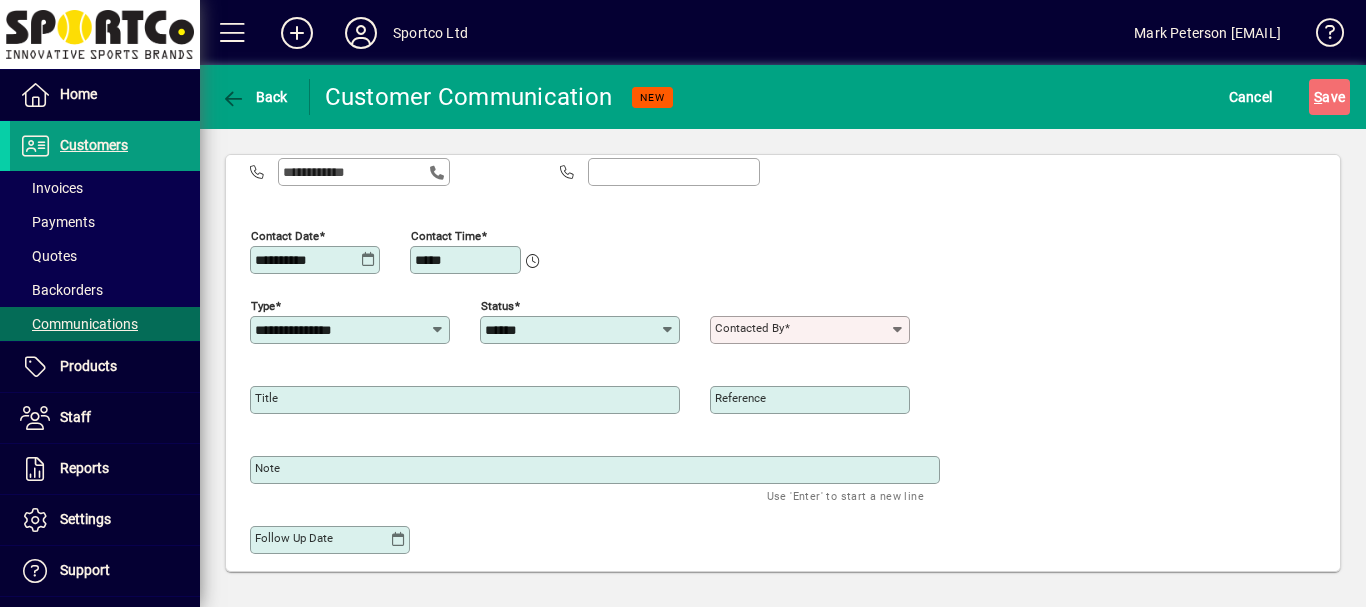 scroll, scrollTop: 191, scrollLeft: 0, axis: vertical 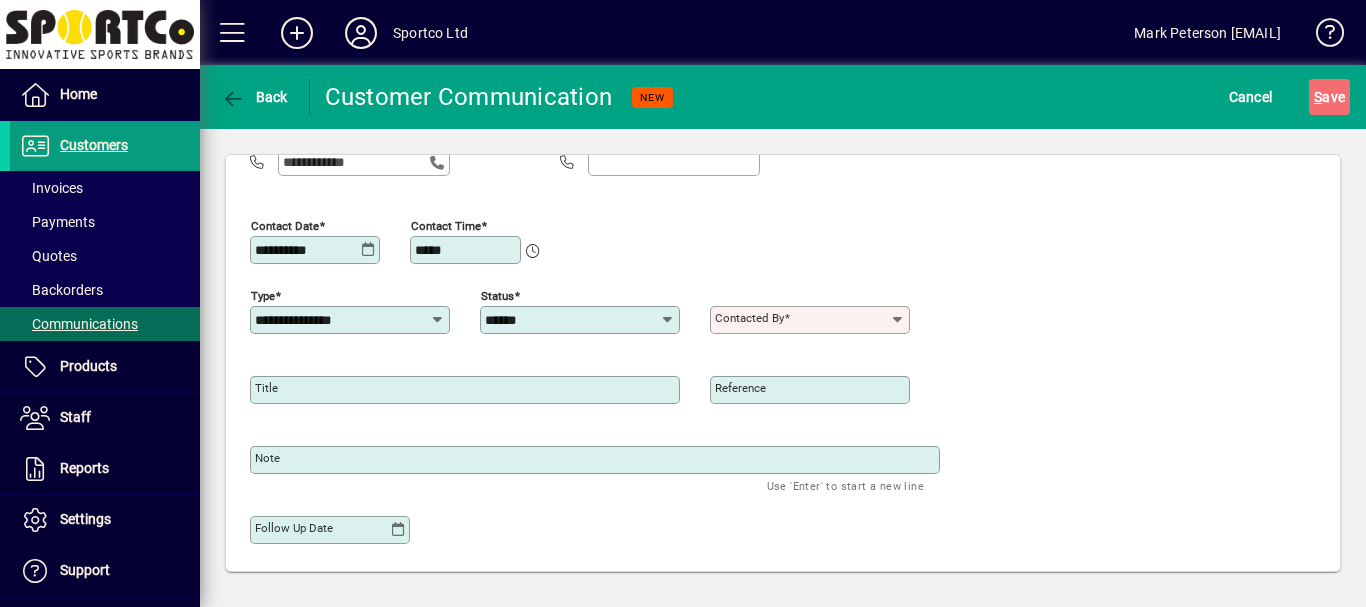 click 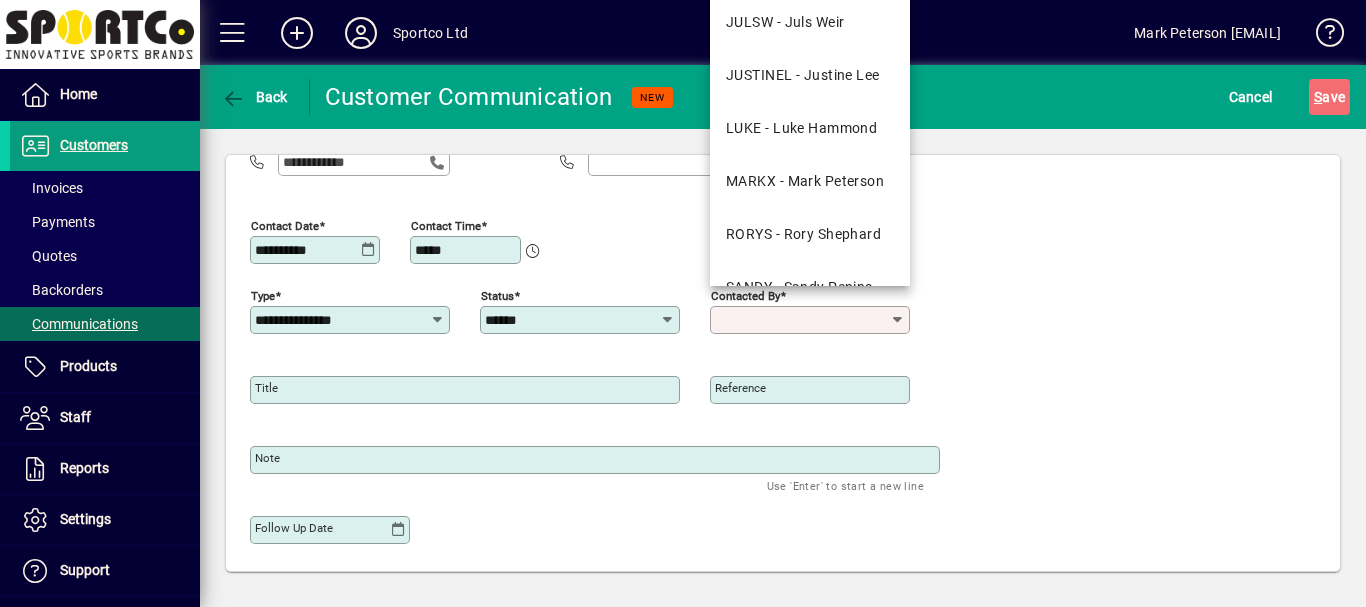 scroll, scrollTop: 218, scrollLeft: 0, axis: vertical 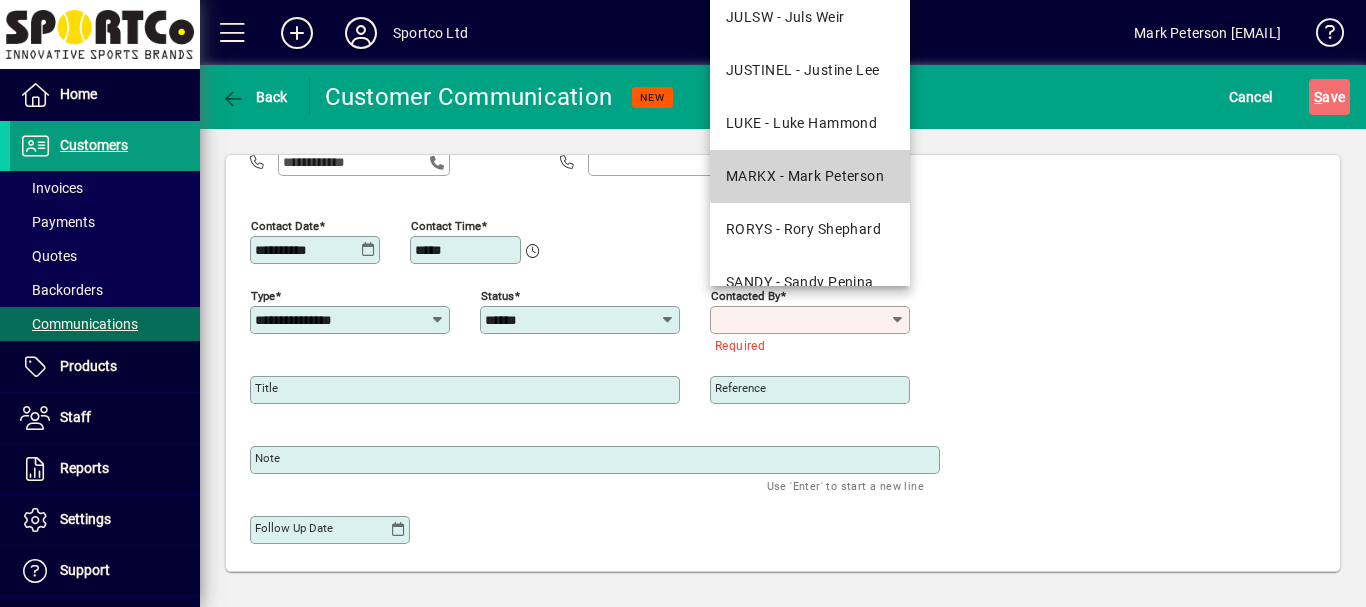 click on "MARKX - Mark Peterson" at bounding box center [805, 176] 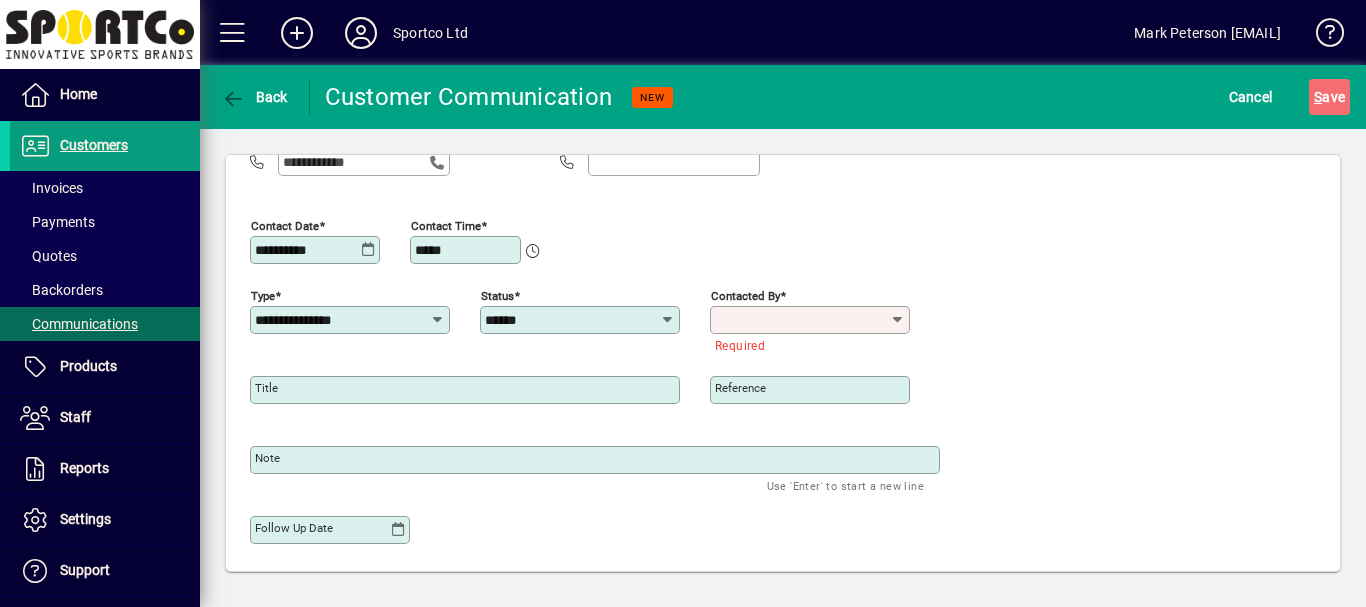 type on "**********" 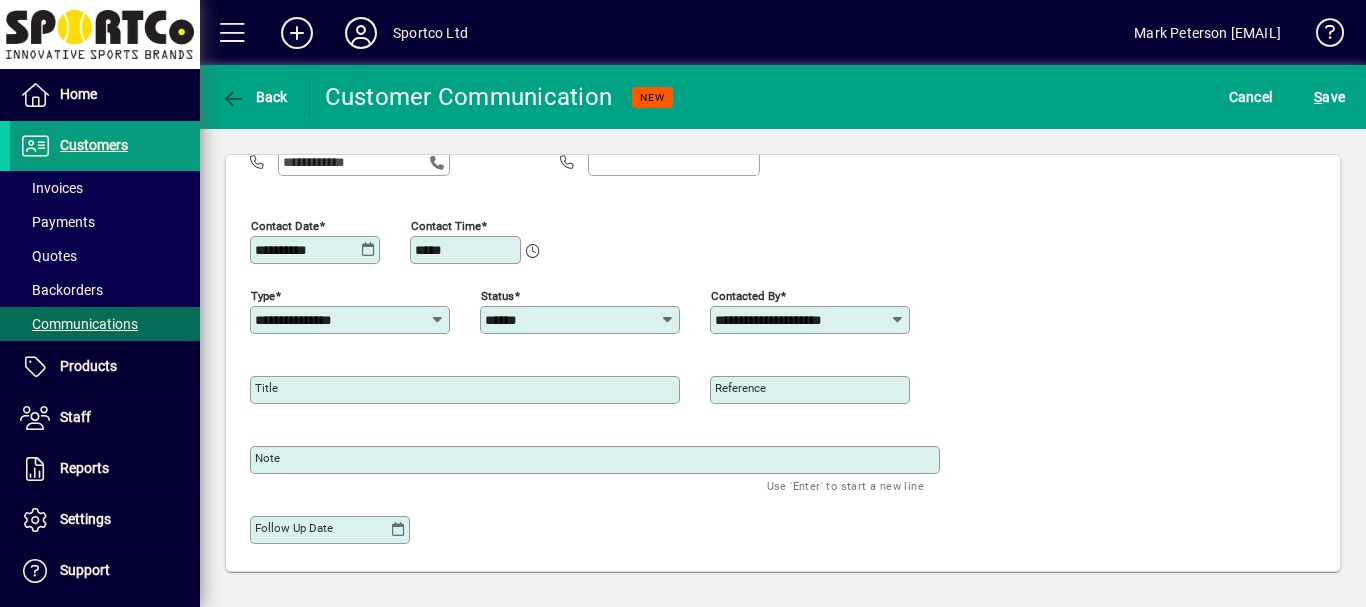 click on "Title" at bounding box center [266, 388] 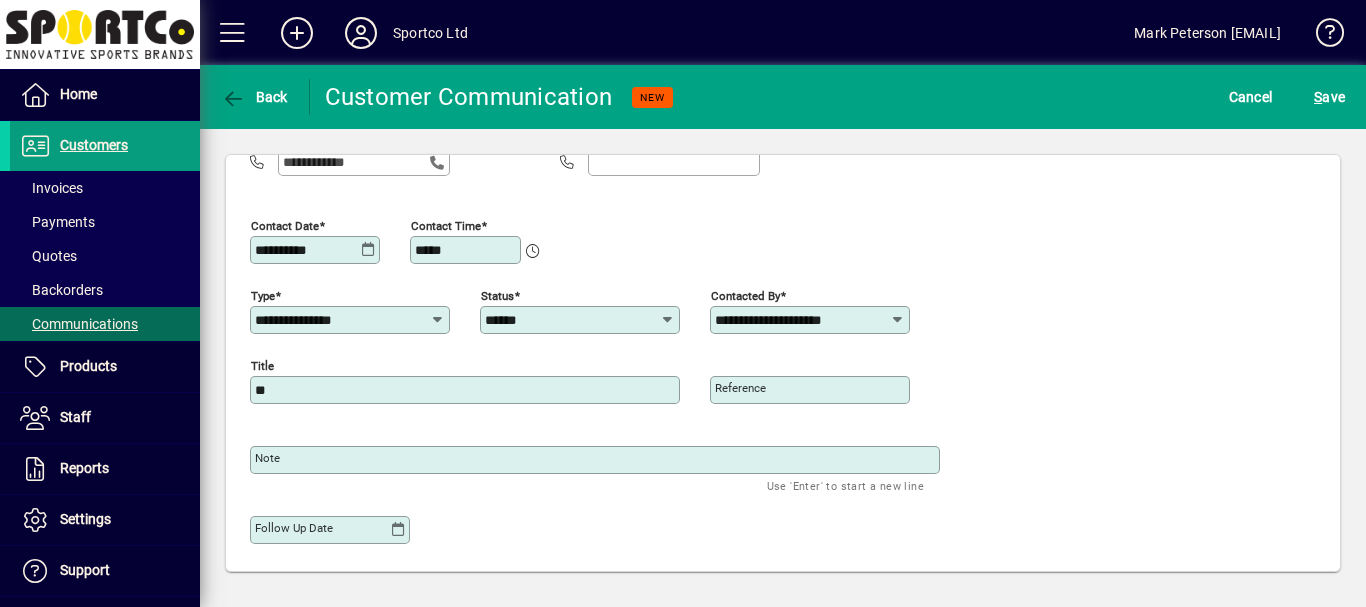 type on "*" 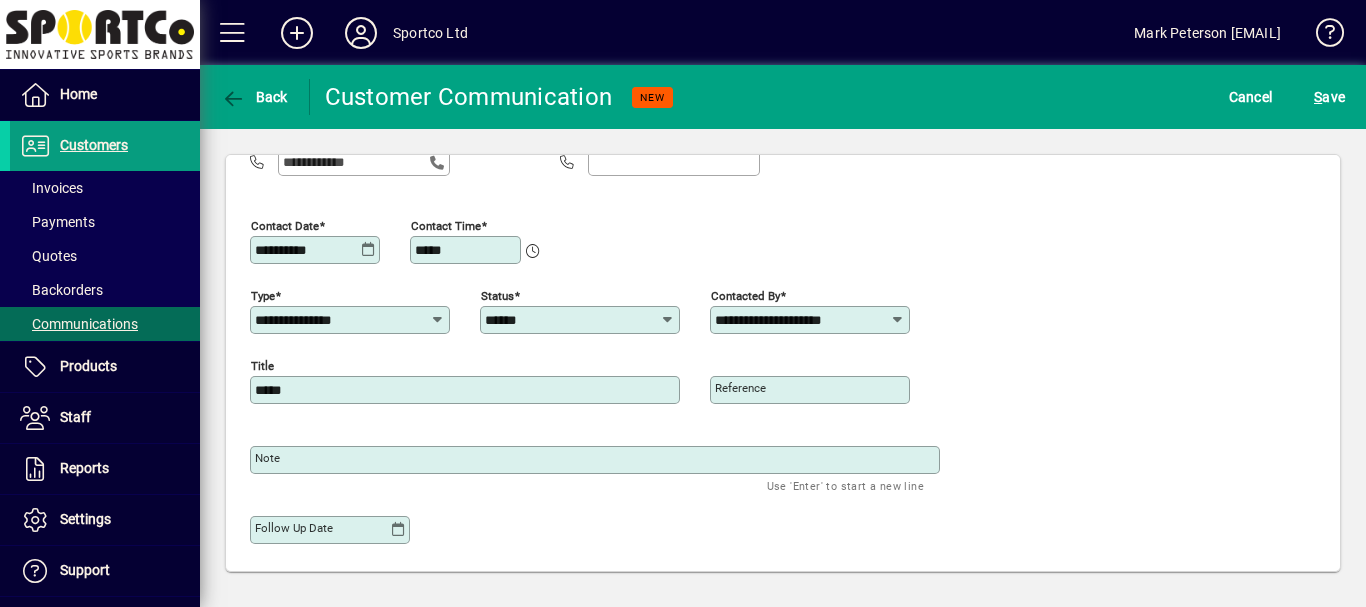 type on "*****" 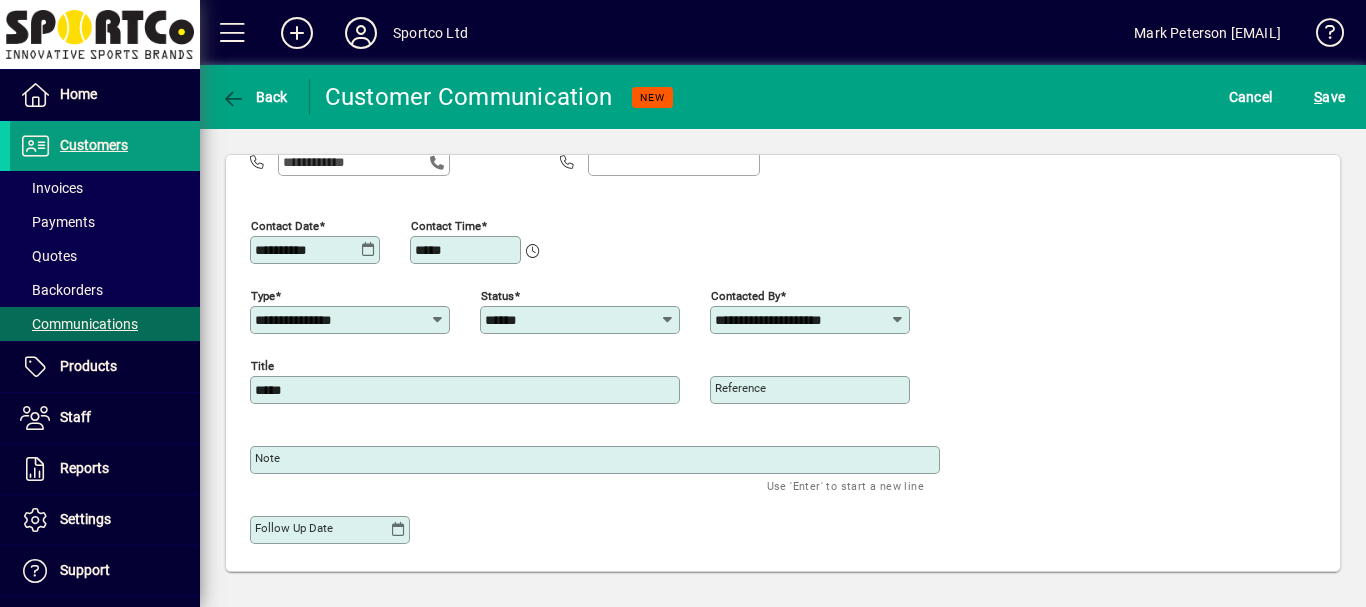 click on "Note" at bounding box center (267, 458) 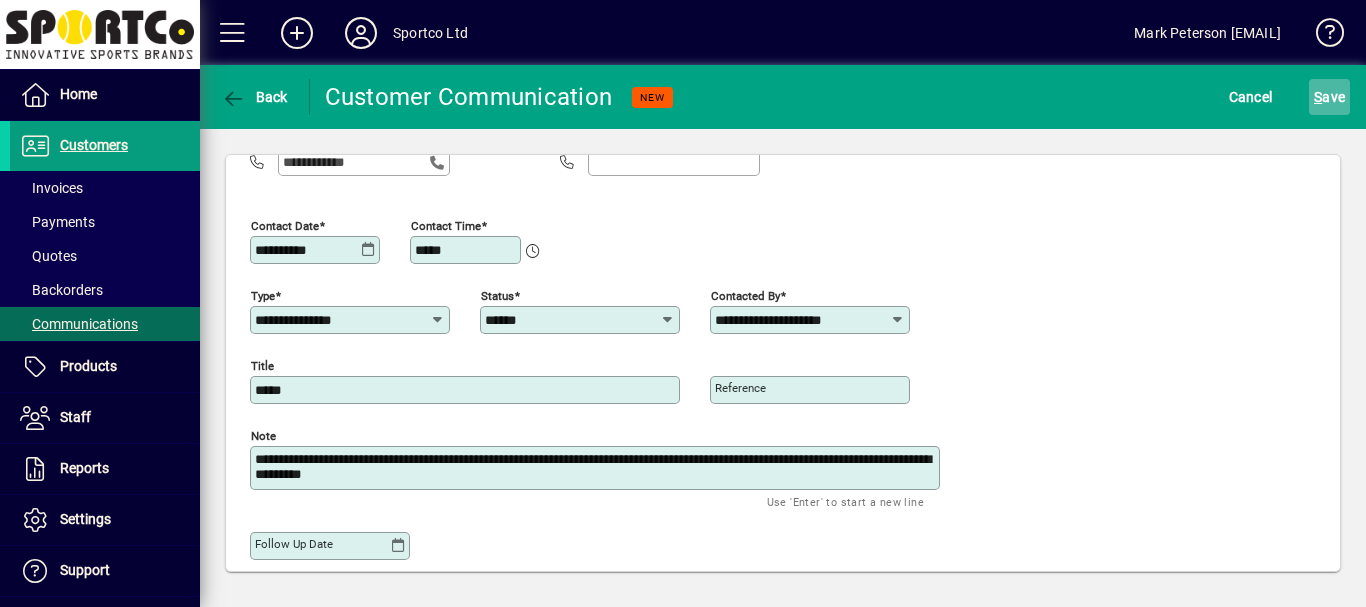 type on "**********" 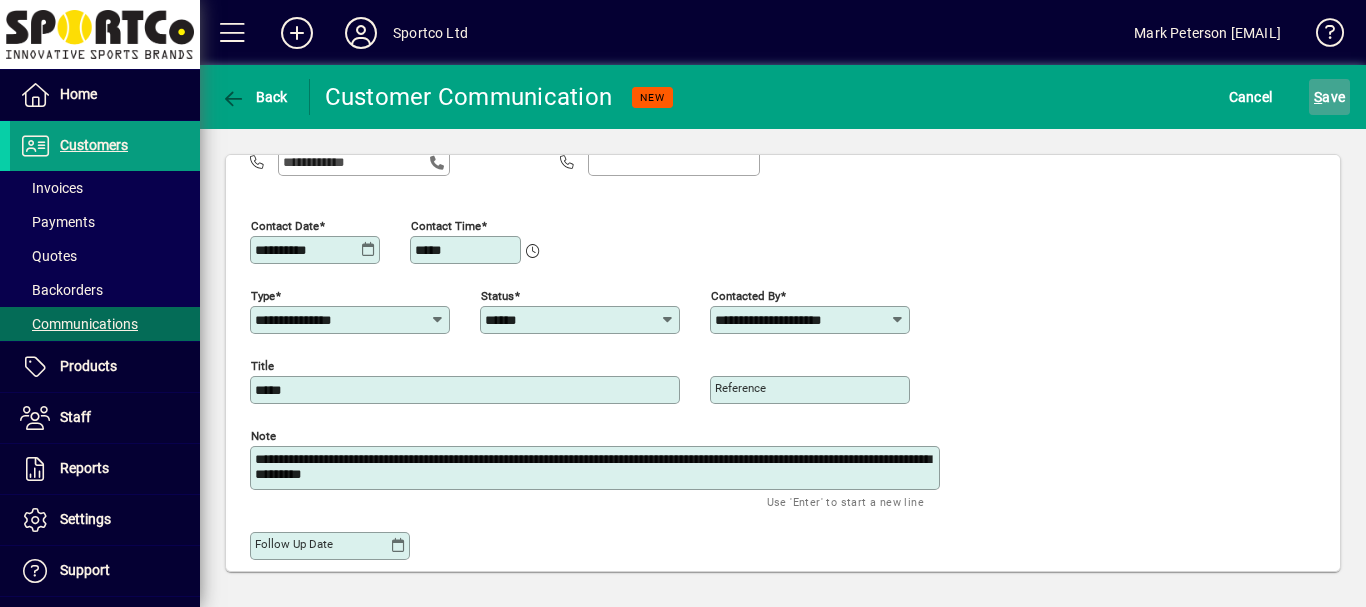 click on "S ave" 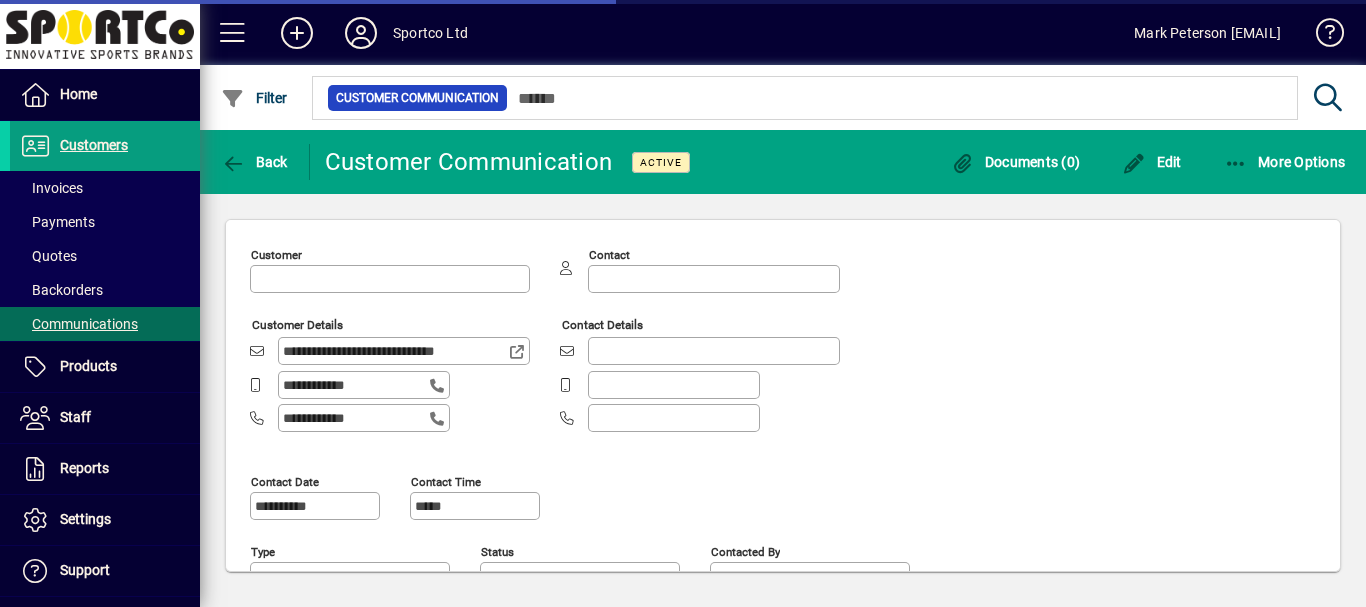 type on "**********" 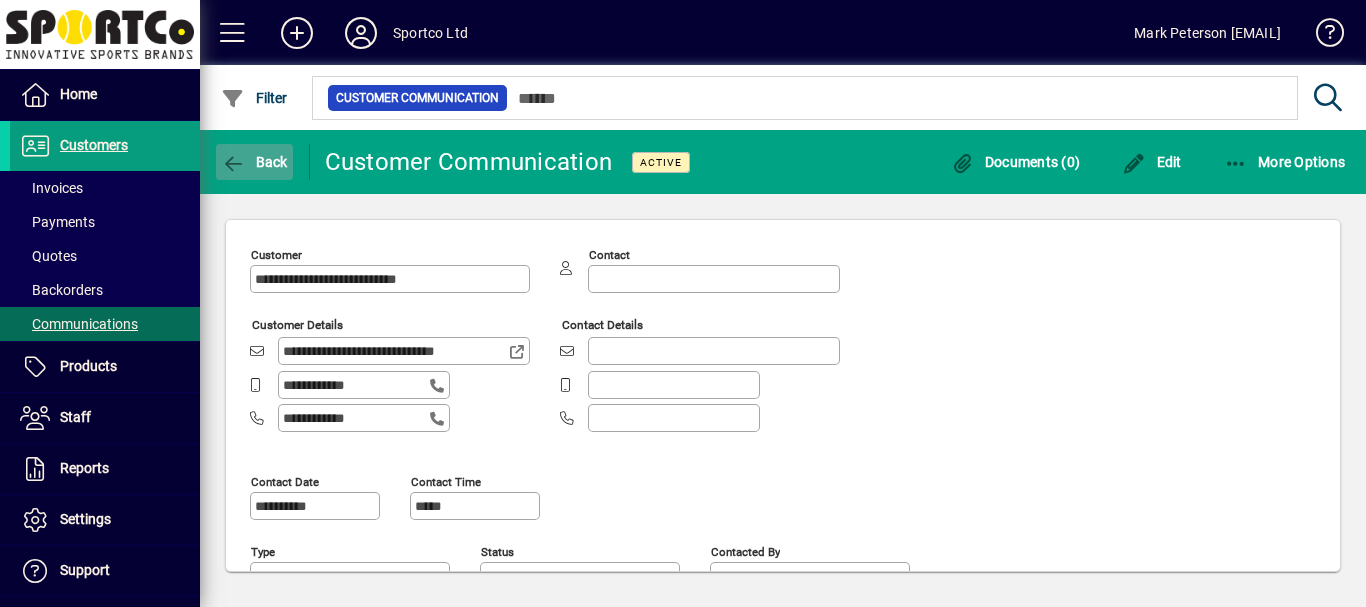 click on "Back" 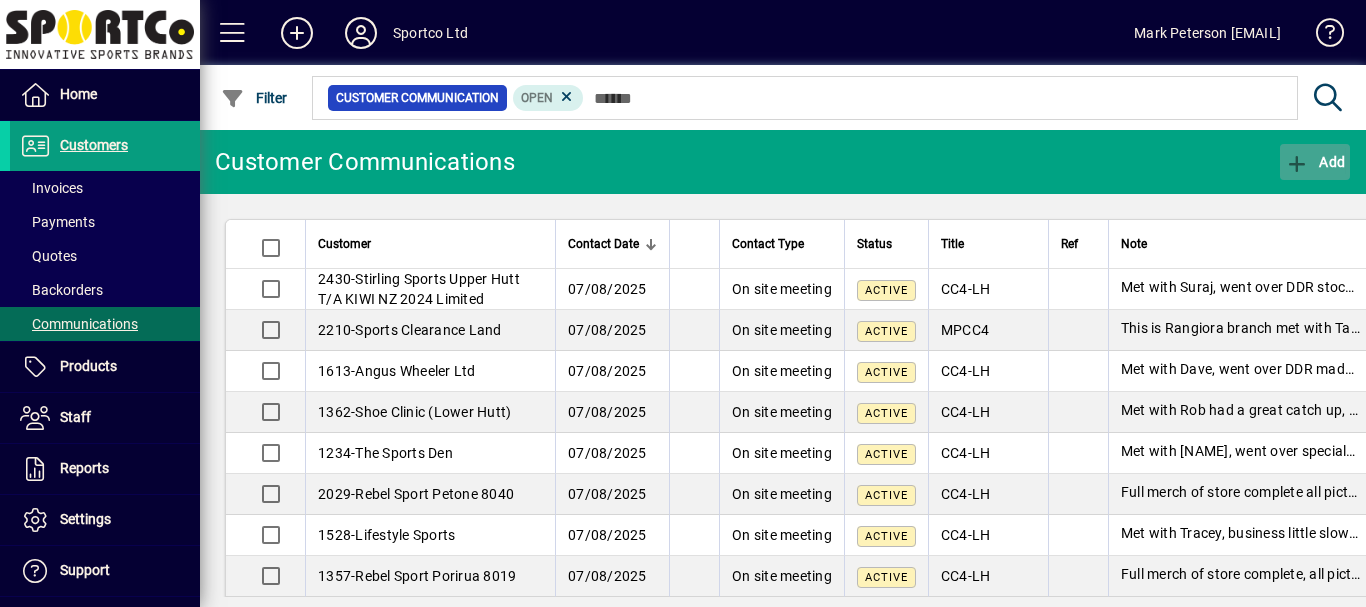 click on "Add" 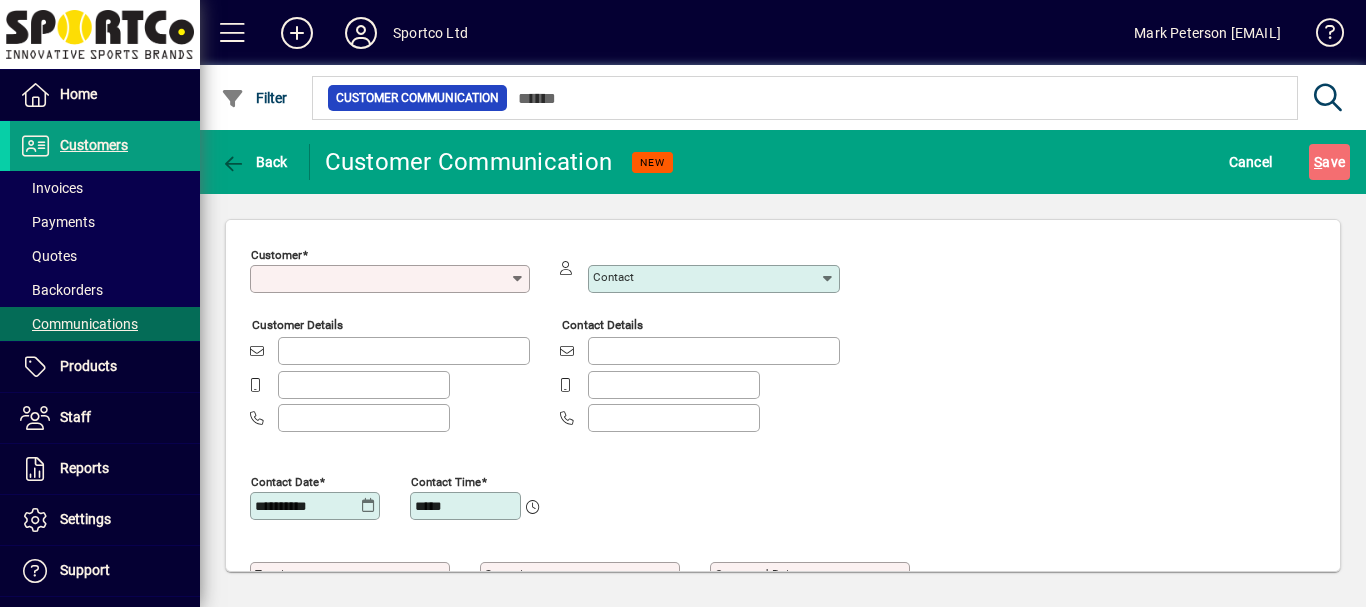 type on "**********" 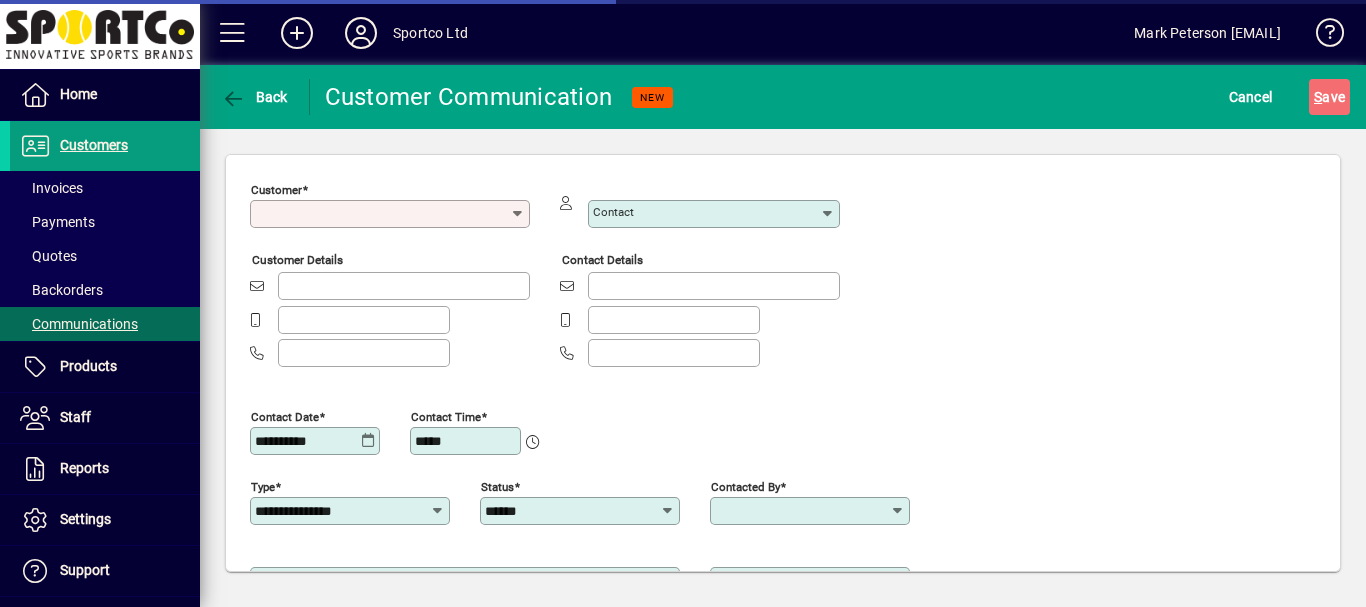 type on "**********" 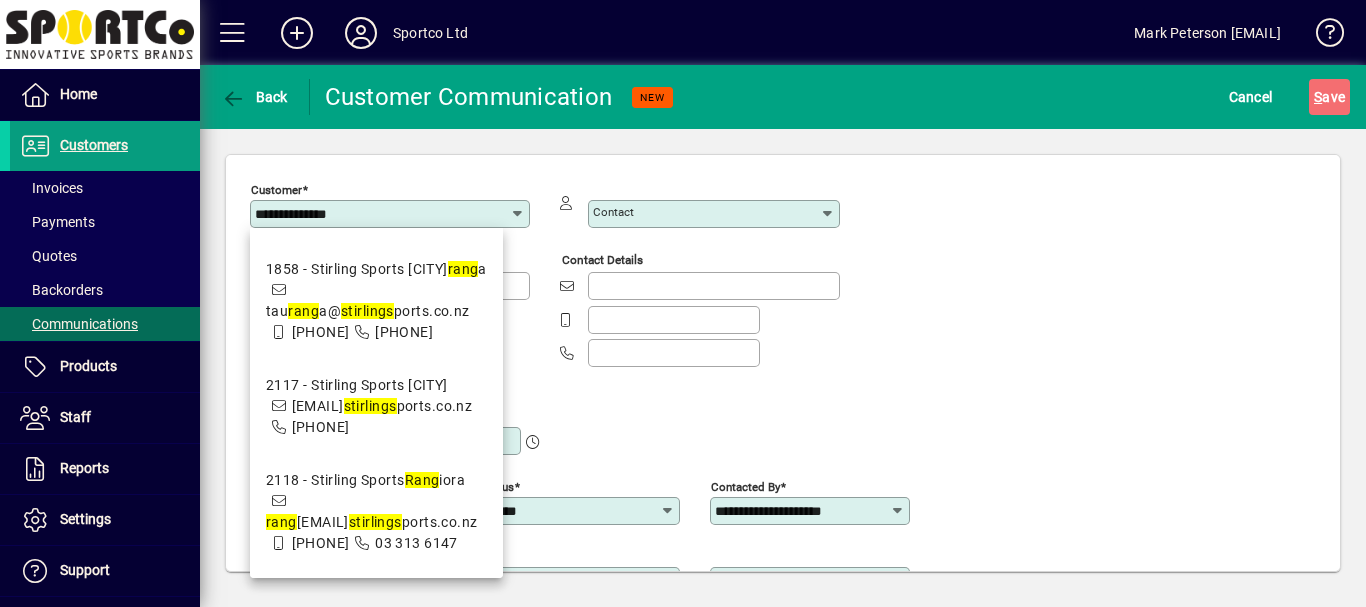 scroll, scrollTop: 172, scrollLeft: 0, axis: vertical 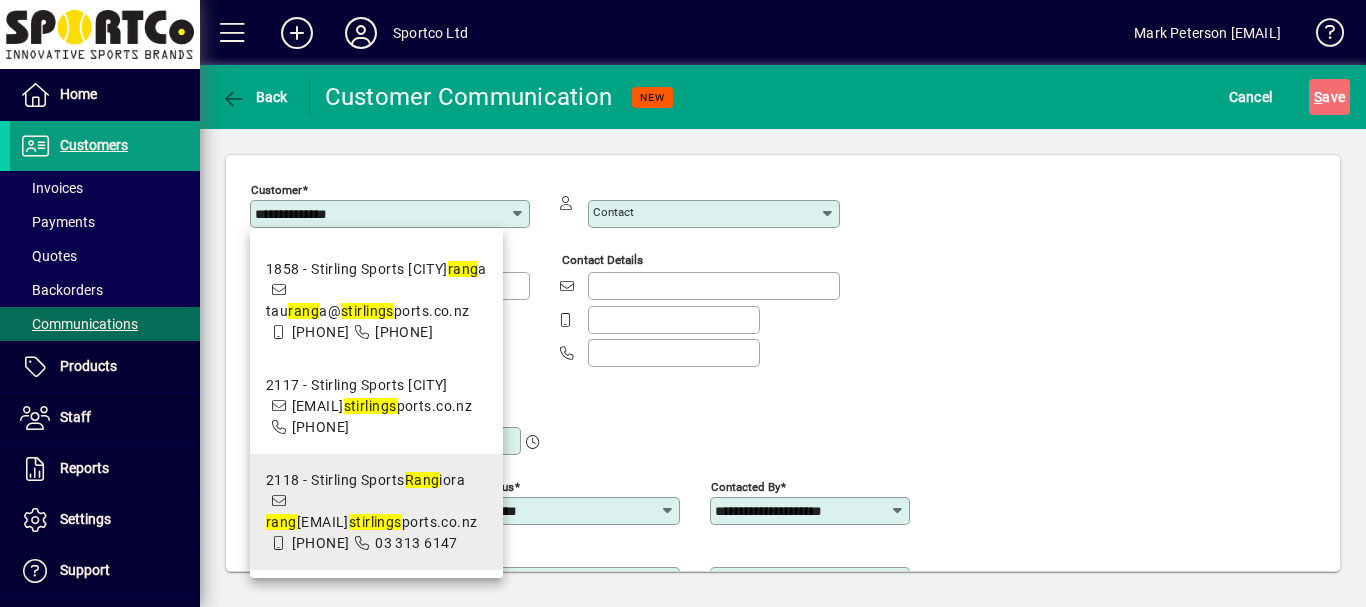 click on "Rang" at bounding box center [422, 480] 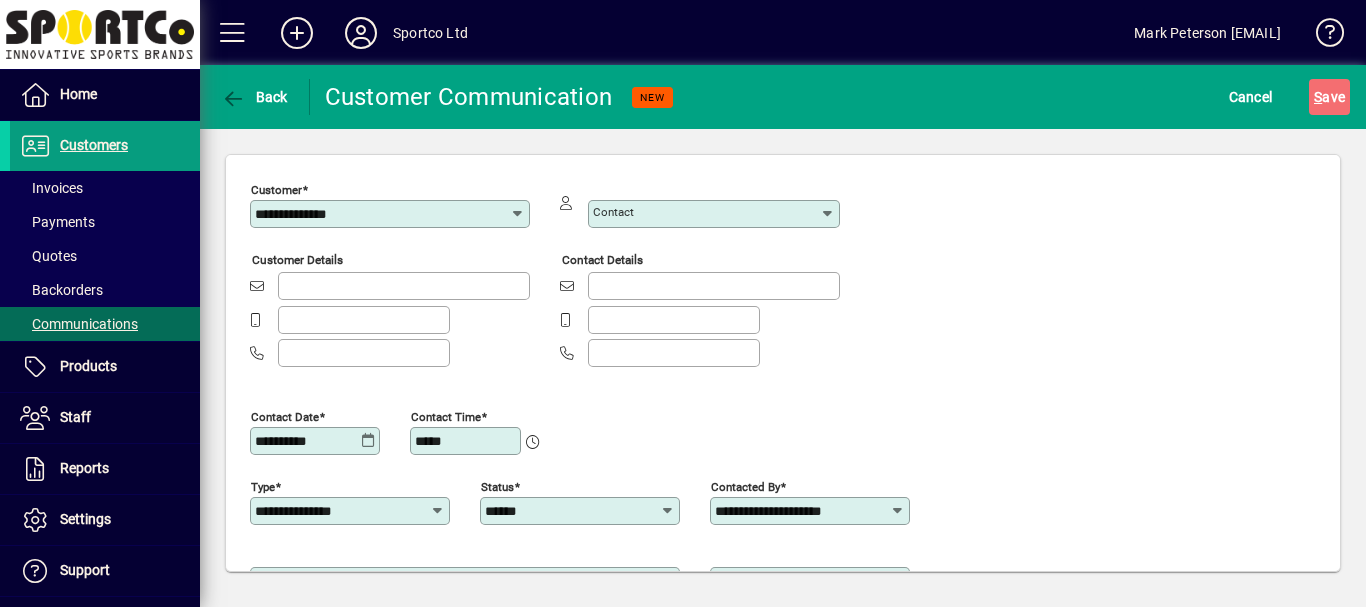 type on "**********" 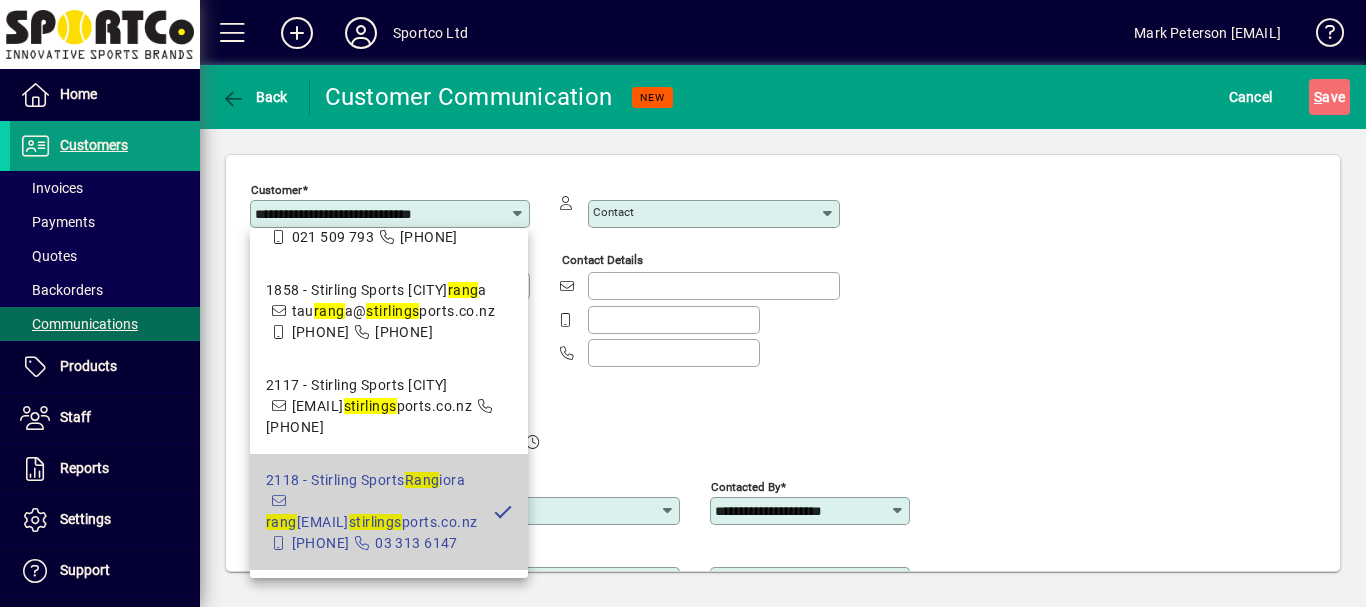 scroll, scrollTop: 0, scrollLeft: 0, axis: both 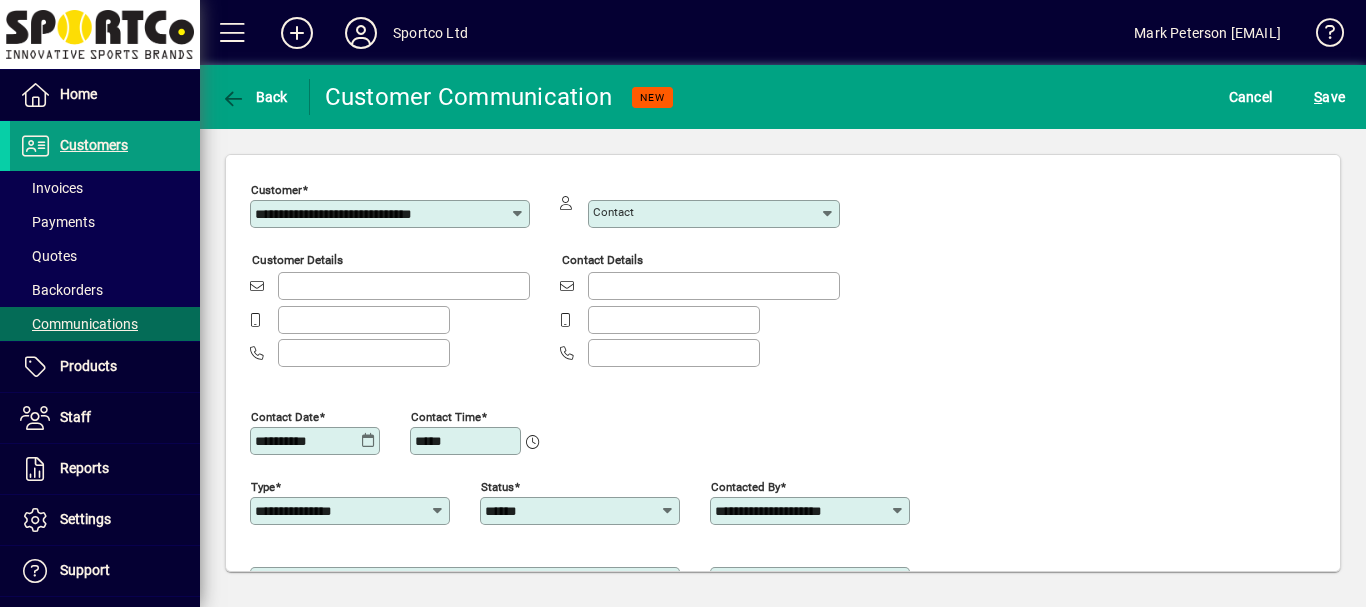 type on "**********" 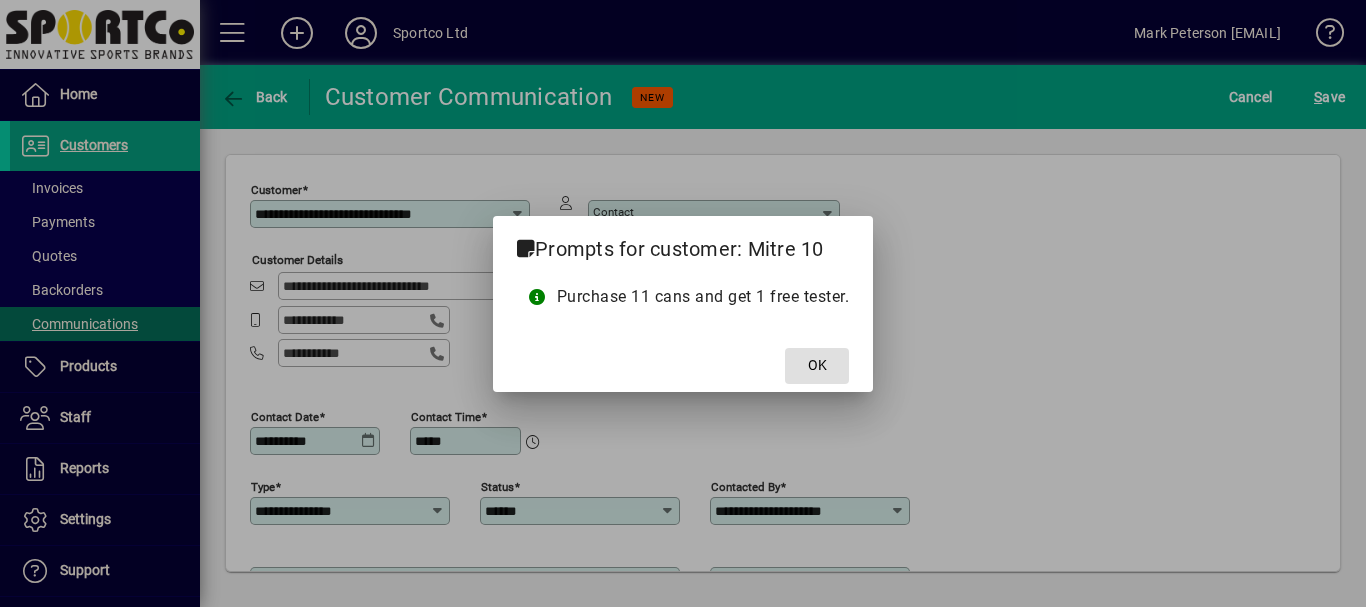 click on "OK" 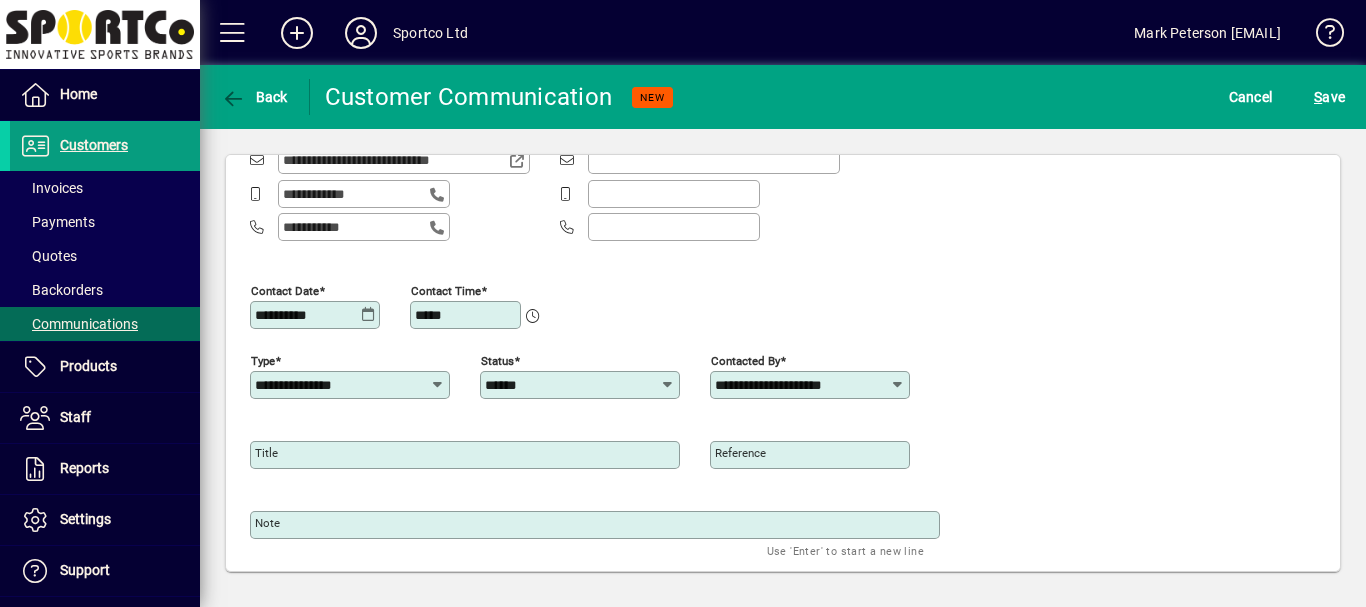 scroll, scrollTop: 191, scrollLeft: 0, axis: vertical 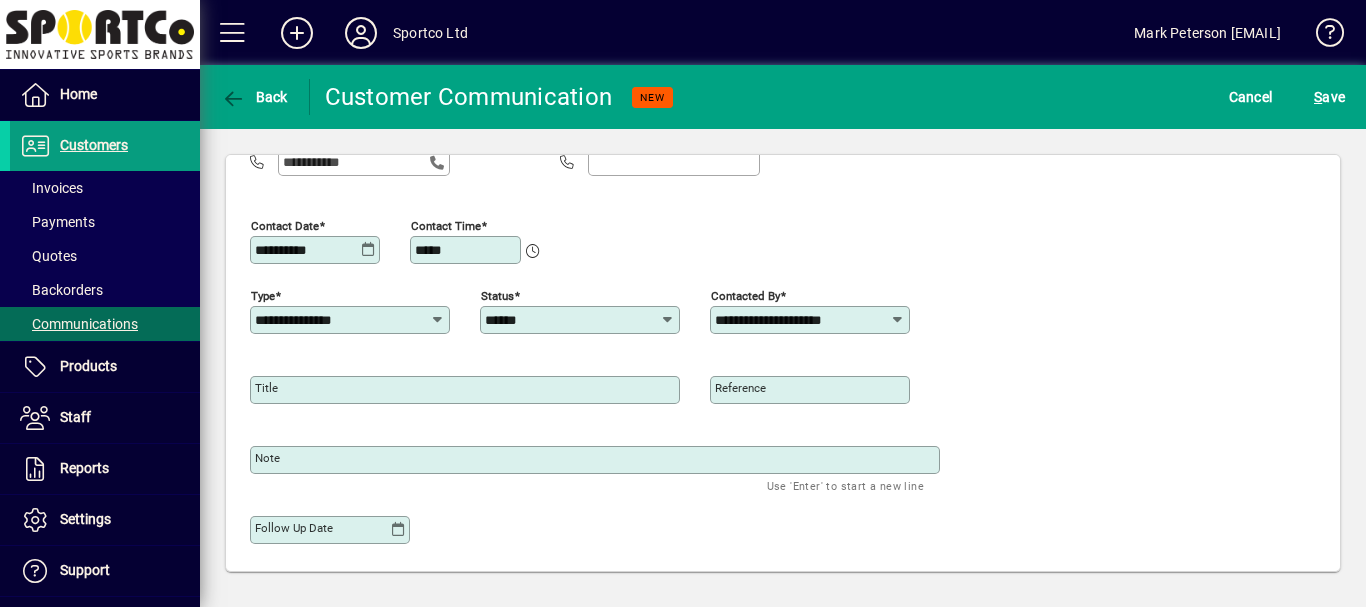 click on "Title" at bounding box center (266, 388) 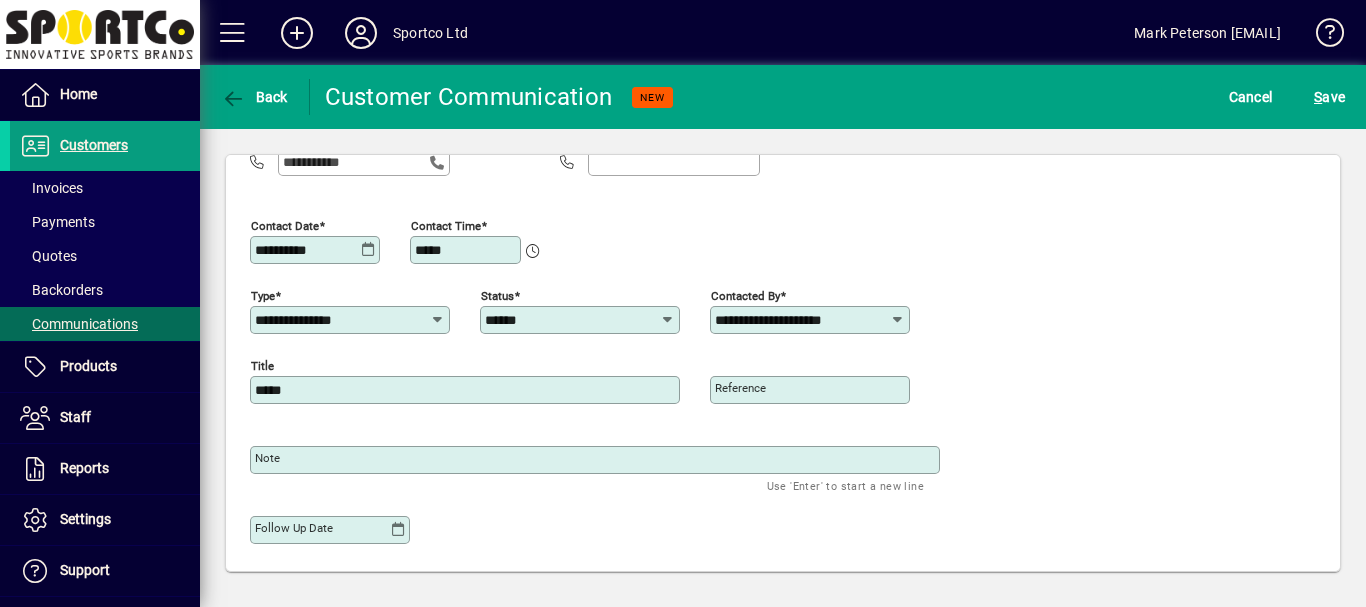 type on "*****" 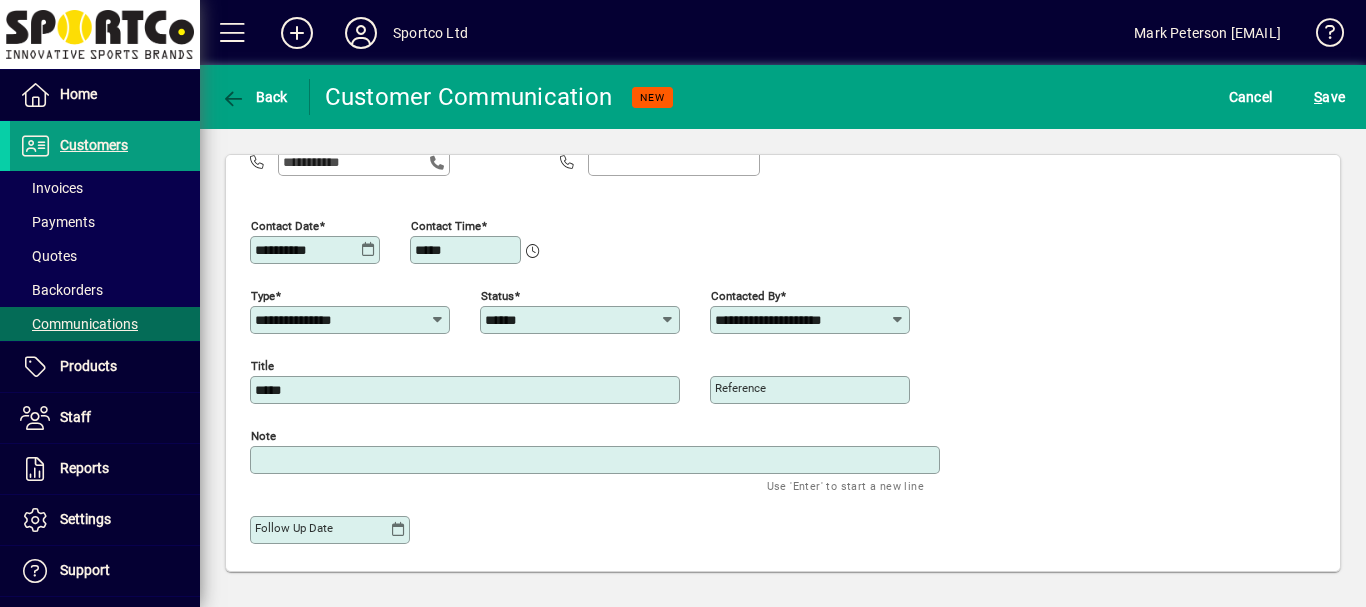 click on "Note" at bounding box center [597, 460] 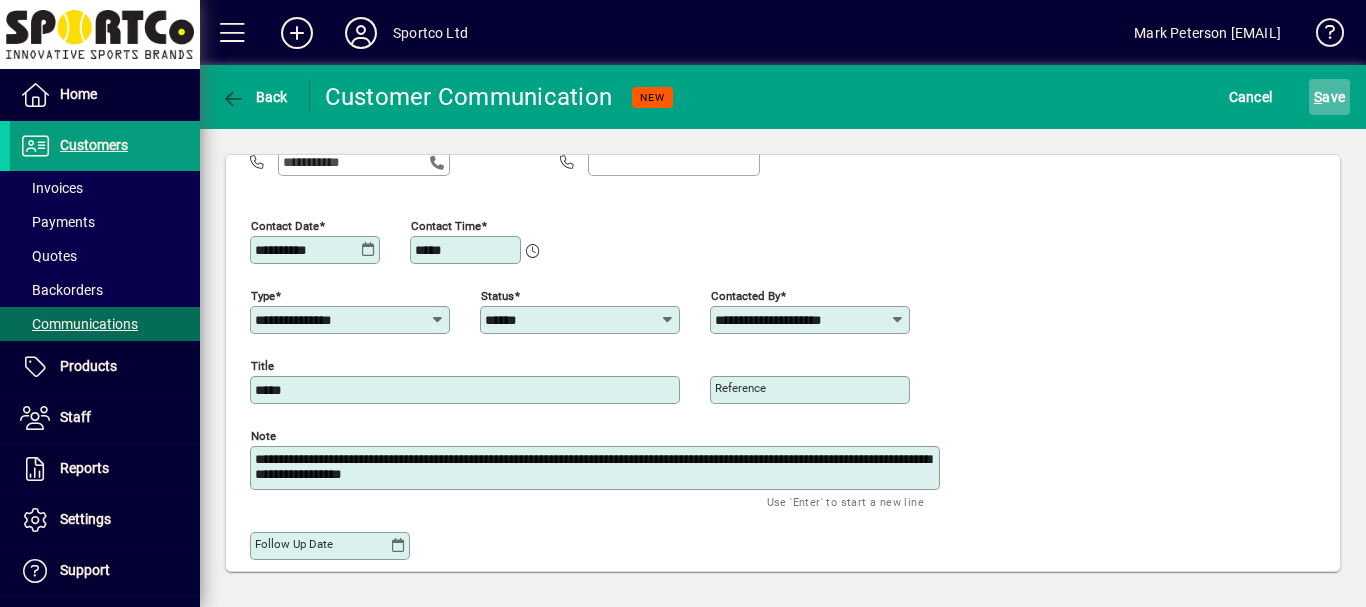 type on "**********" 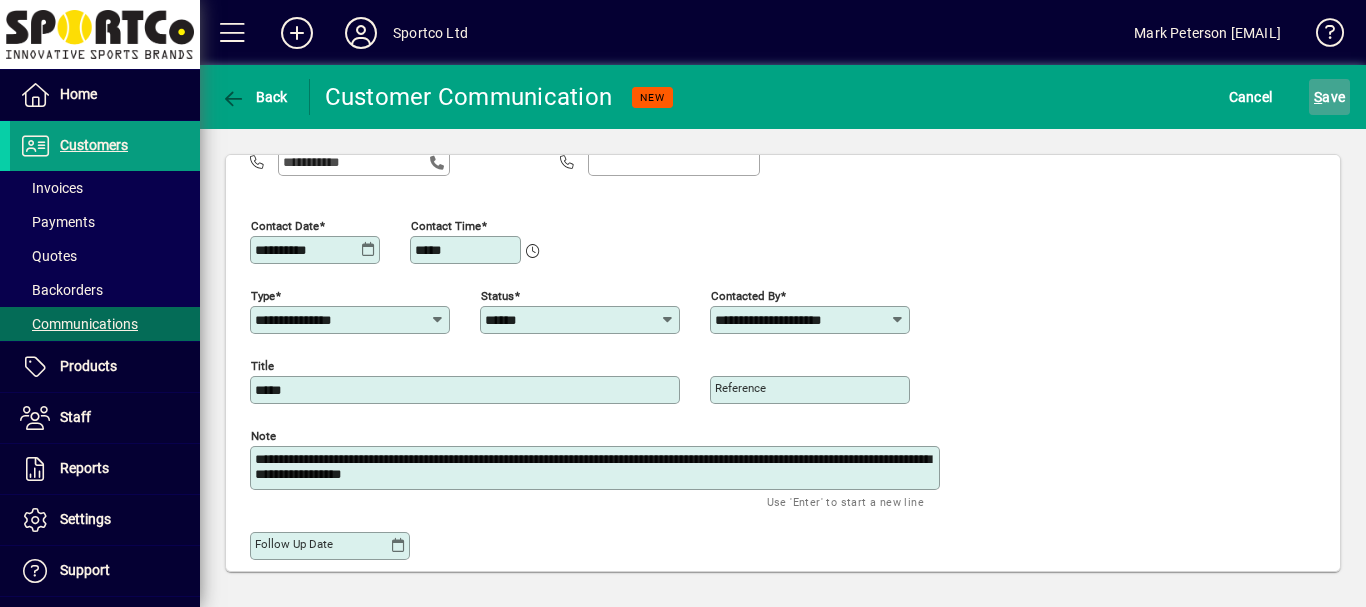 click on "S ave" 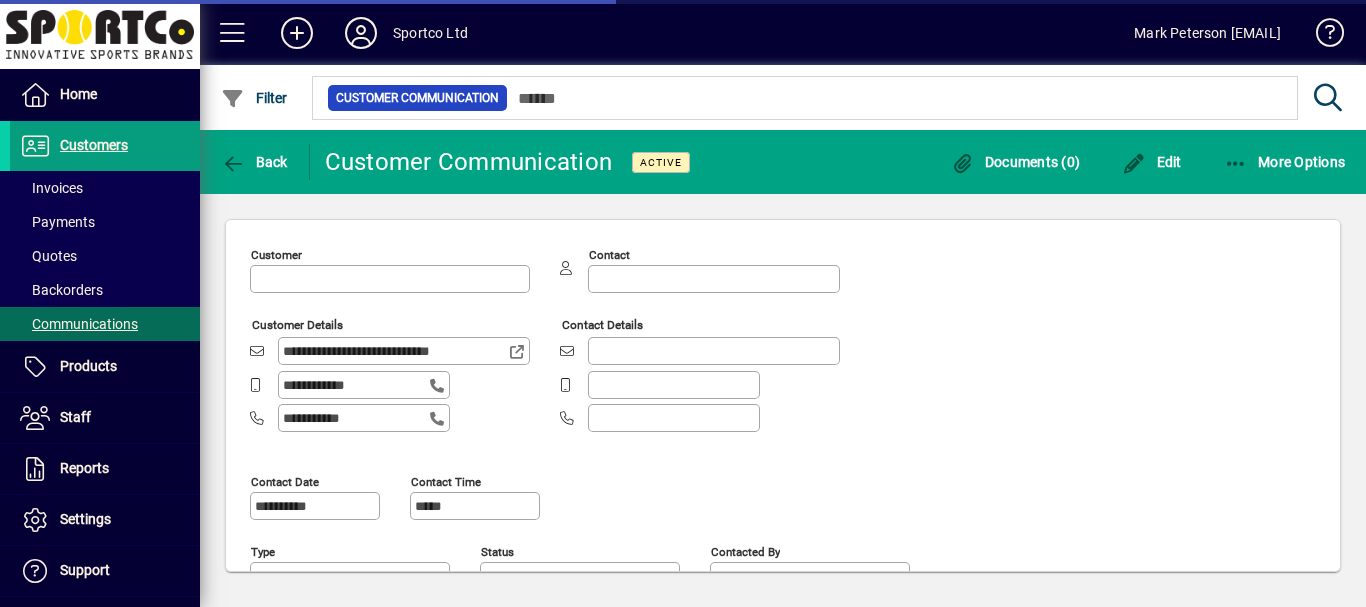 type on "**********" 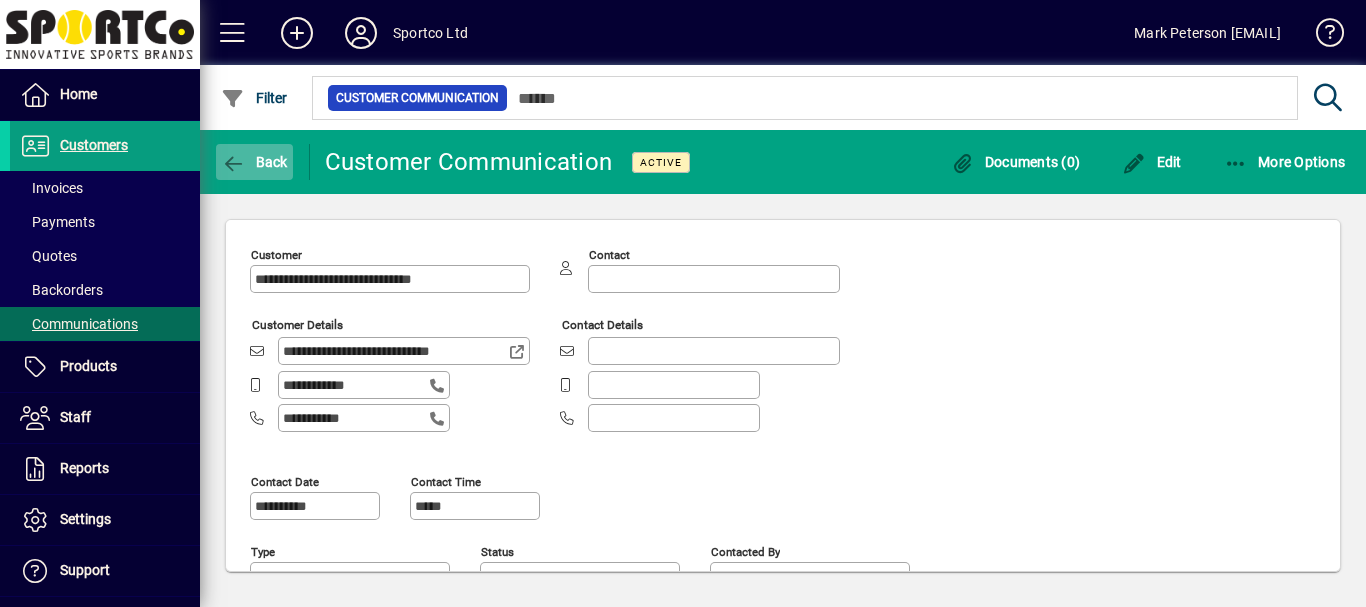 click on "Back" 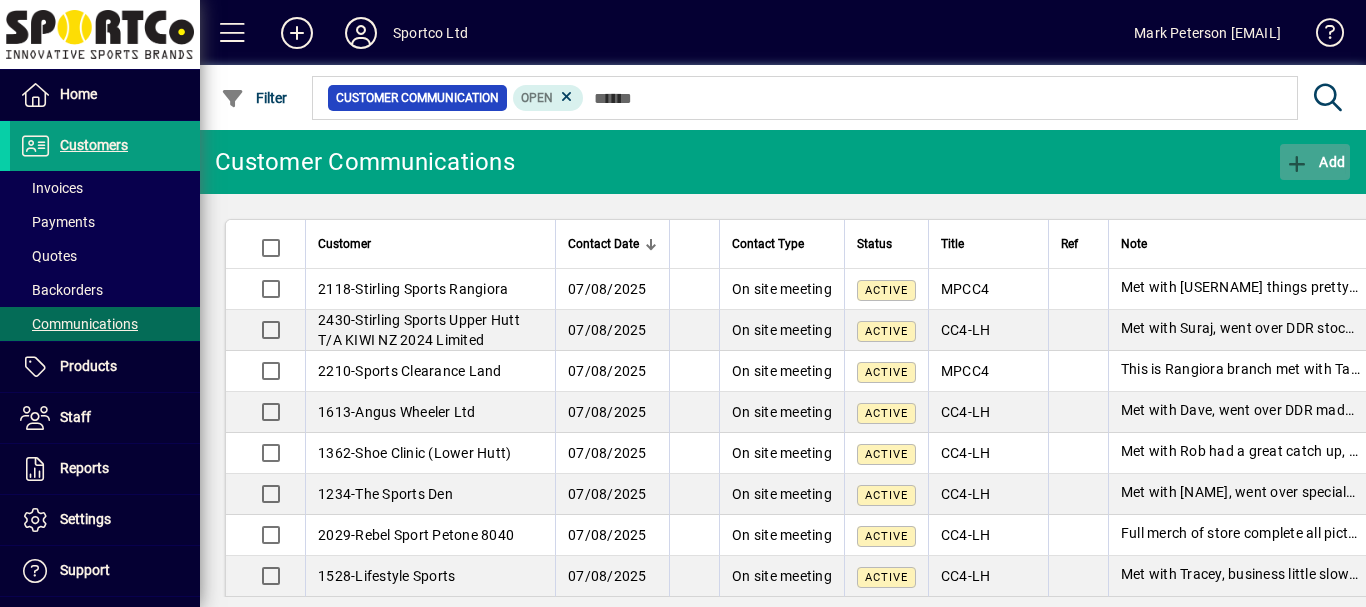 click on "Add" 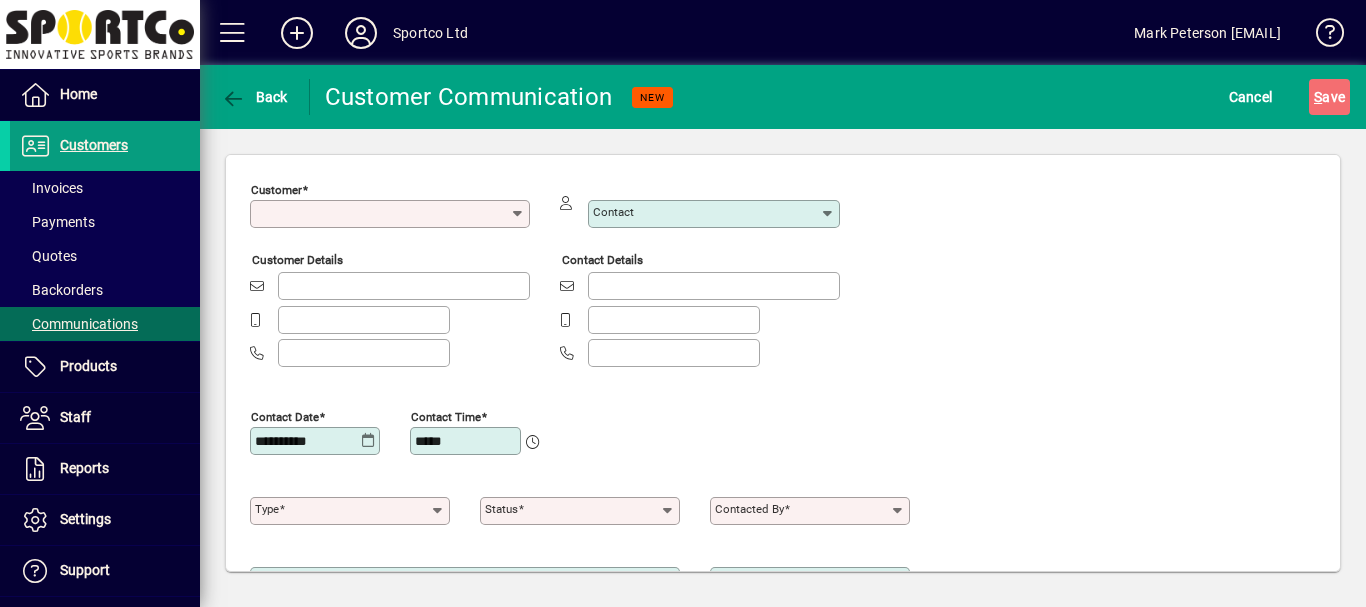 type on "**********" 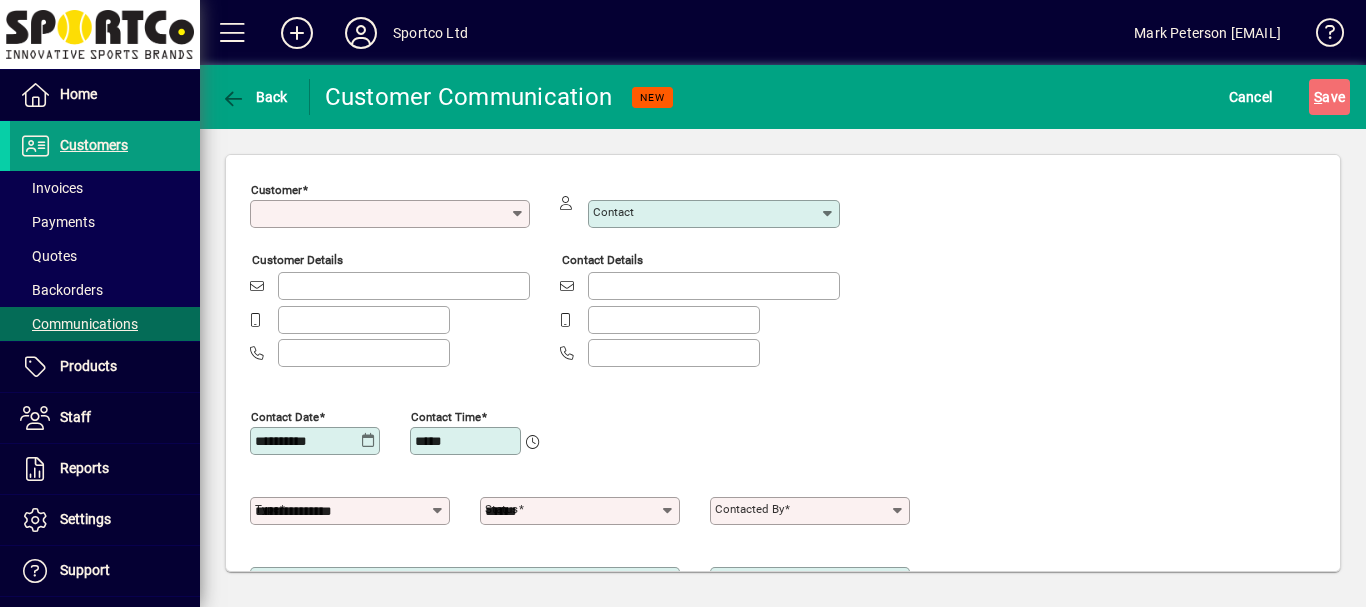 type on "**********" 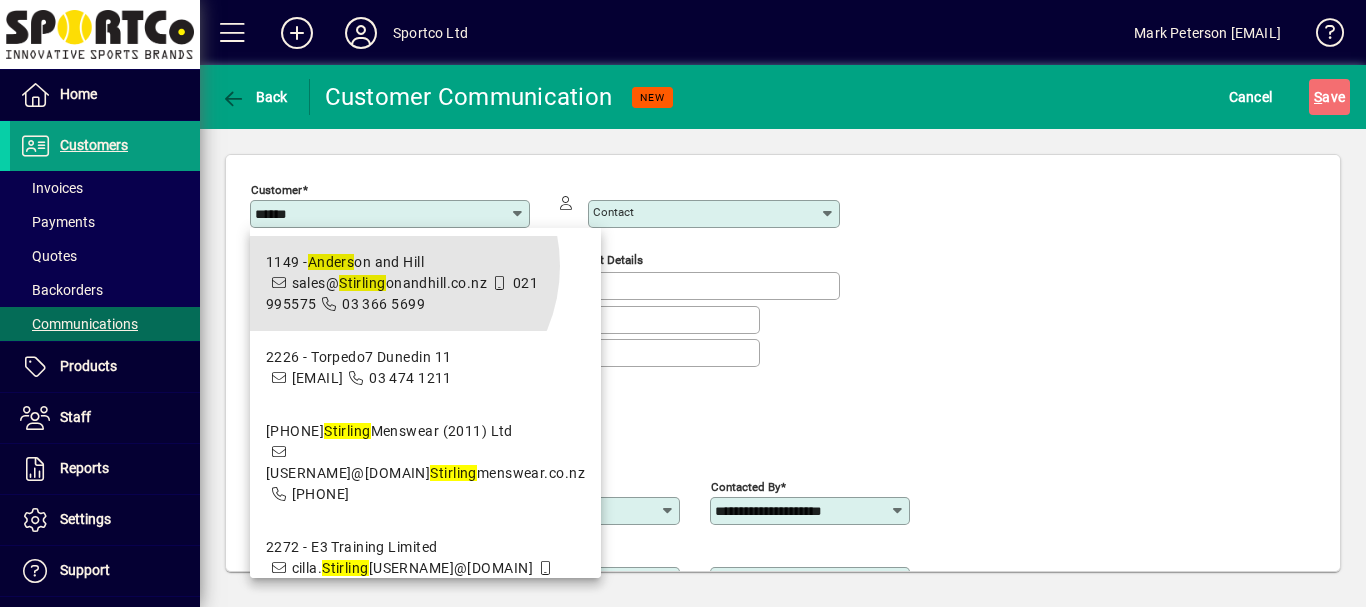 drag, startPoint x: 395, startPoint y: 266, endPoint x: 384, endPoint y: 258, distance: 13.601471 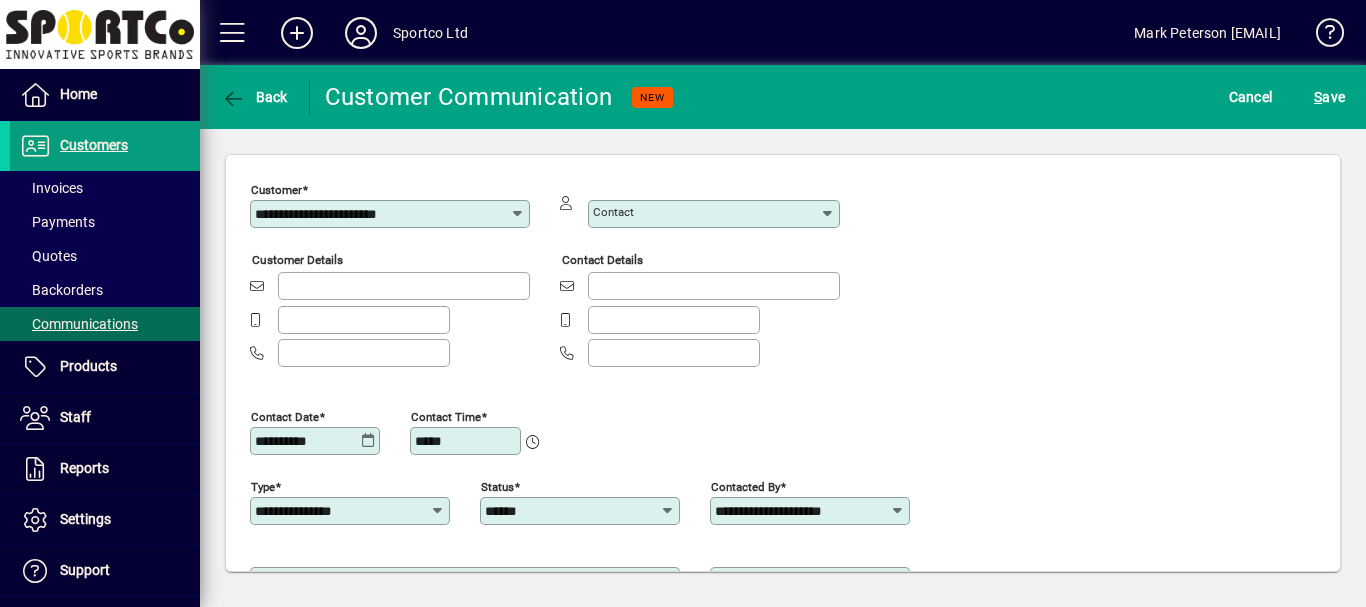 type on "**********" 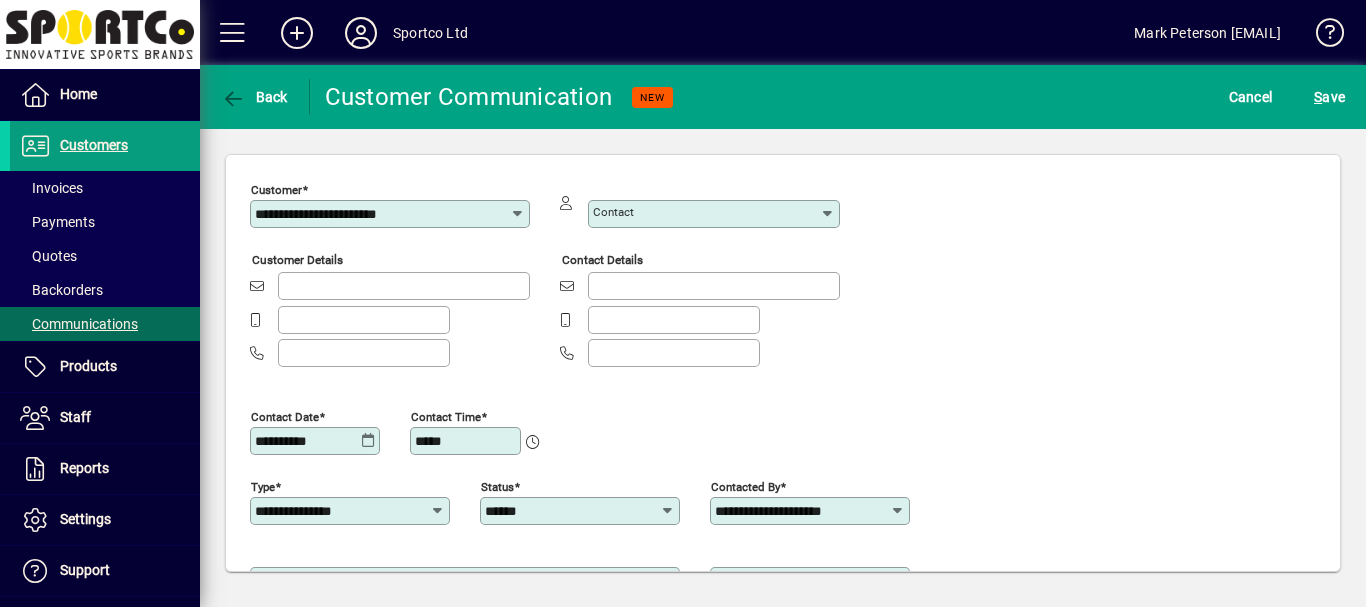 type on "**********" 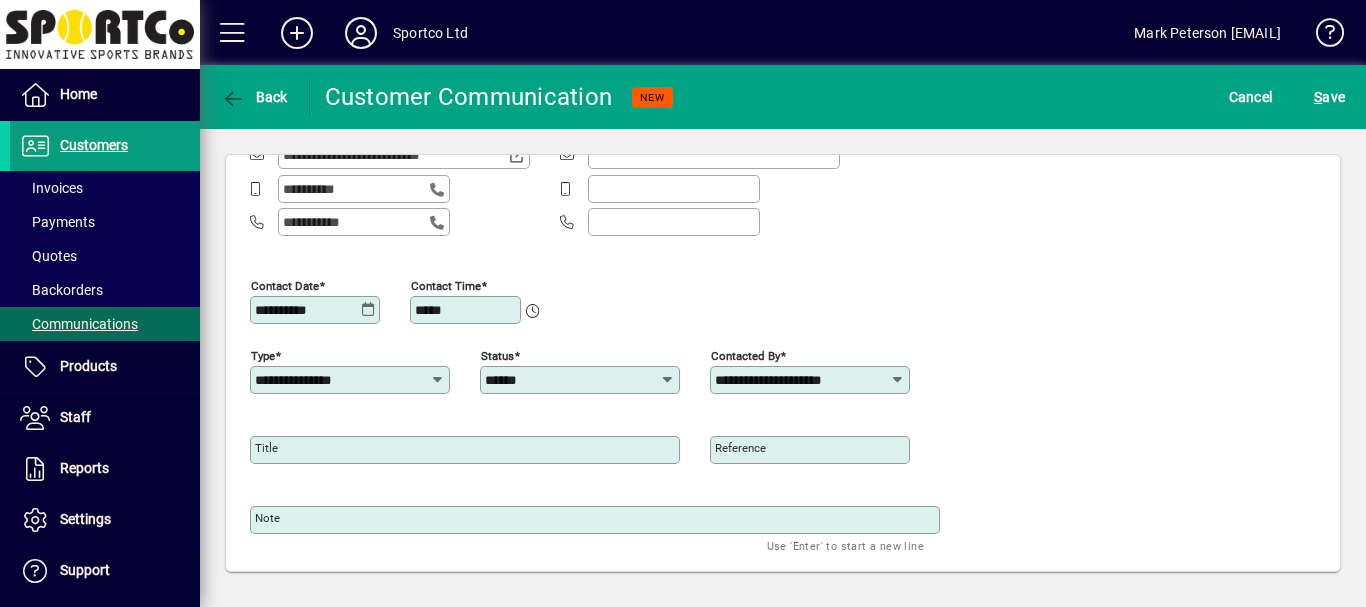 scroll, scrollTop: 191, scrollLeft: 0, axis: vertical 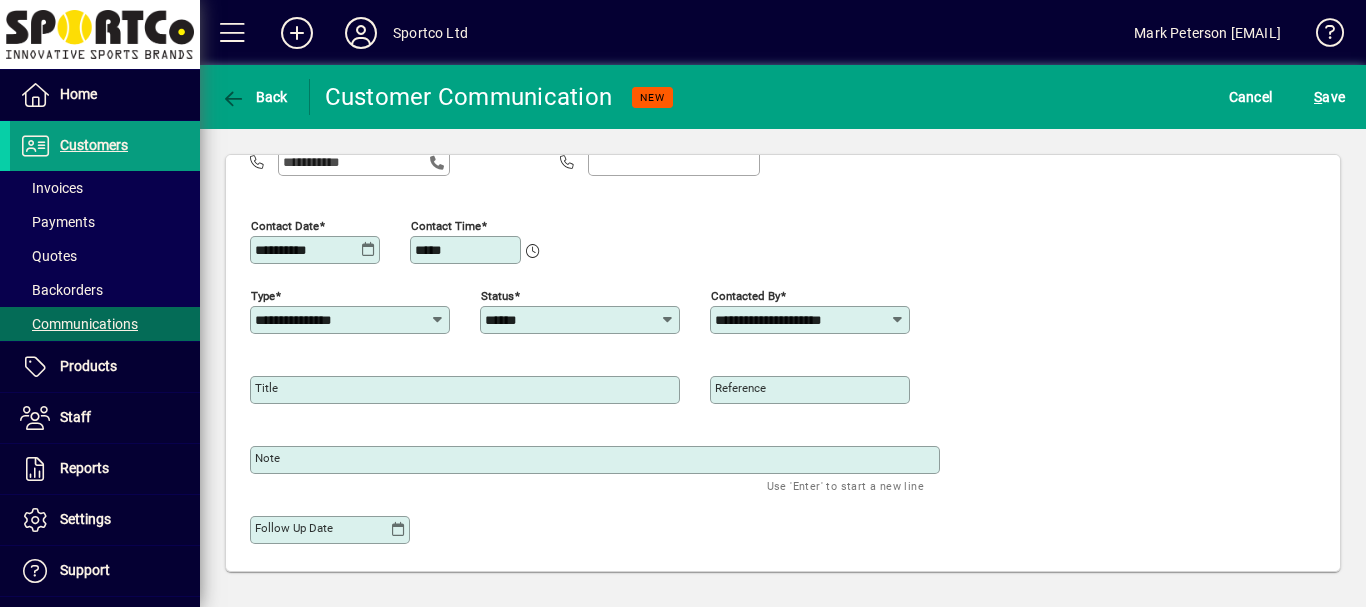 click on "Title" at bounding box center (266, 388) 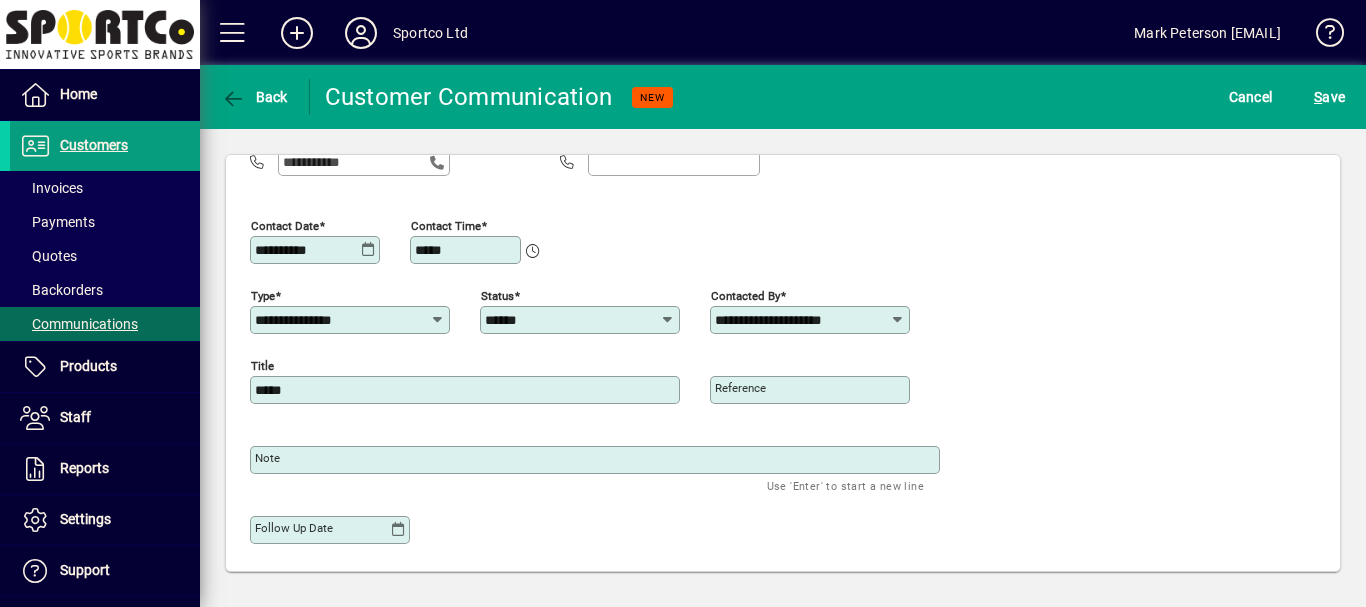 type on "*****" 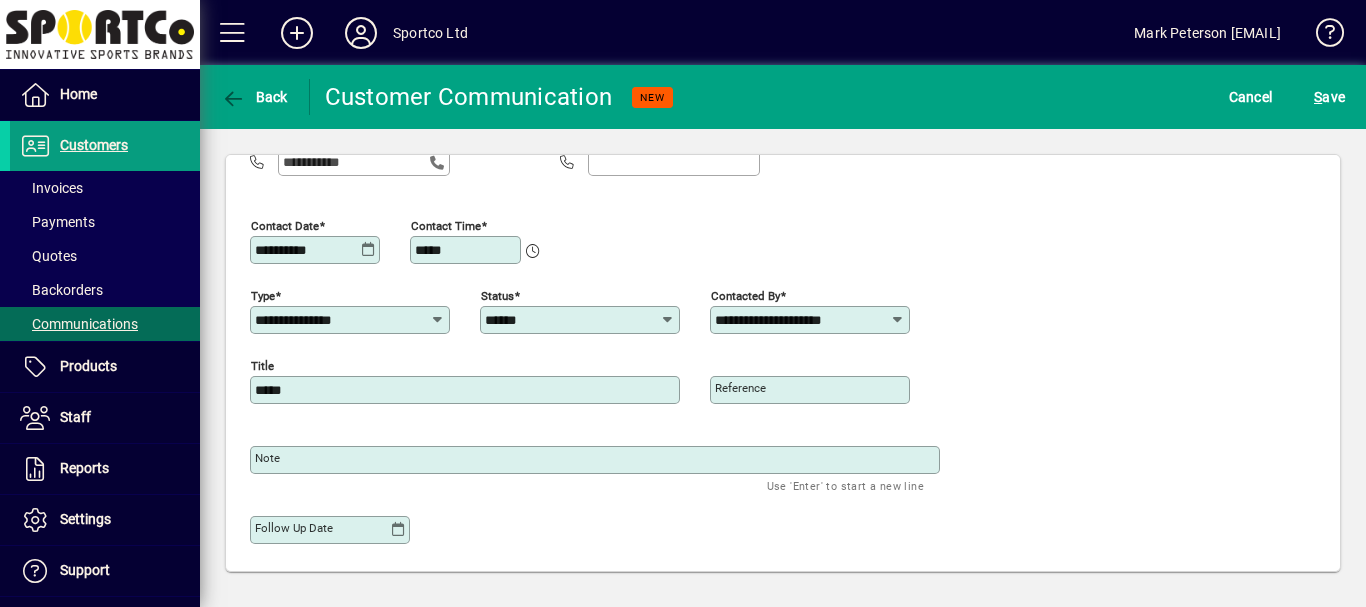 click on "Note" at bounding box center [267, 458] 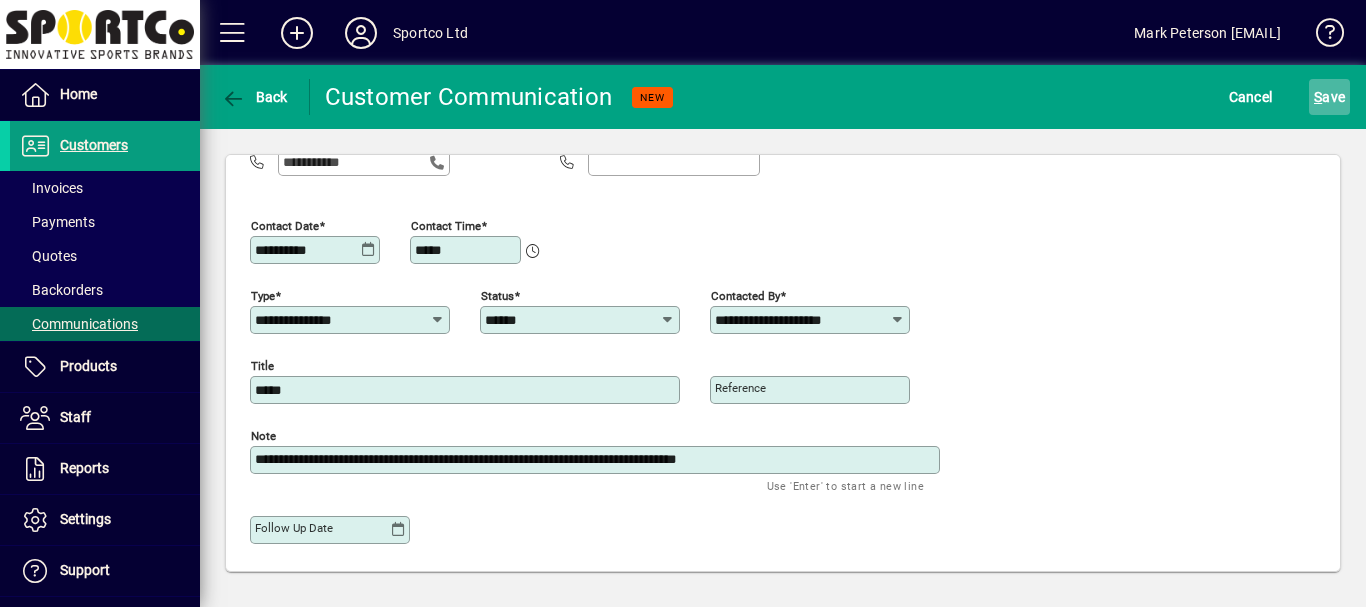type on "**********" 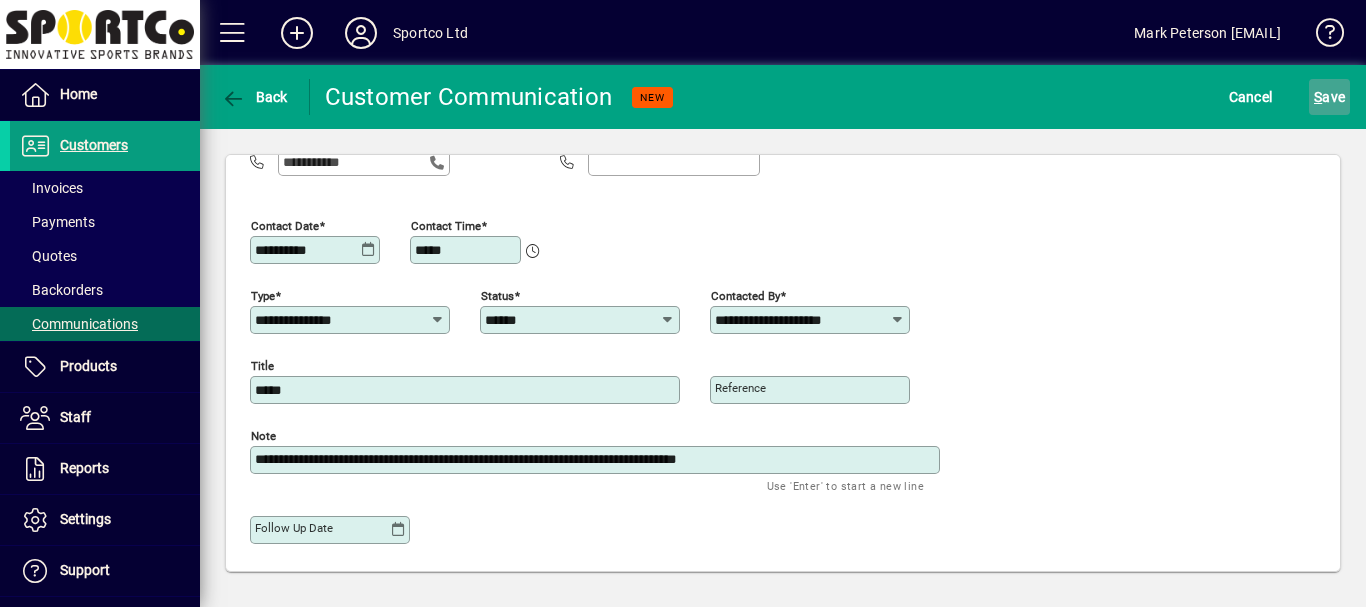 click on "S ave" 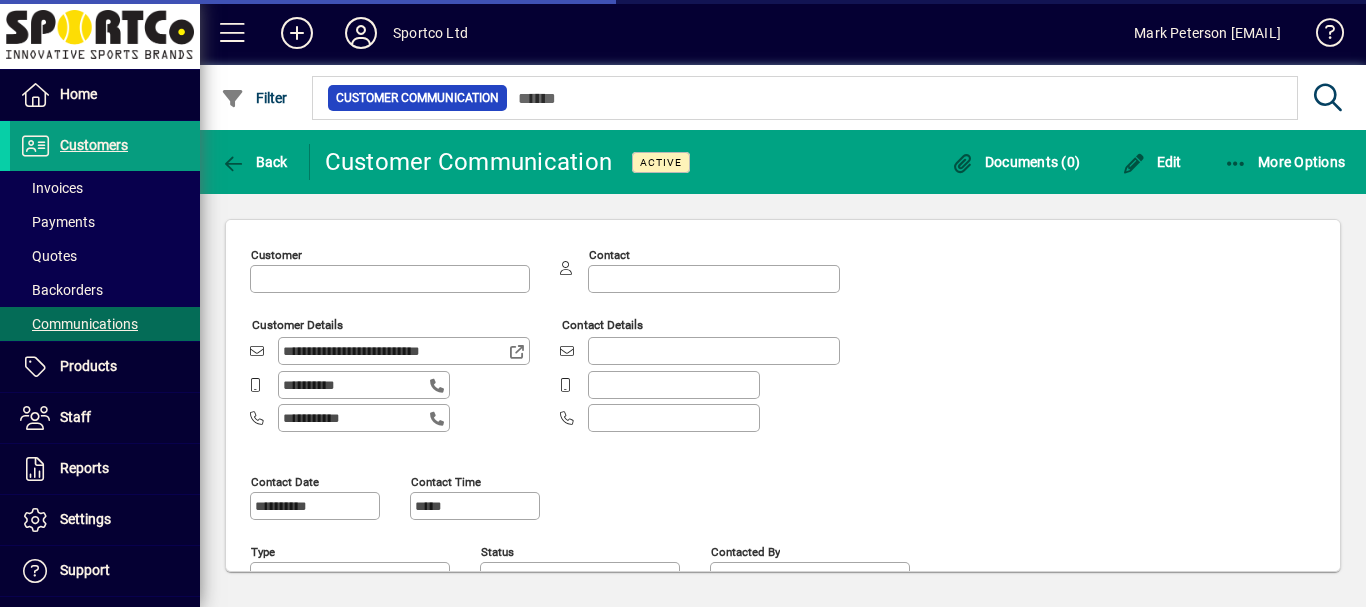 type on "**********" 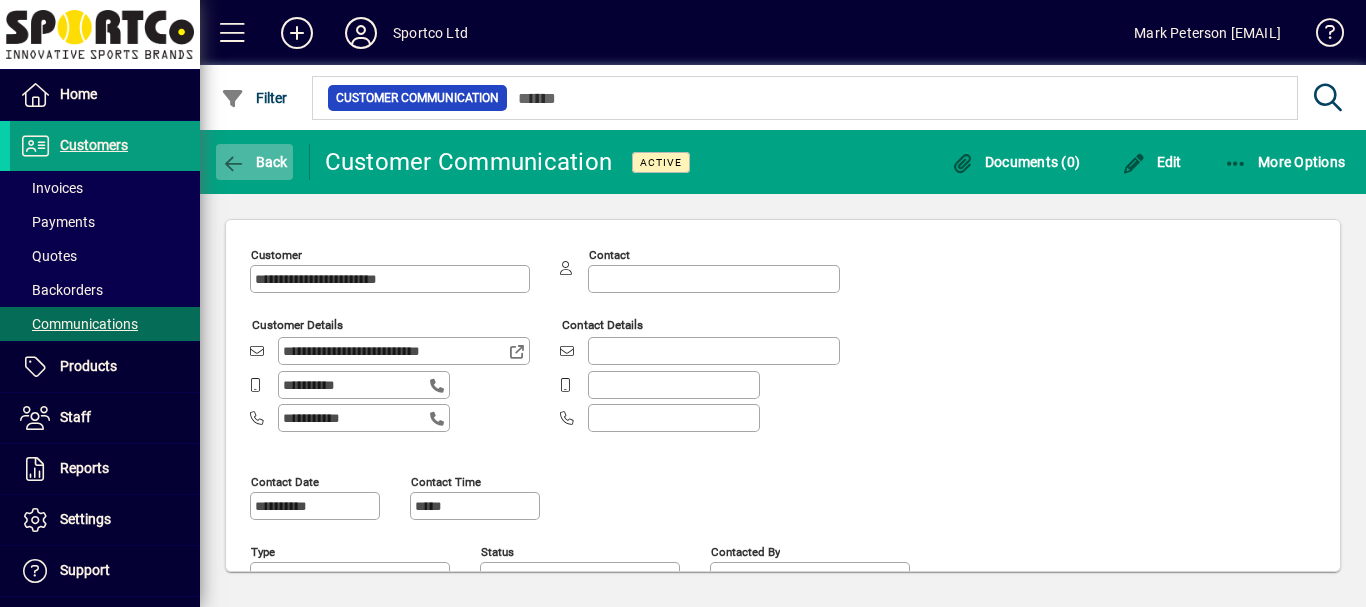 click on "Back" 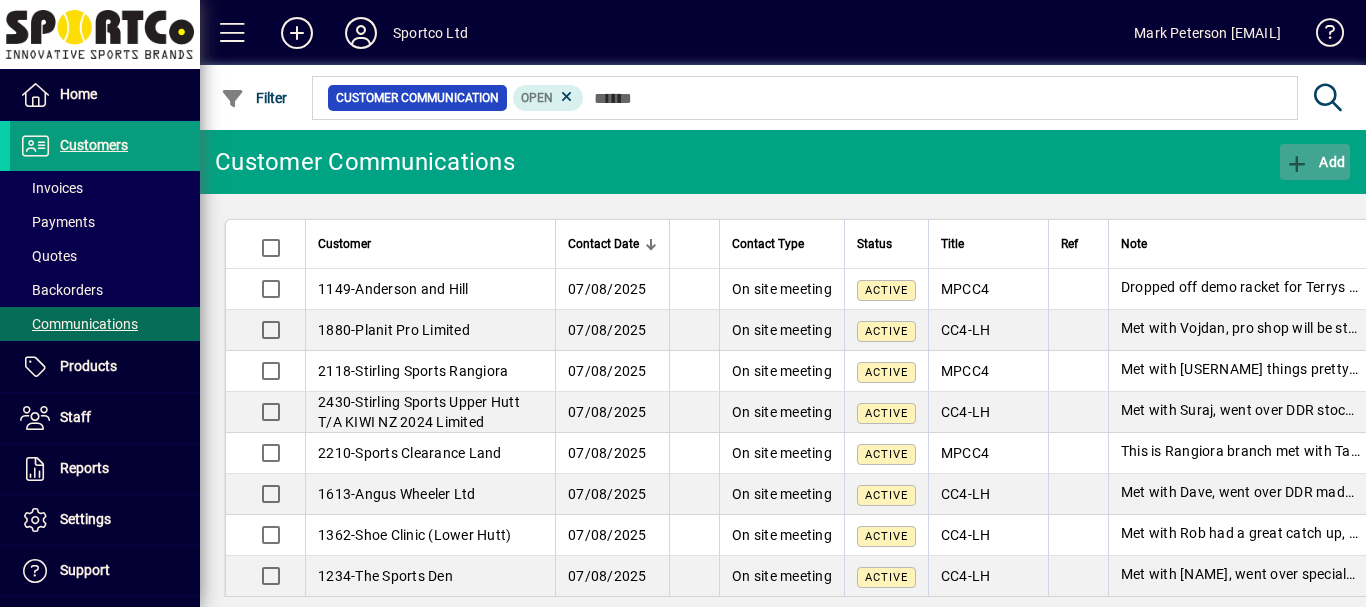 click on "Add" 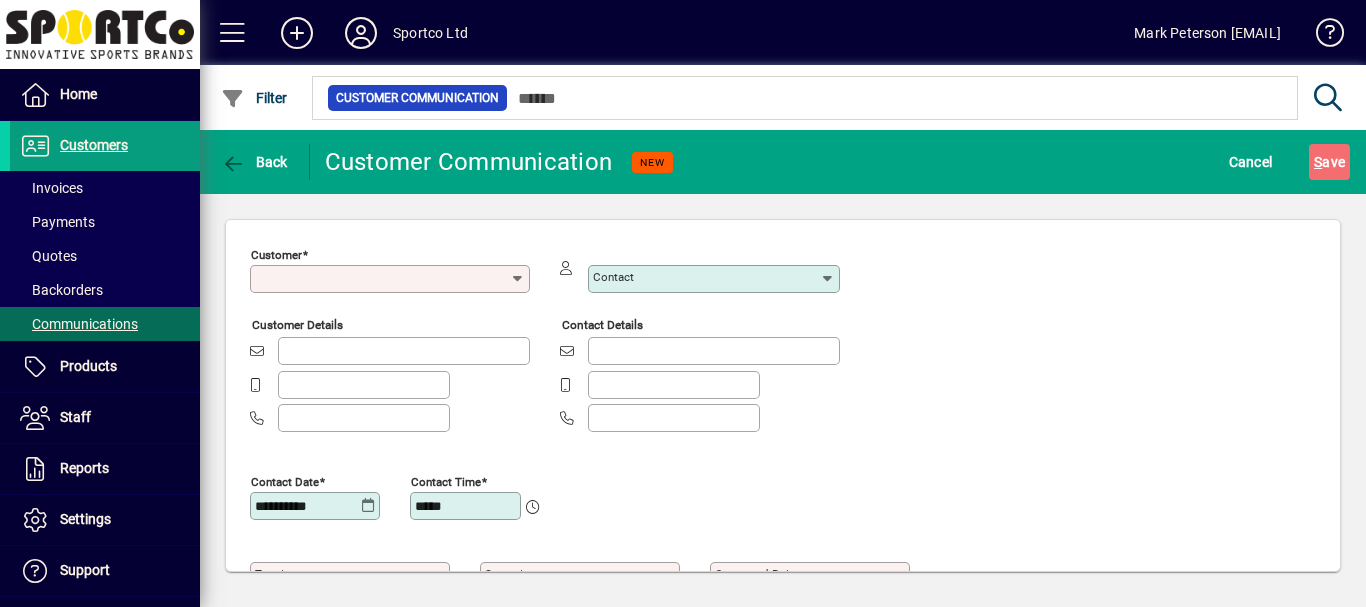 type on "**********" 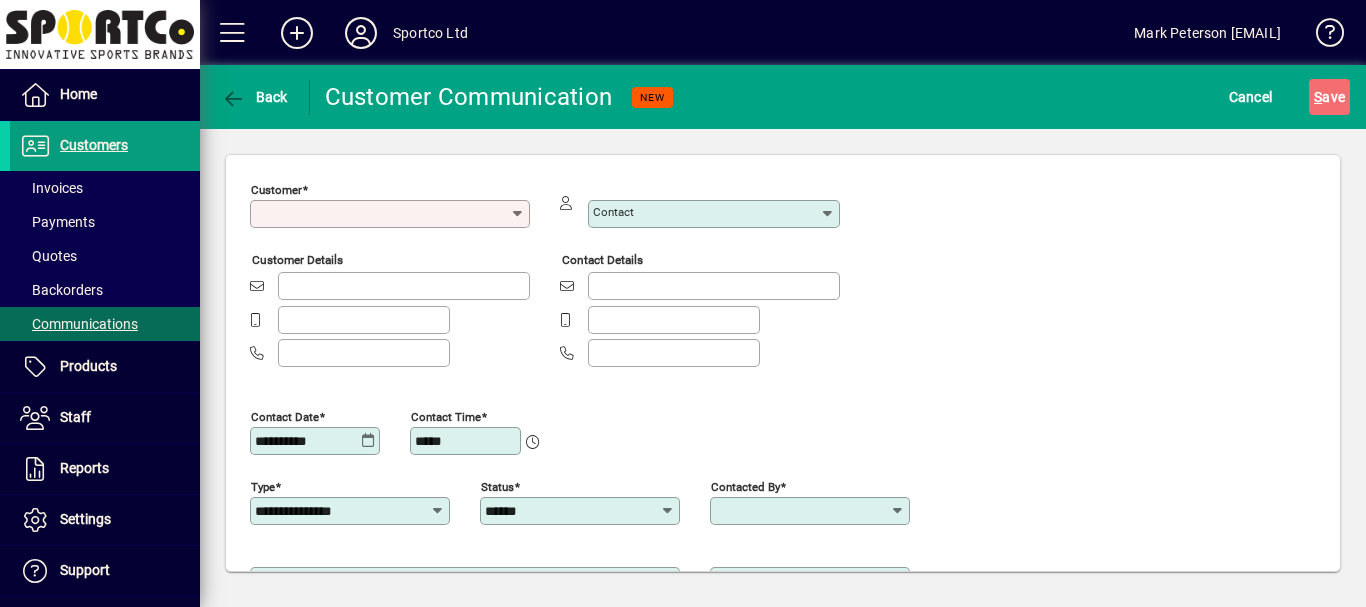 type on "**********" 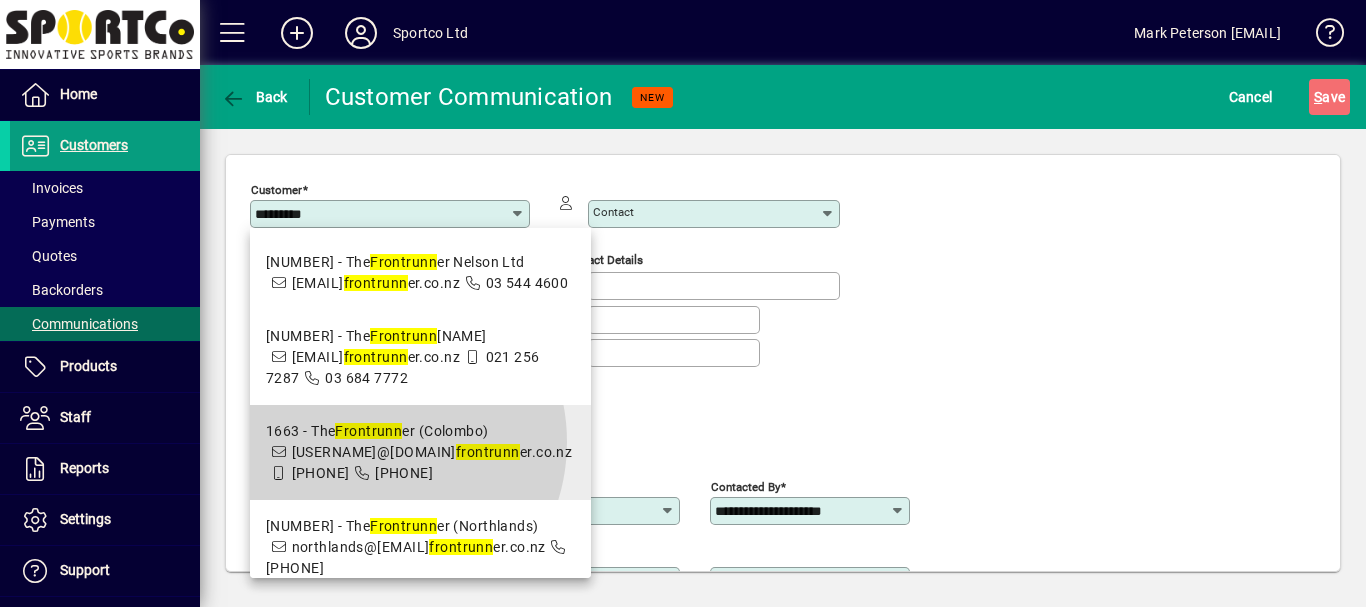 click on "1663 - The  Frontrunn er (Colombo) colombo@the frontrunn er.co.nz 027 366 3629 03 366 7995" at bounding box center (420, 452) 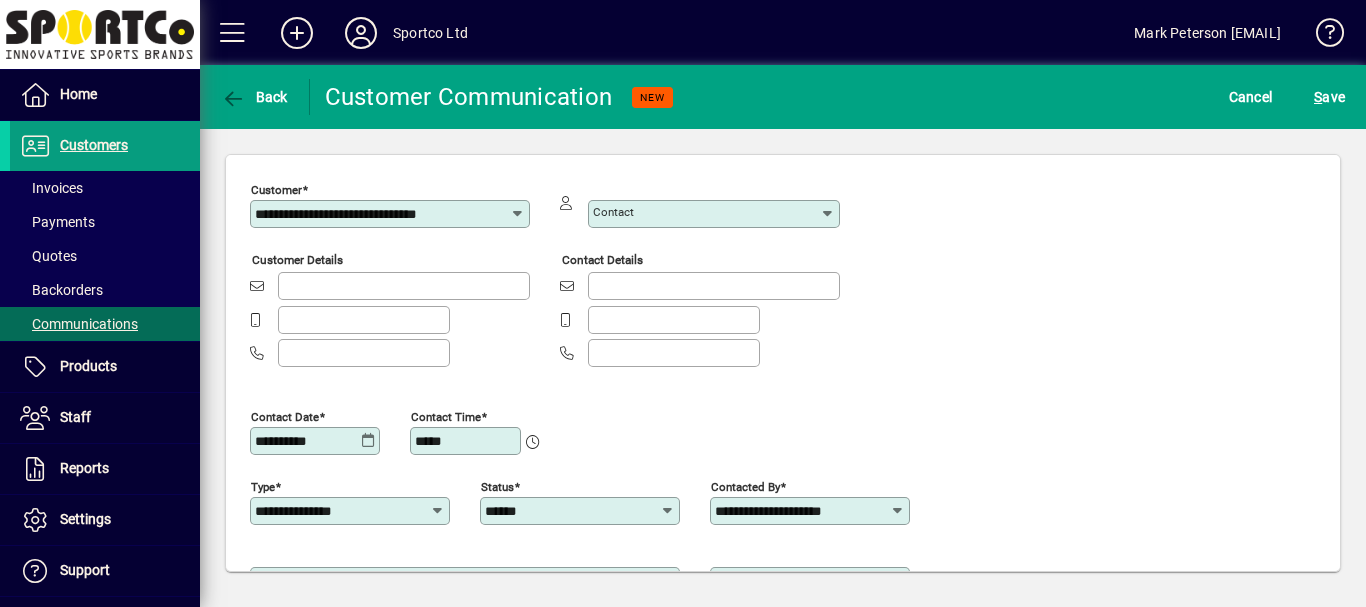 type on "**********" 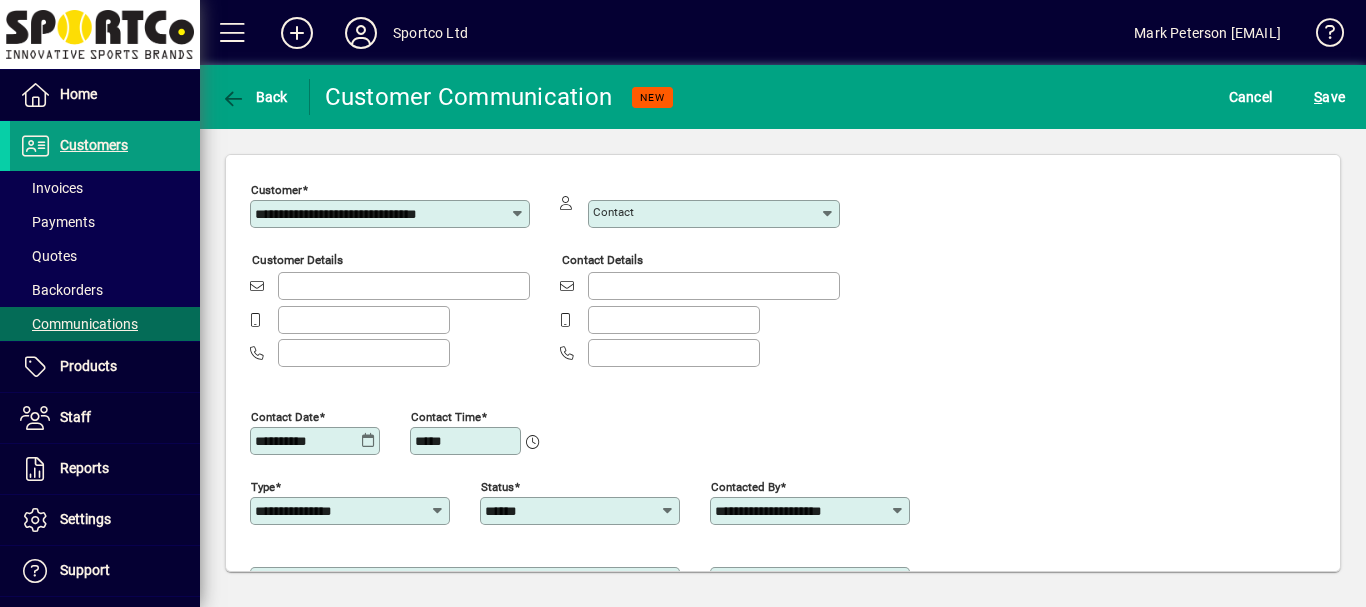 type on "**********" 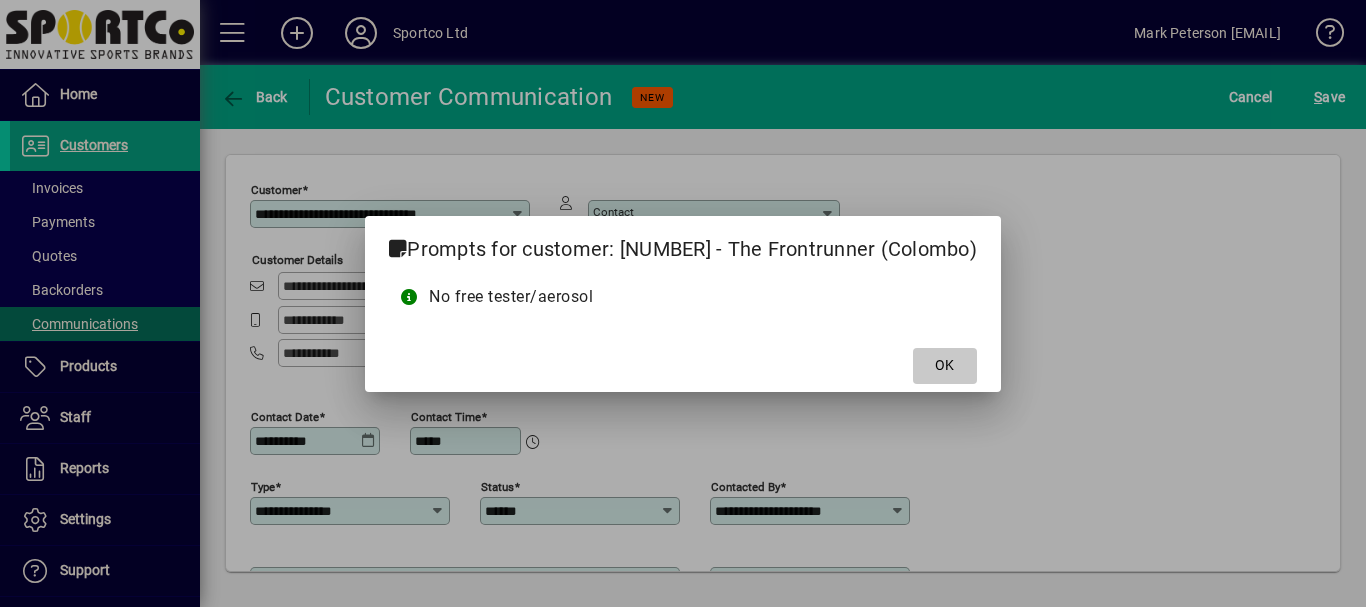 click on "OK" 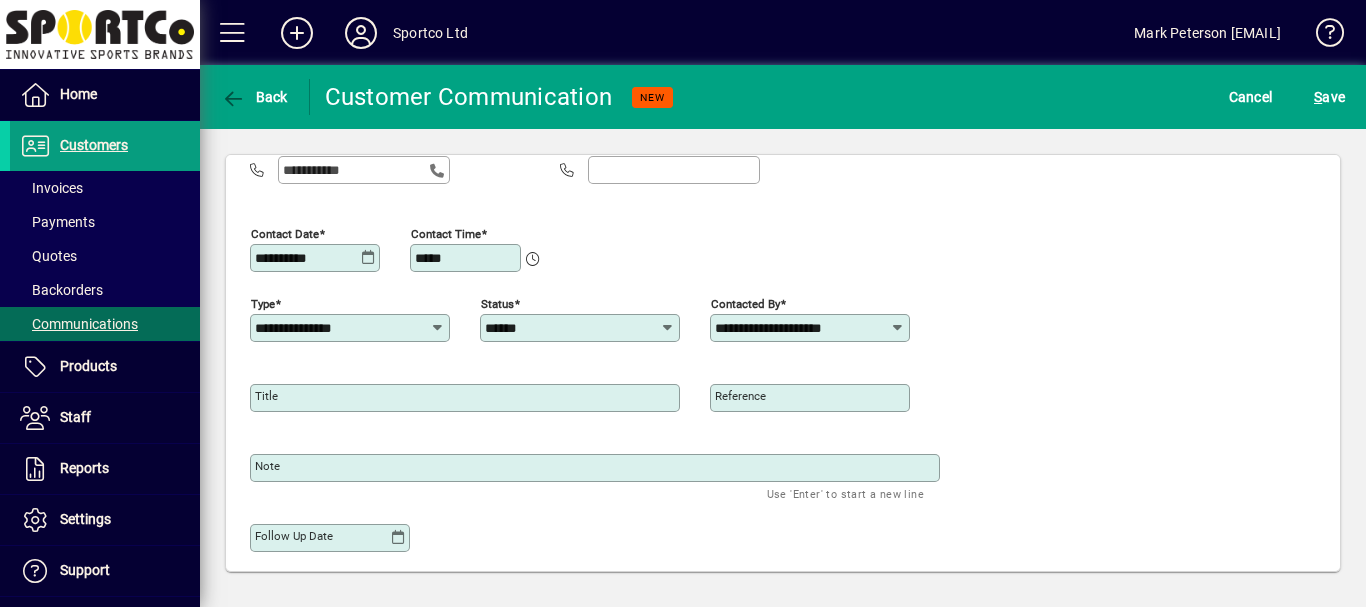 scroll, scrollTop: 191, scrollLeft: 0, axis: vertical 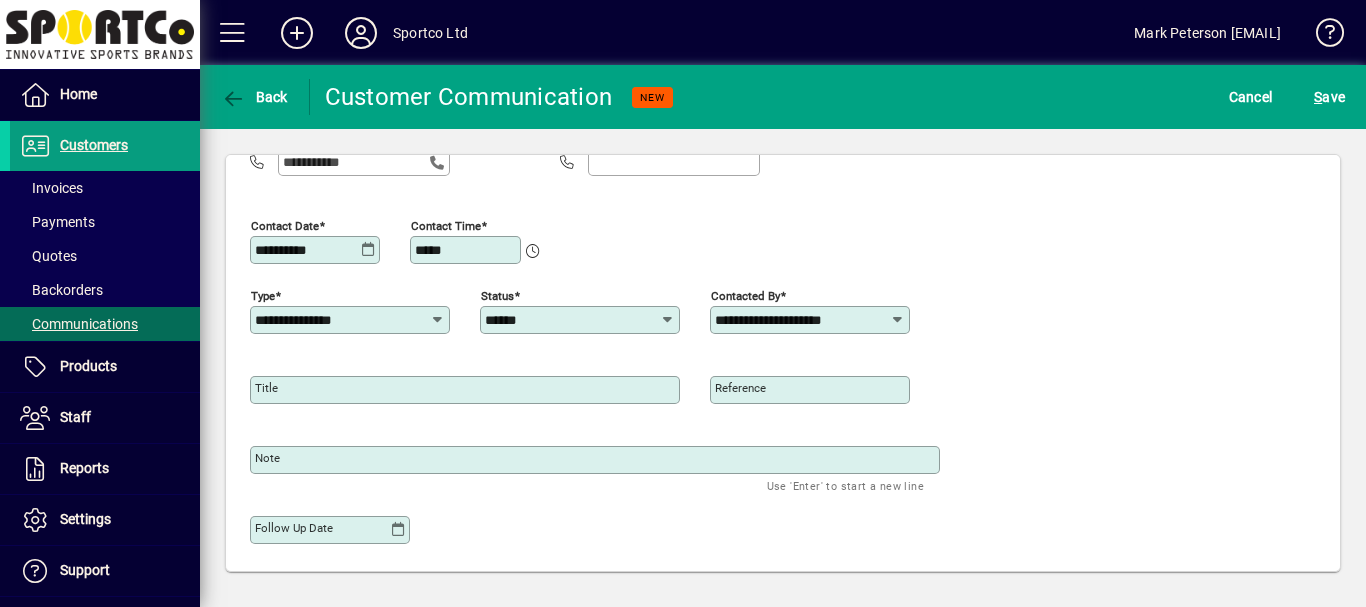 click on "Title" at bounding box center (467, 390) 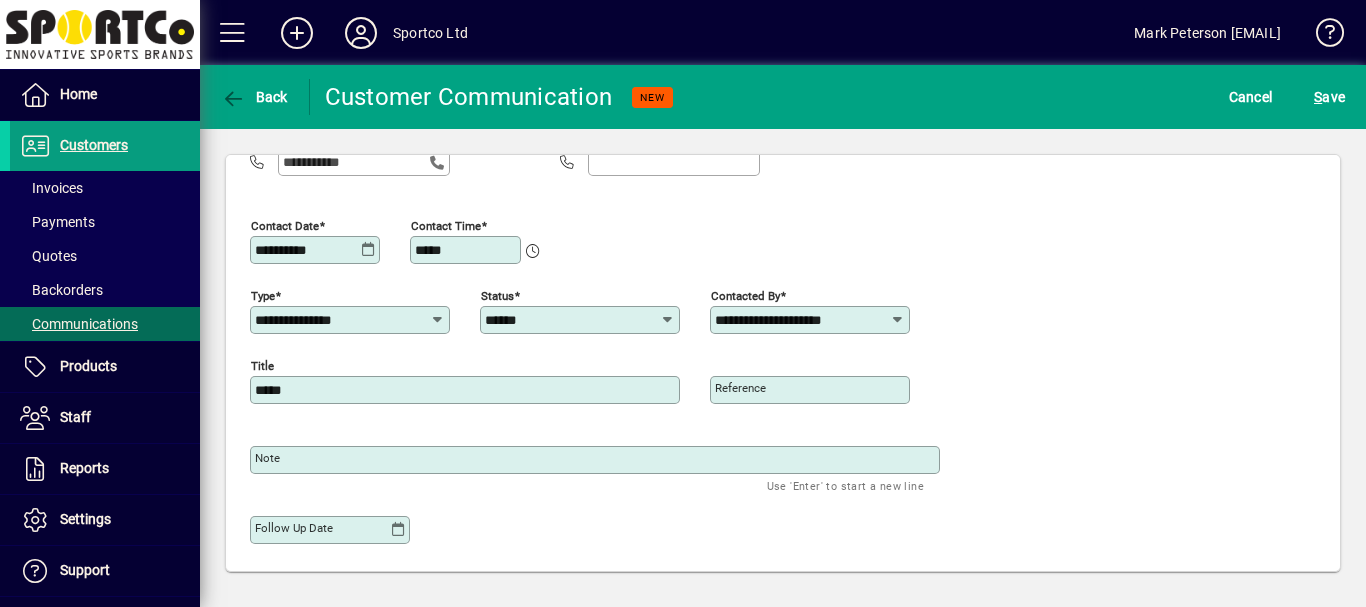 type on "*****" 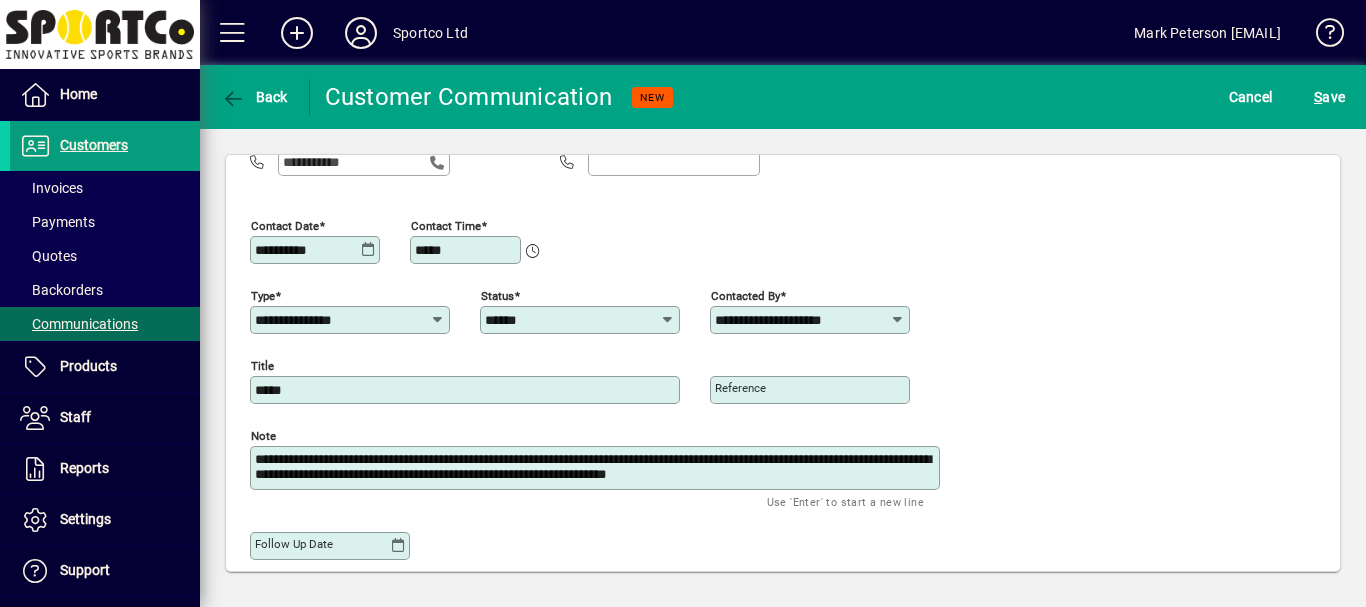 click on "**********" at bounding box center (597, 468) 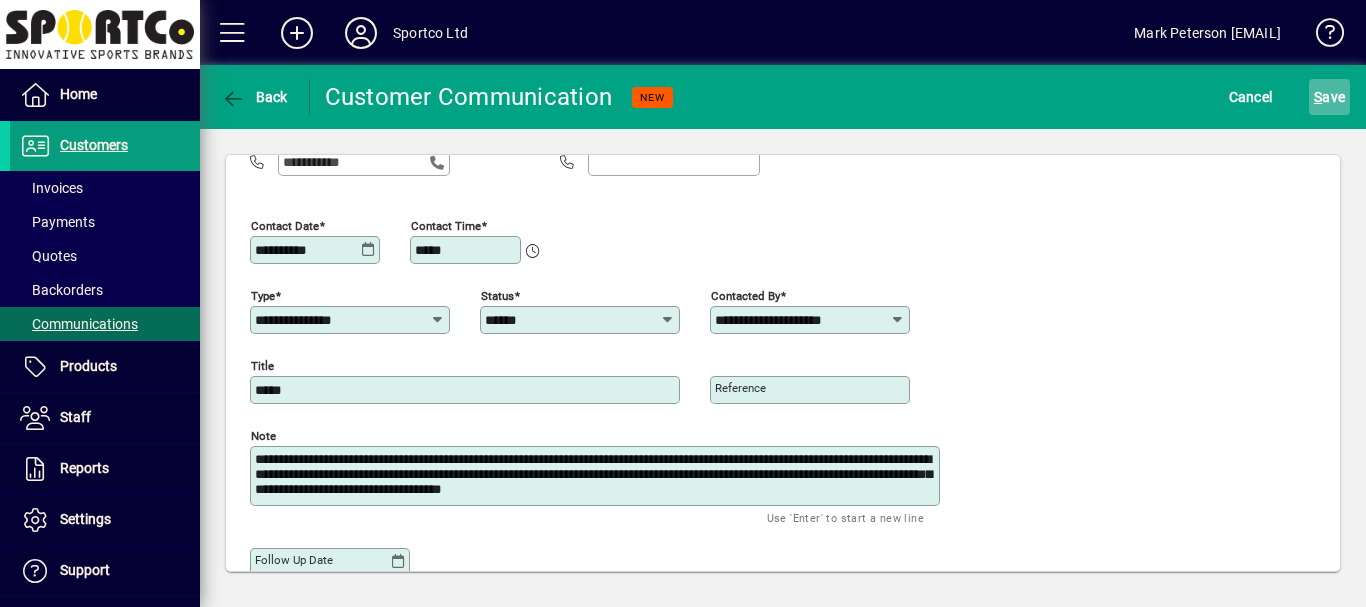 type on "**********" 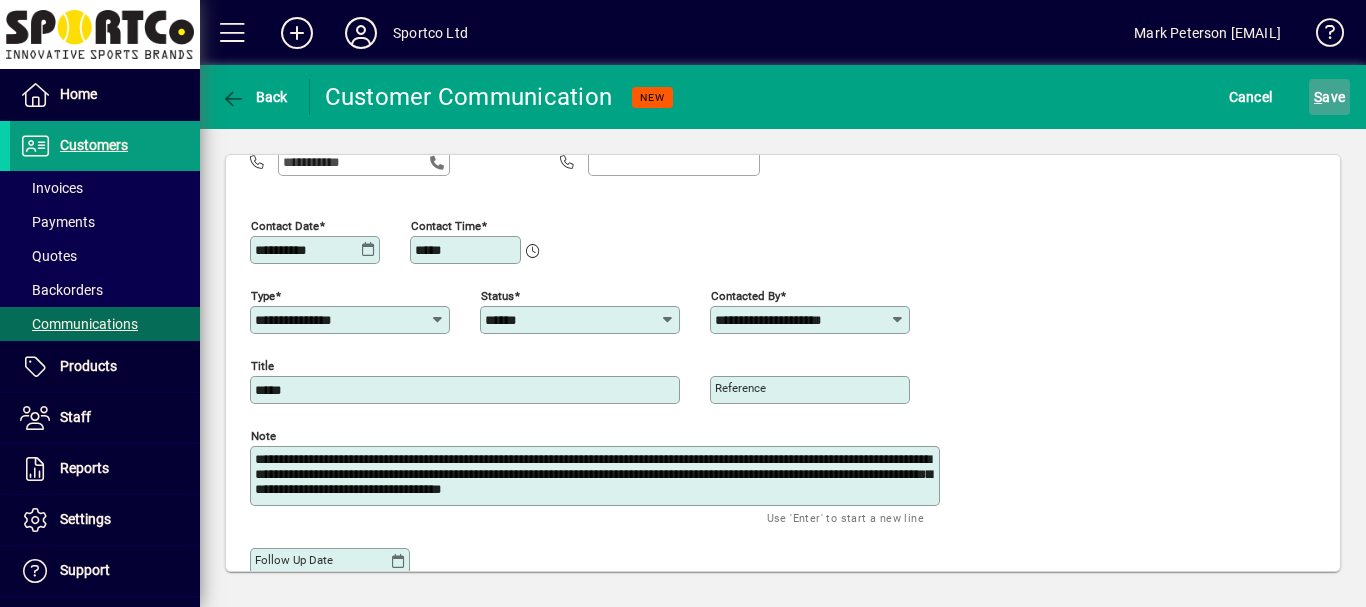 click on "S" 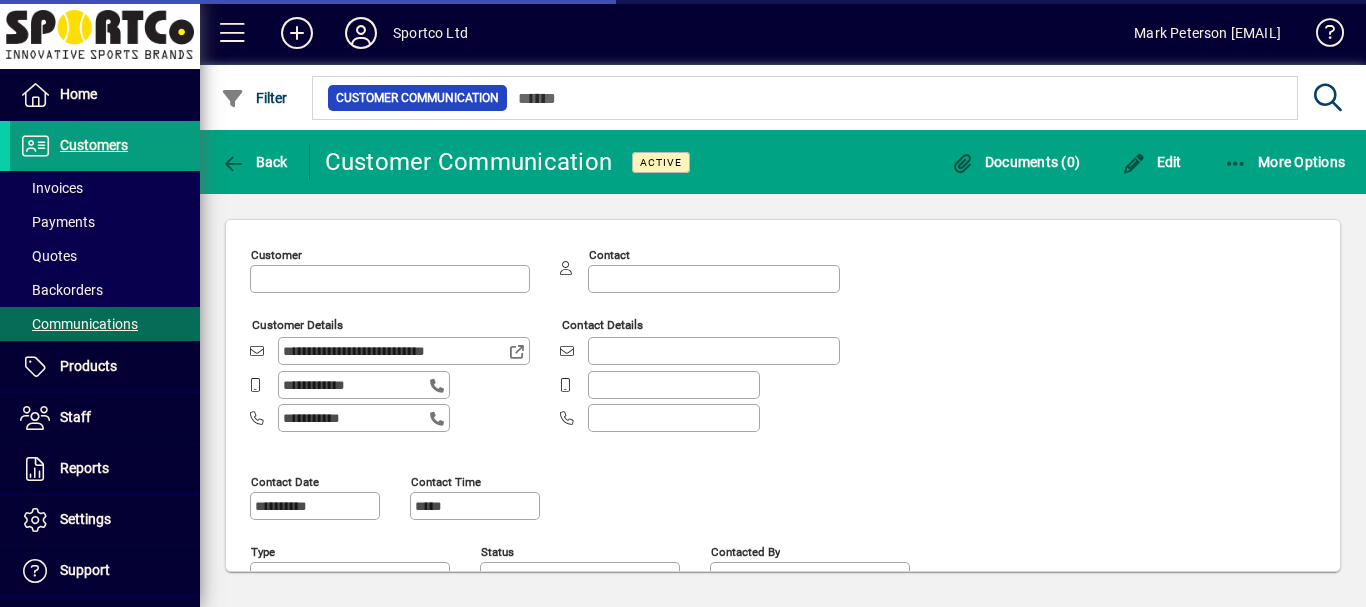 type on "******" 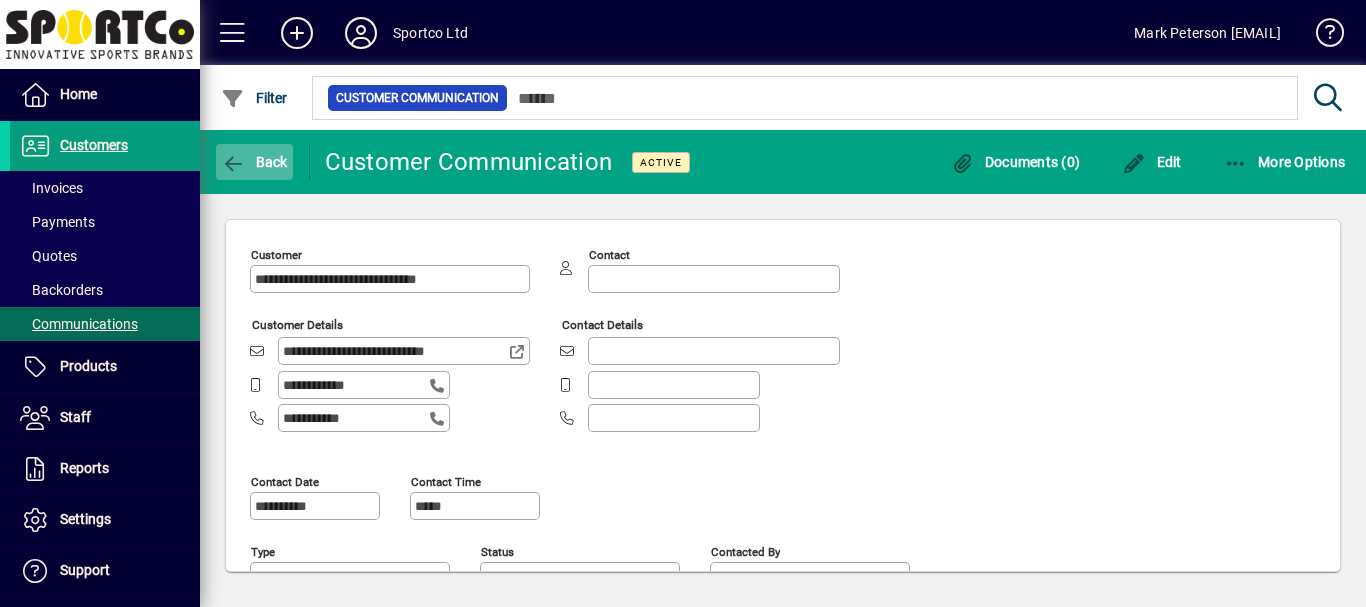 click on "Back" 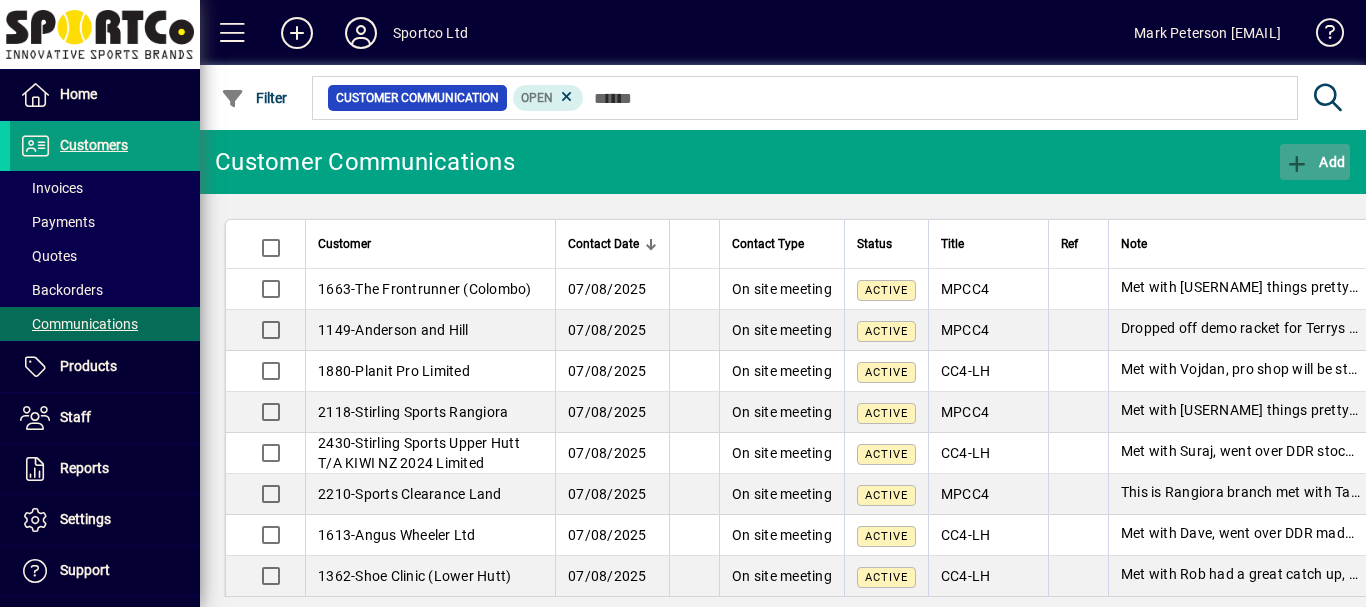 click on "Add" 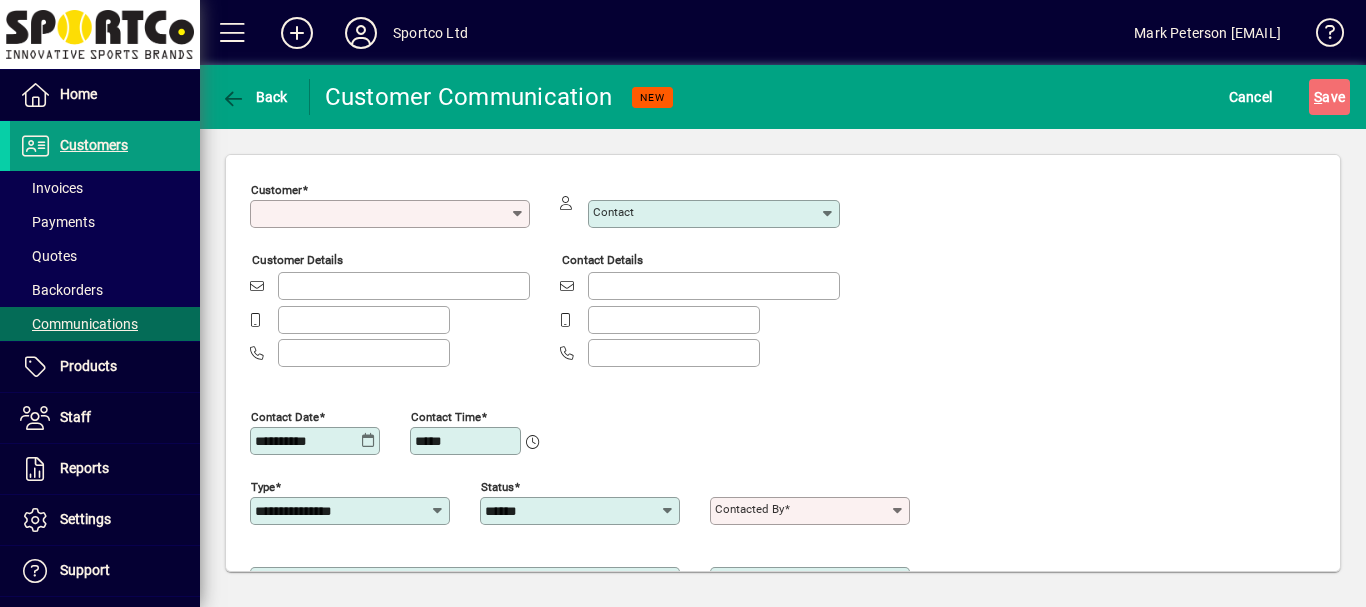 type on "**********" 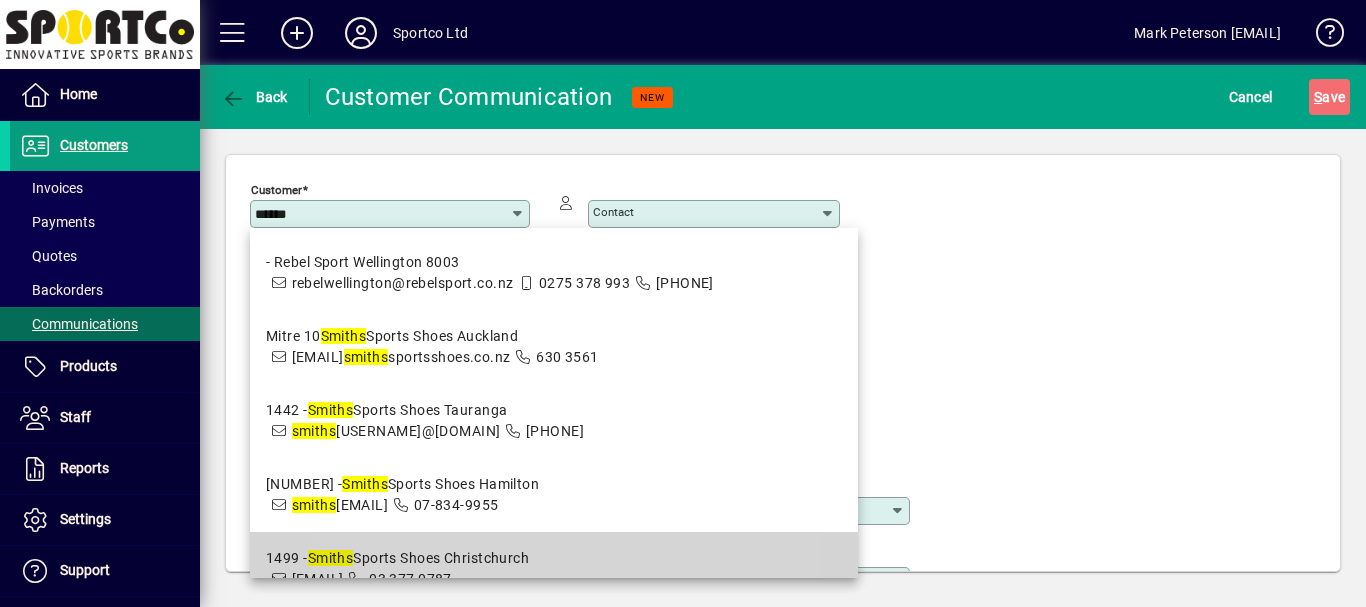 click on "1499 -  Smiths  Sports Shoes Christchurch" at bounding box center (397, 558) 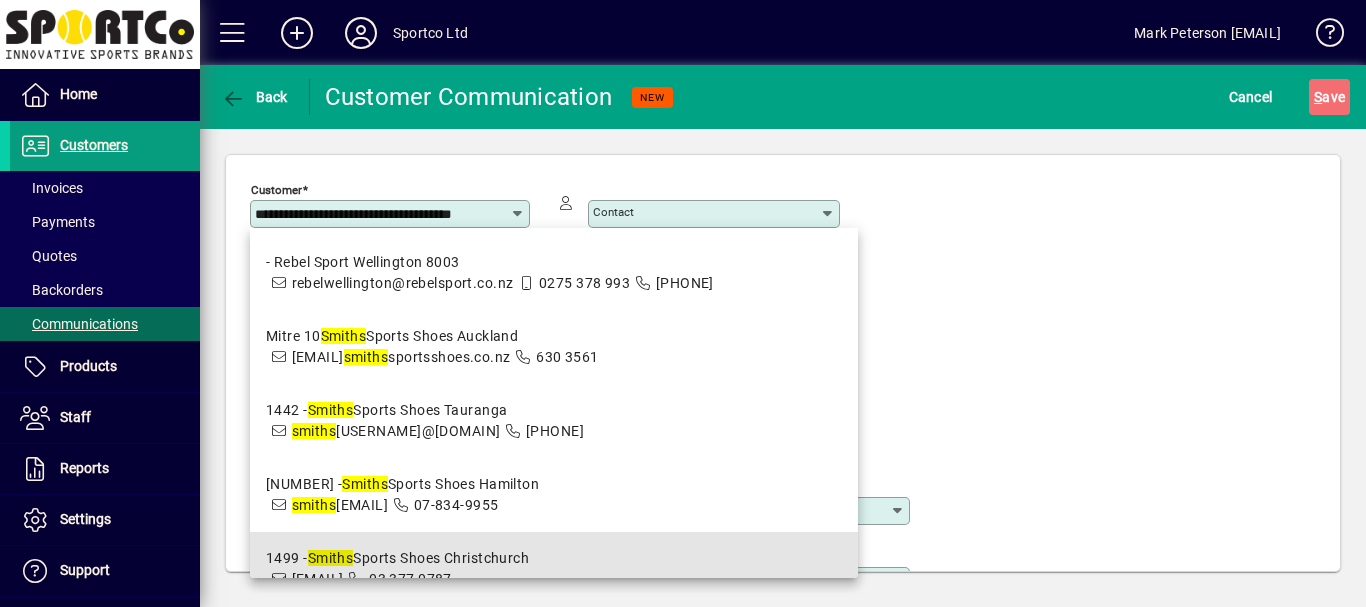 scroll, scrollTop: 0, scrollLeft: 12, axis: horizontal 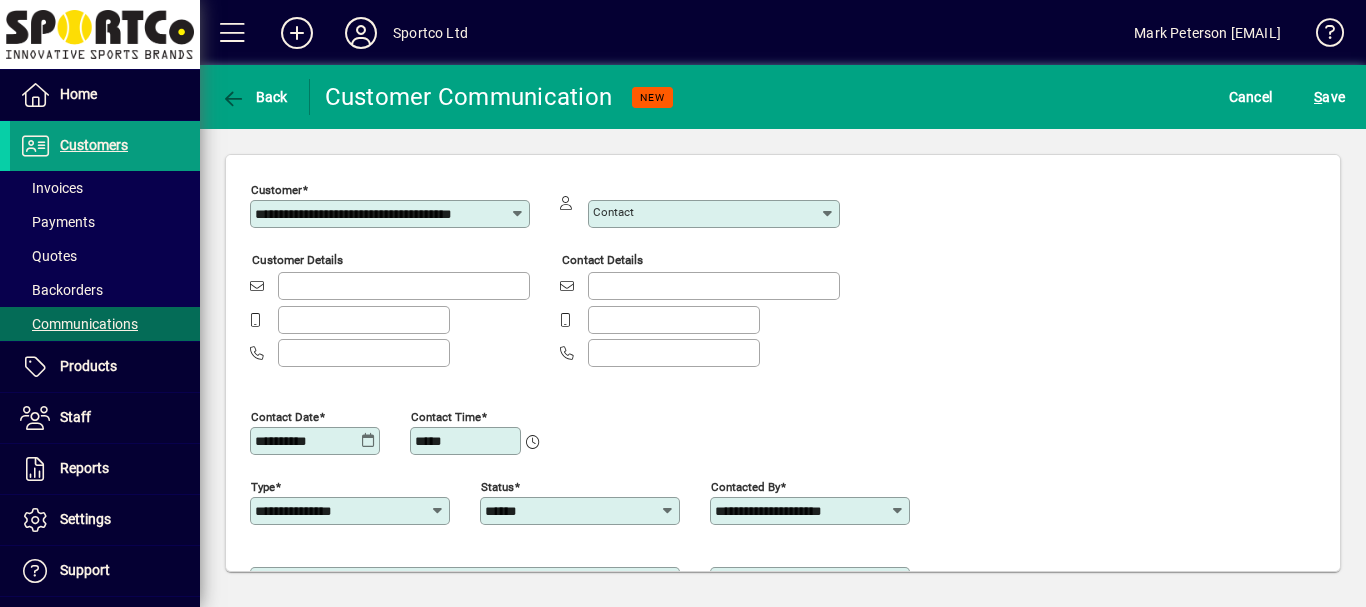 type on "**********" 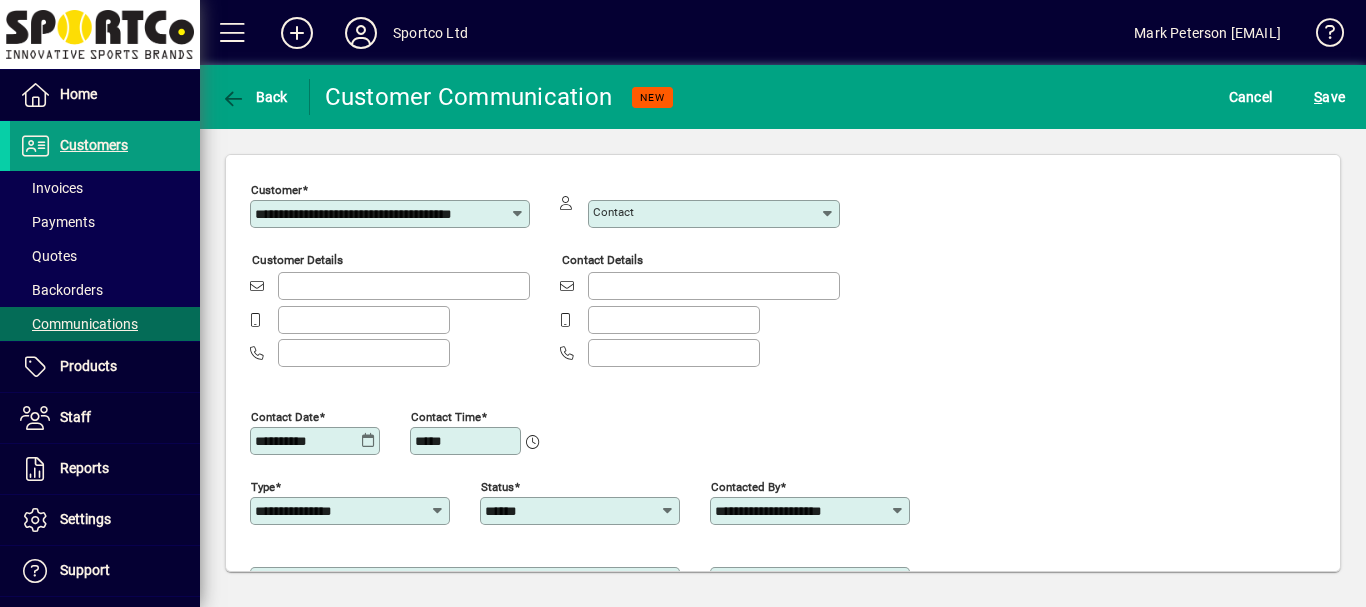 type on "**********" 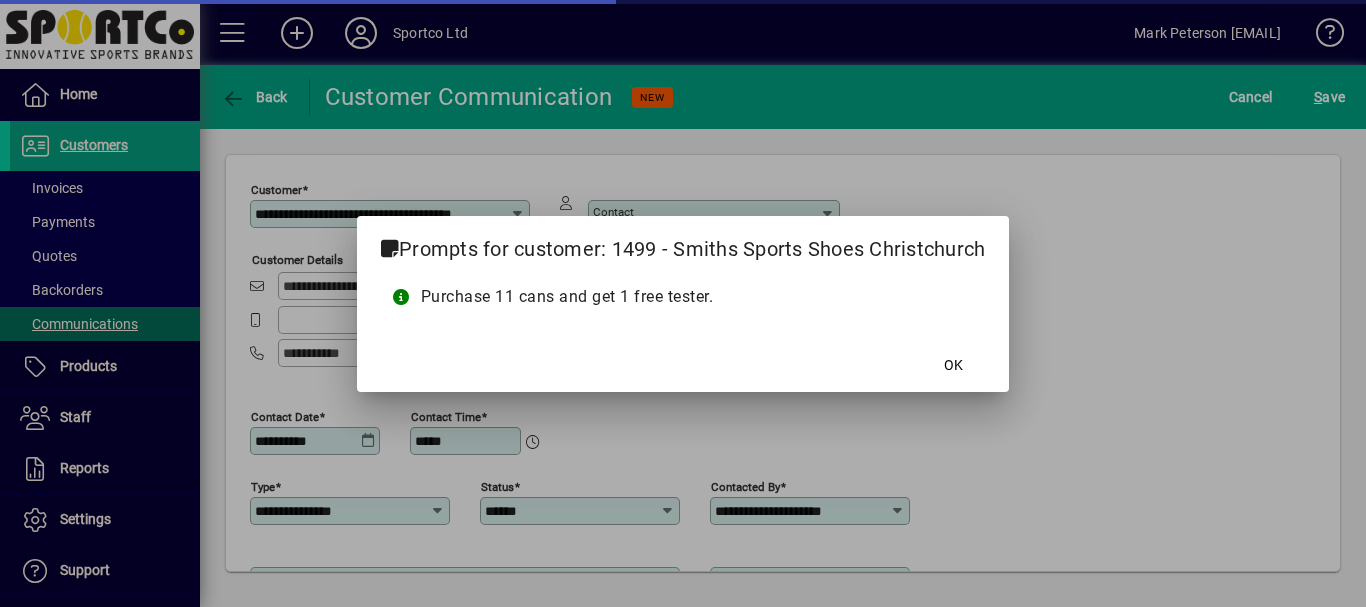 scroll, scrollTop: 0, scrollLeft: 0, axis: both 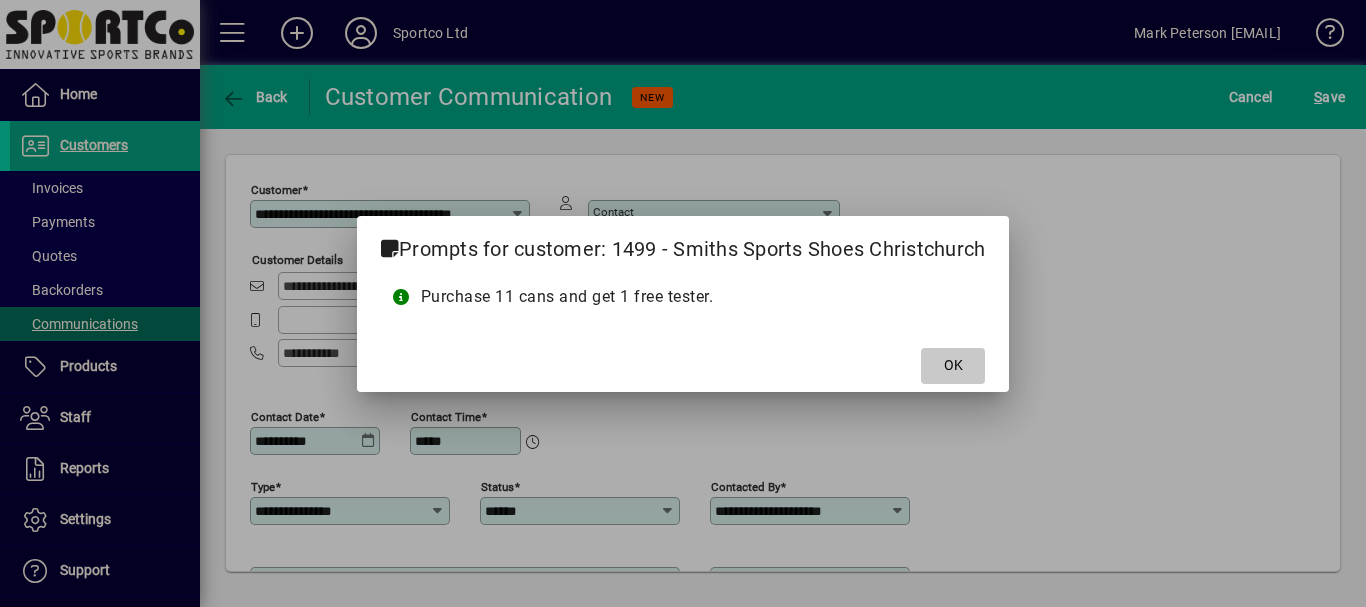 click on "OK" 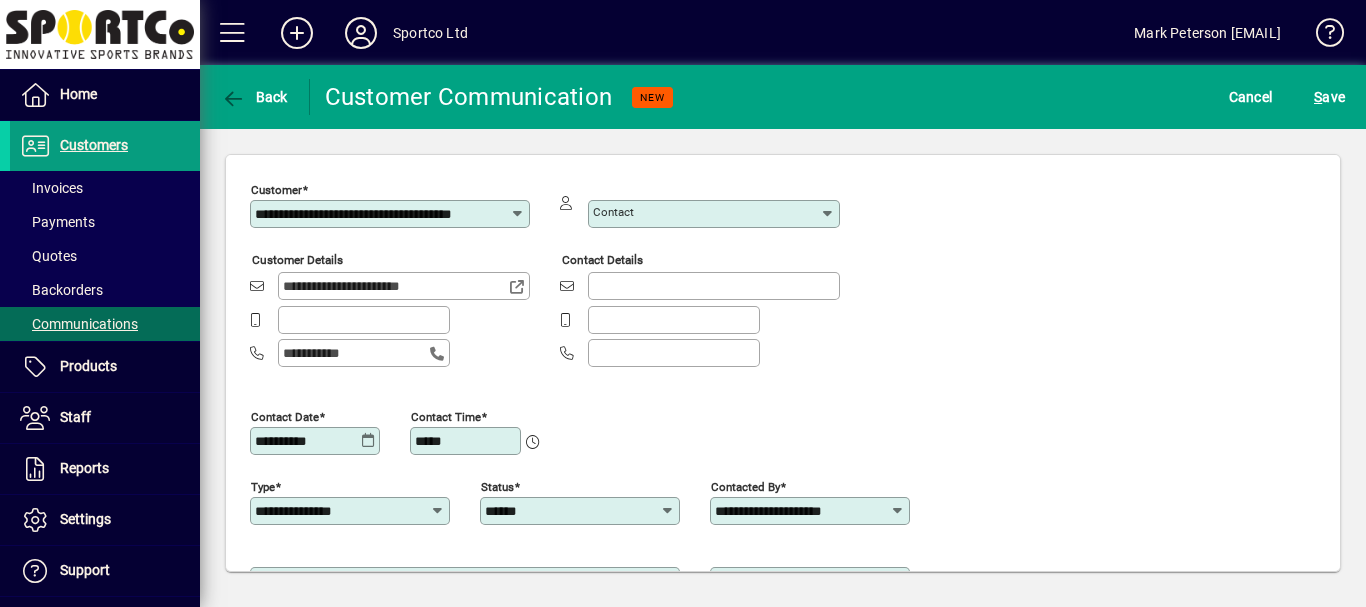 scroll, scrollTop: 0, scrollLeft: 12, axis: horizontal 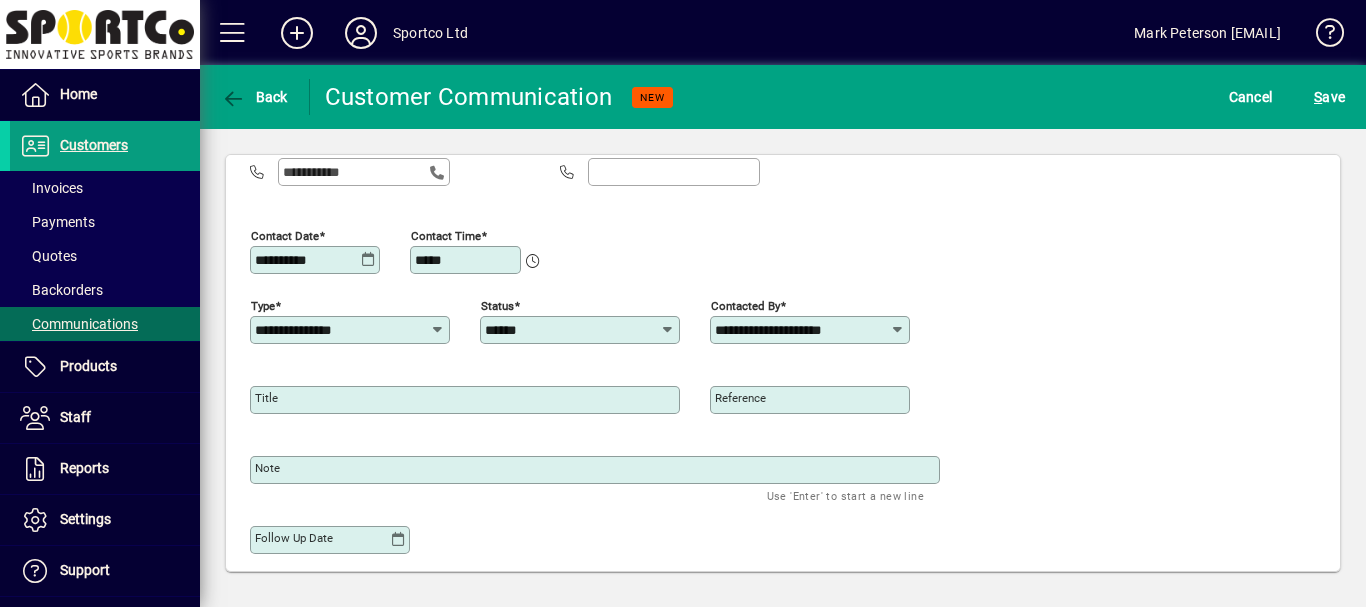 click on "Title" at bounding box center [266, 398] 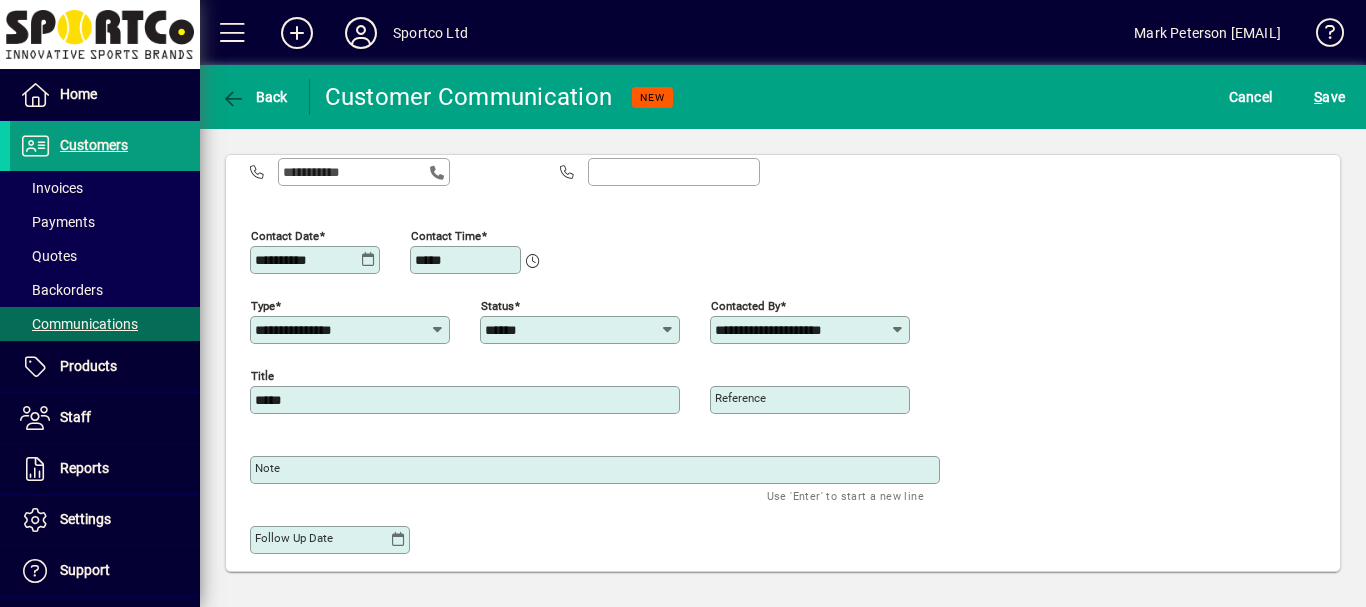type on "*****" 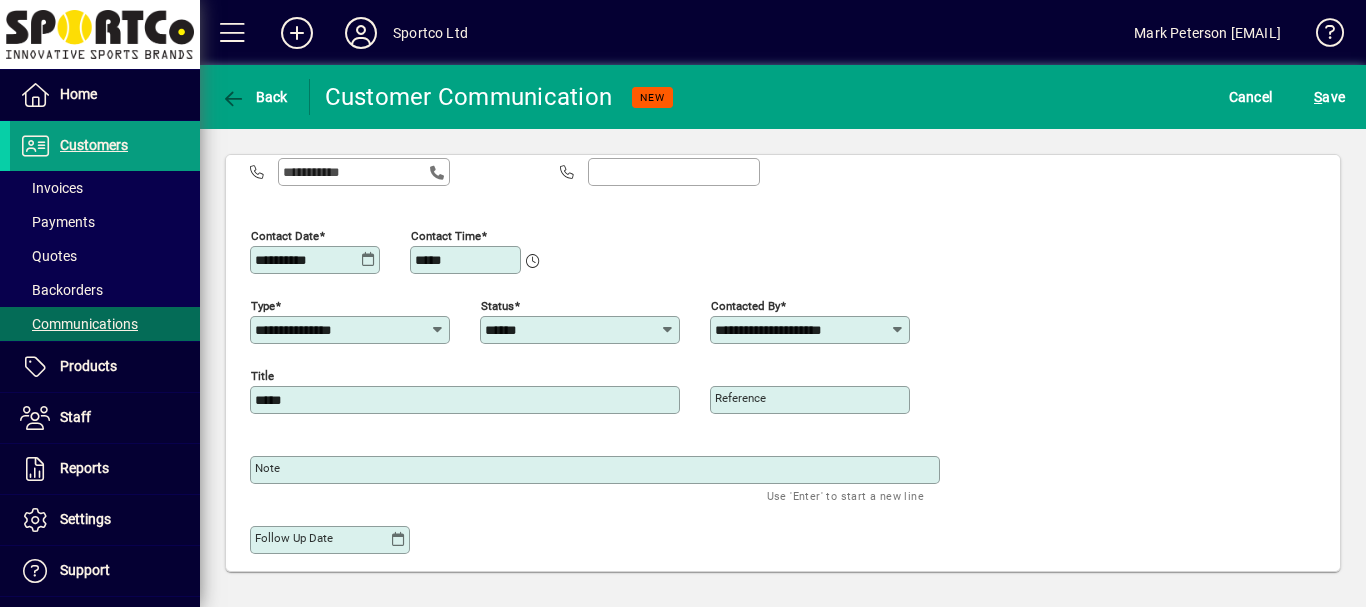 click on "Note" at bounding box center [267, 468] 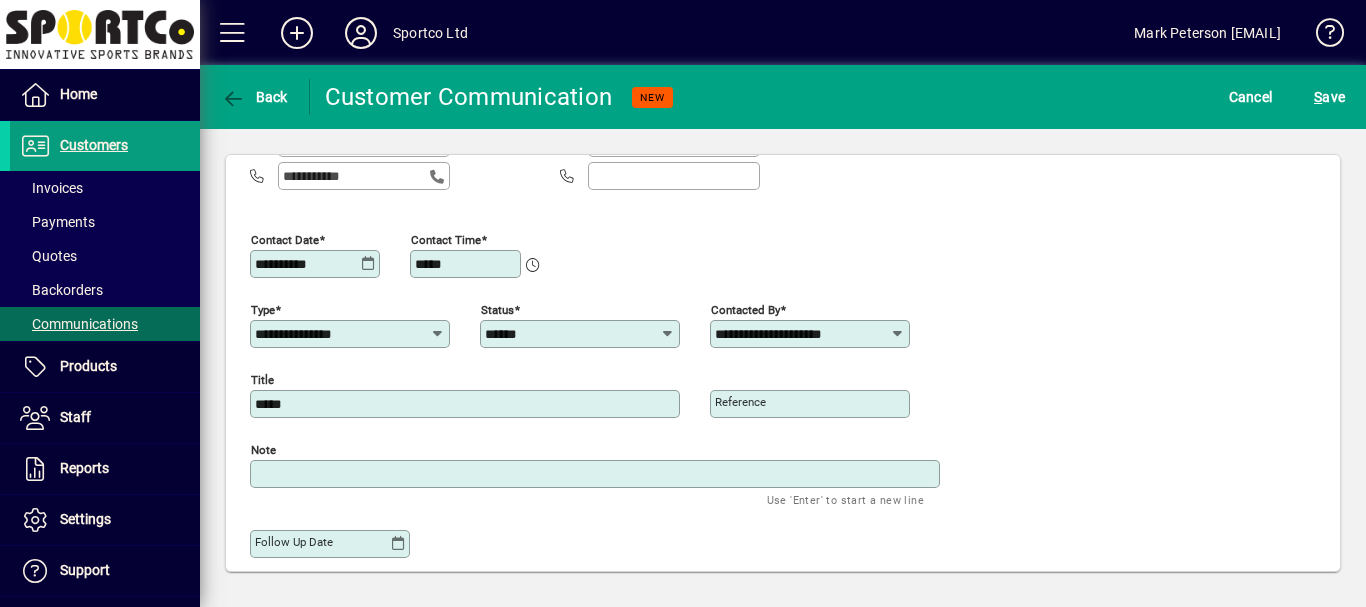scroll, scrollTop: 191, scrollLeft: 0, axis: vertical 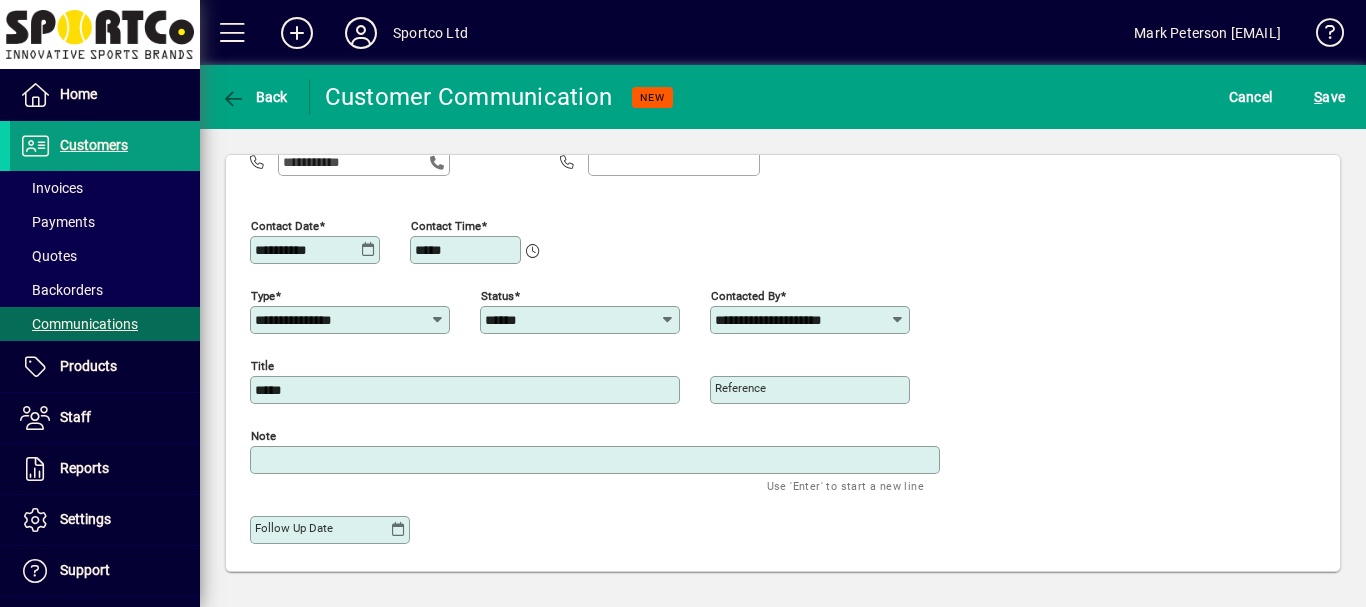 type on "*" 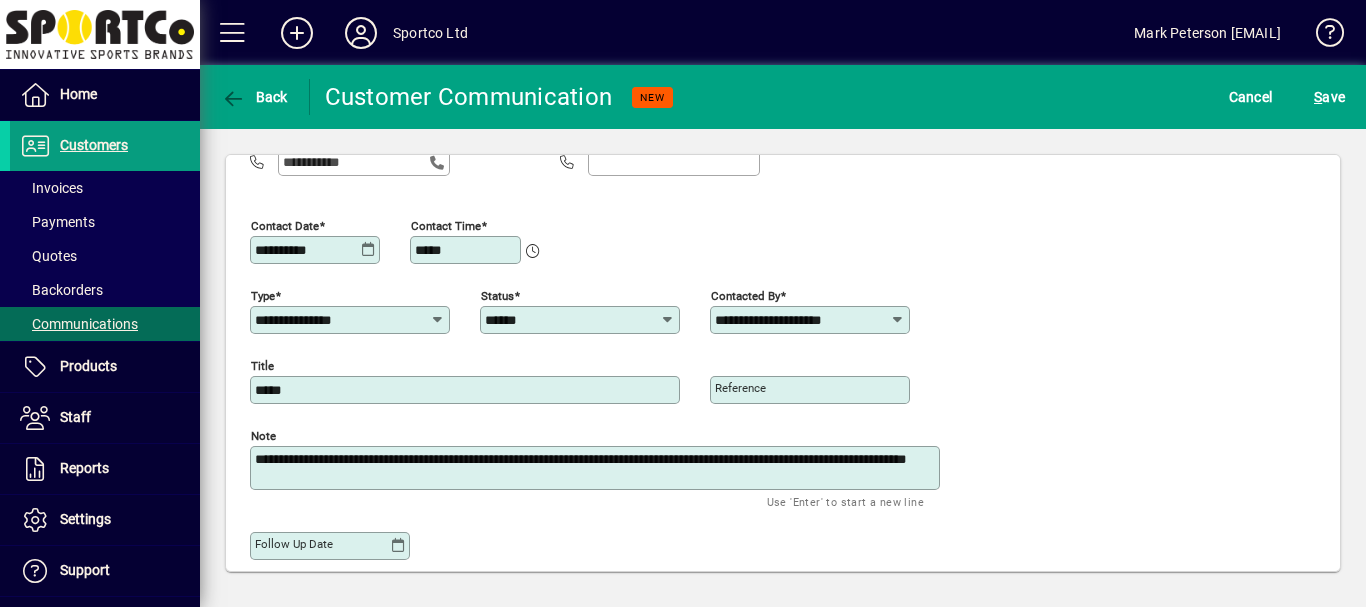 click on "**********" at bounding box center (597, 468) 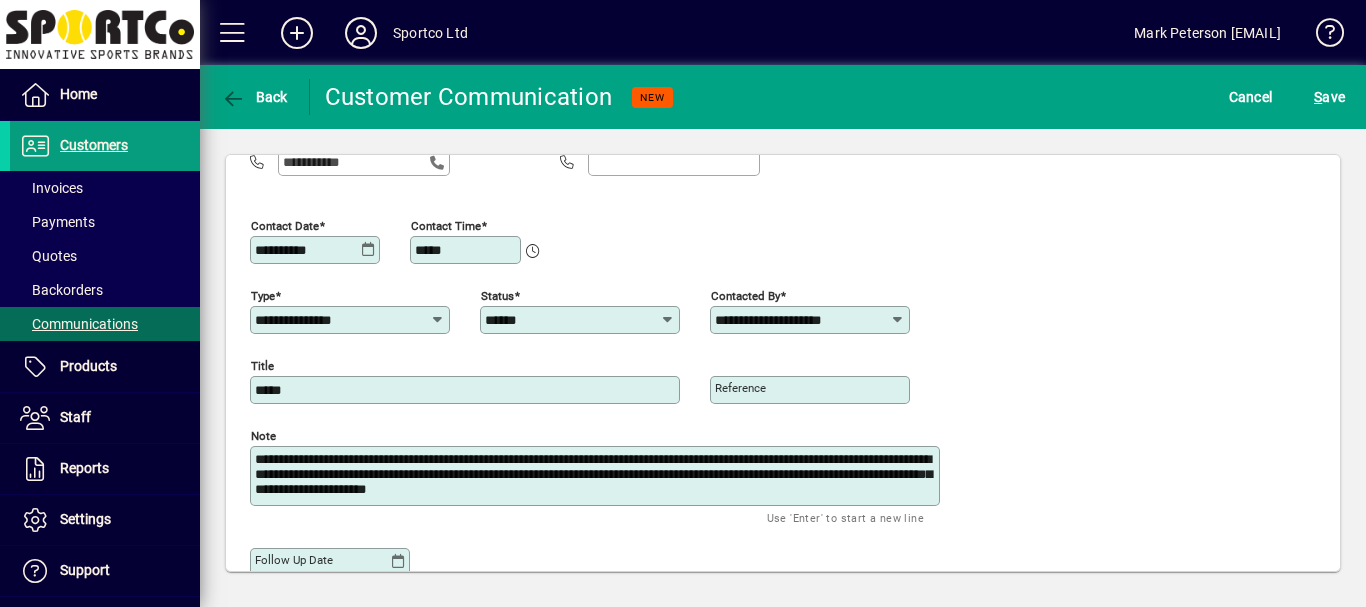 click on "**********" at bounding box center [597, 476] 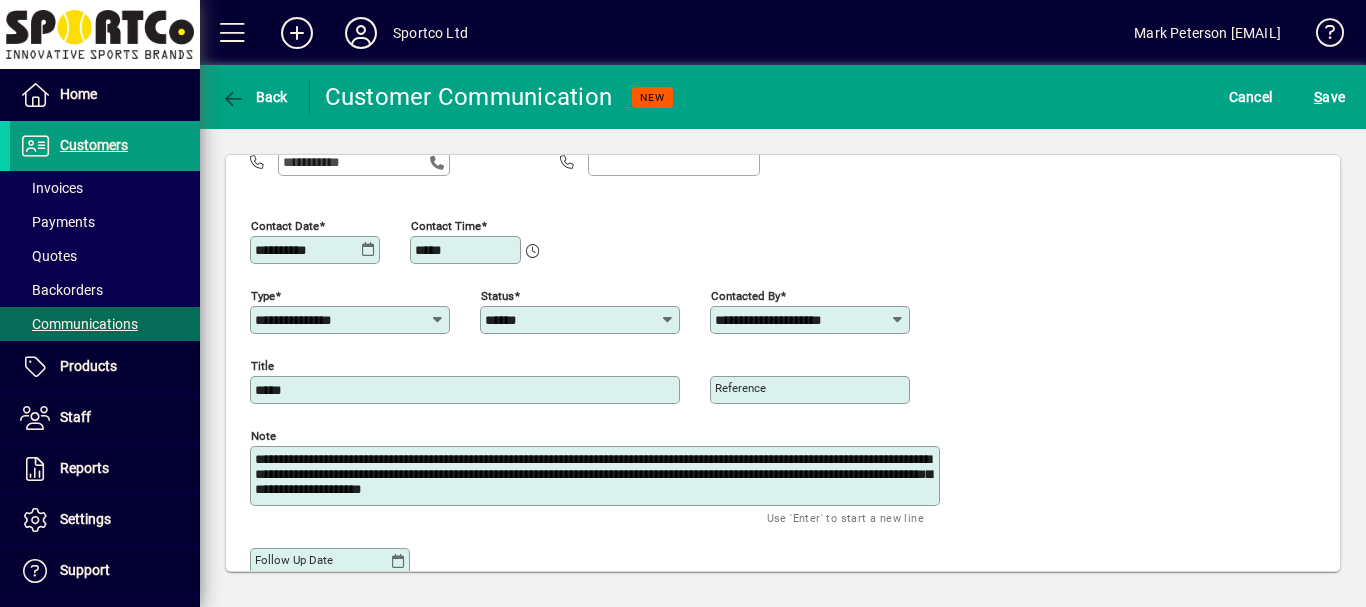 click on "**********" at bounding box center [597, 476] 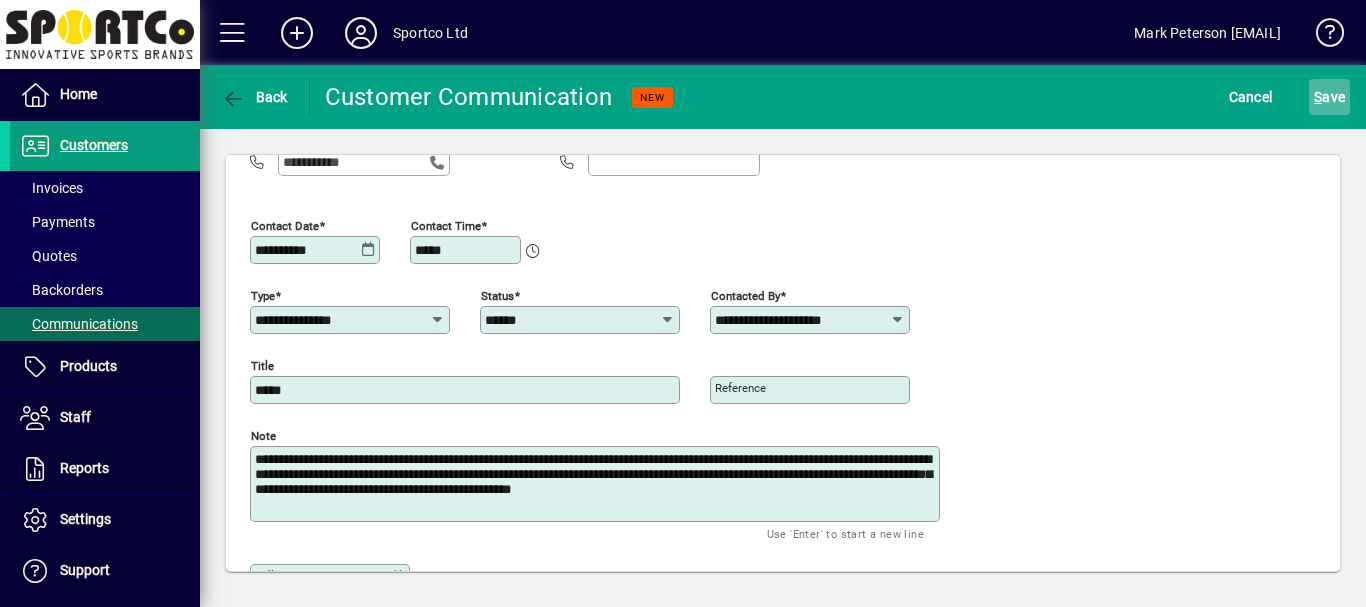 type on "**********" 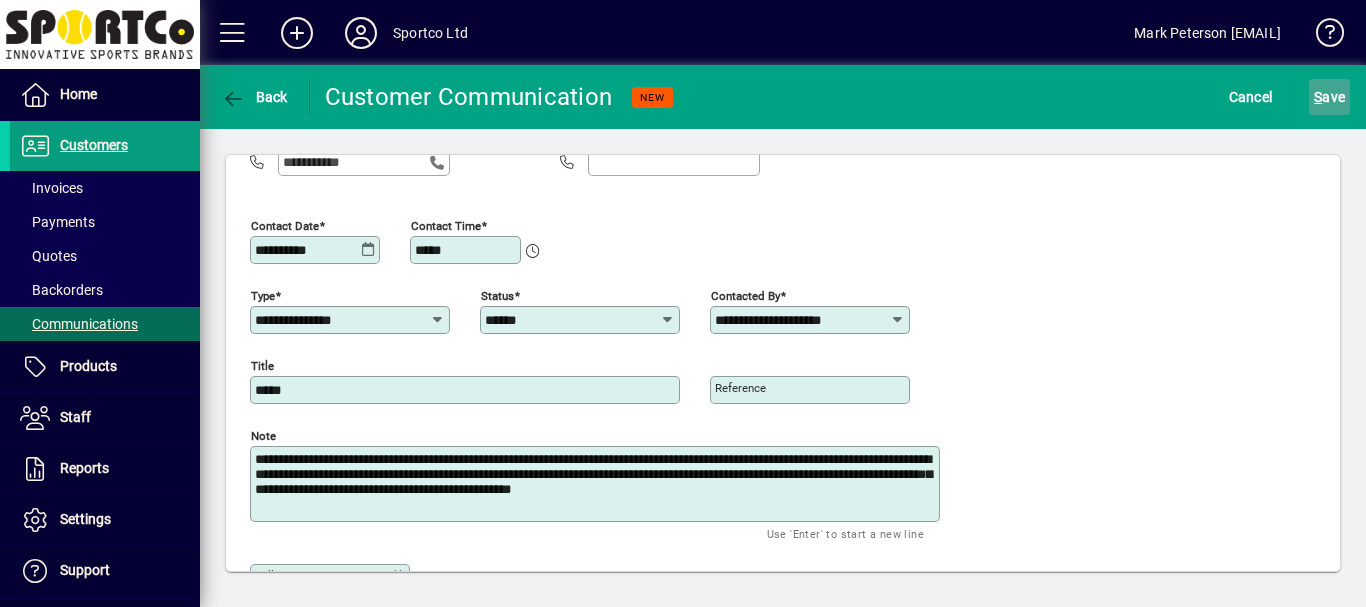 click on "S ave" 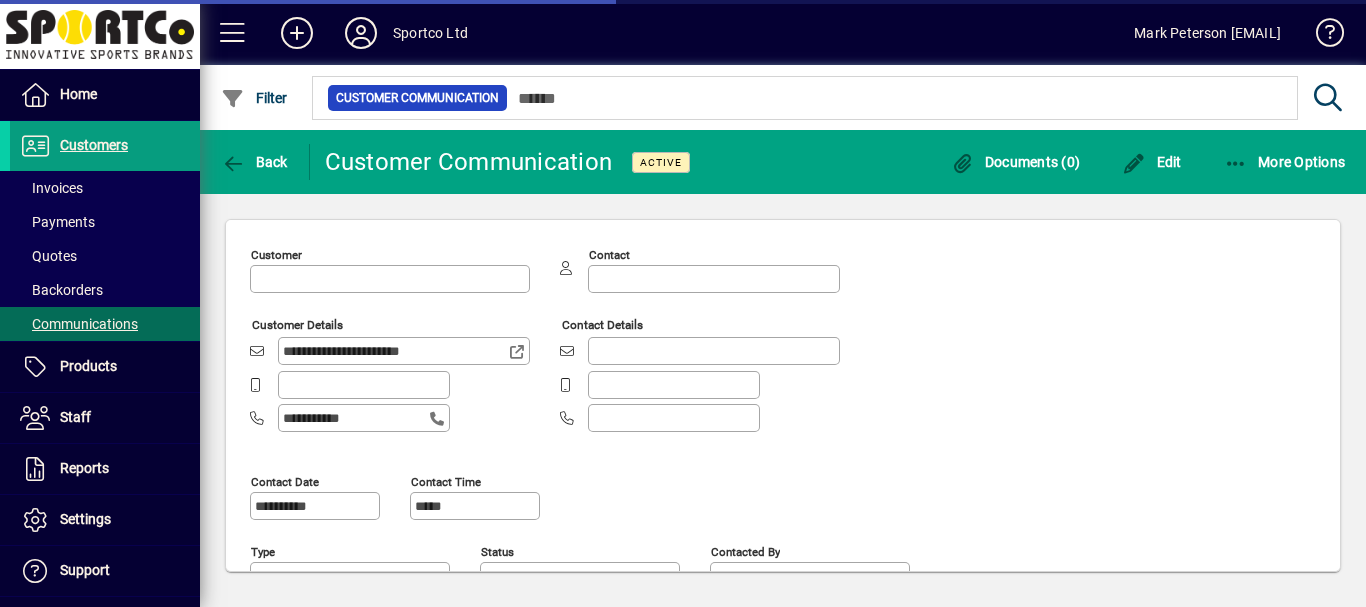type on "**********" 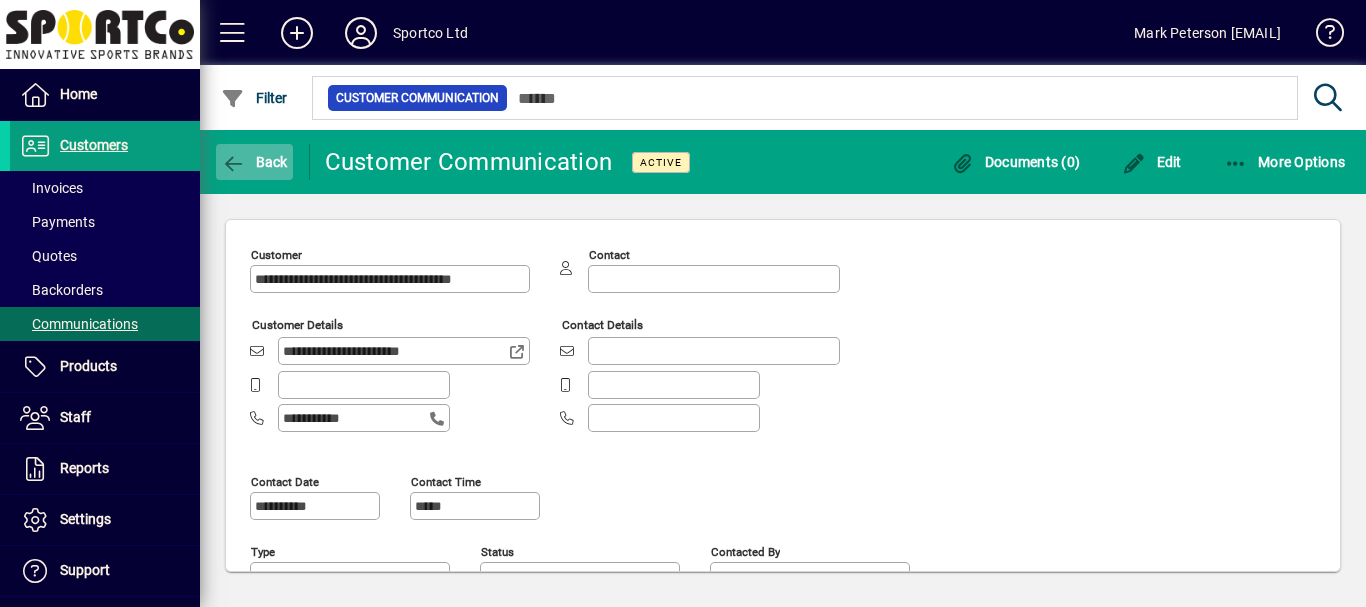 click on "Back" 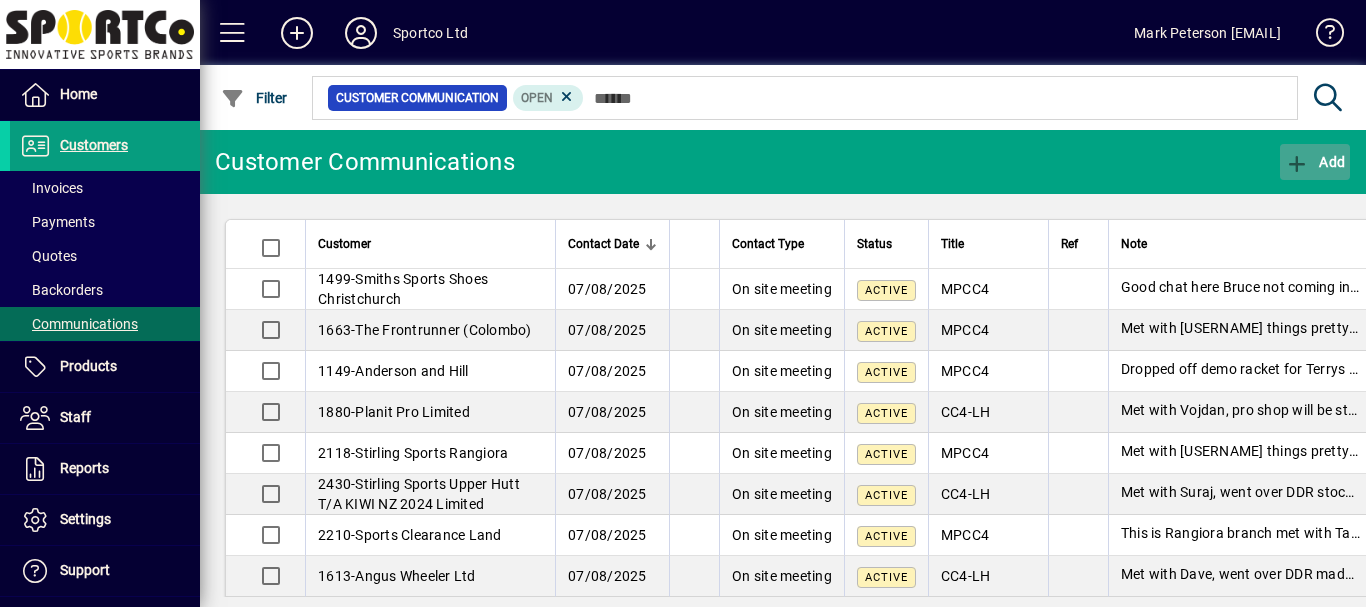 click on "Add" 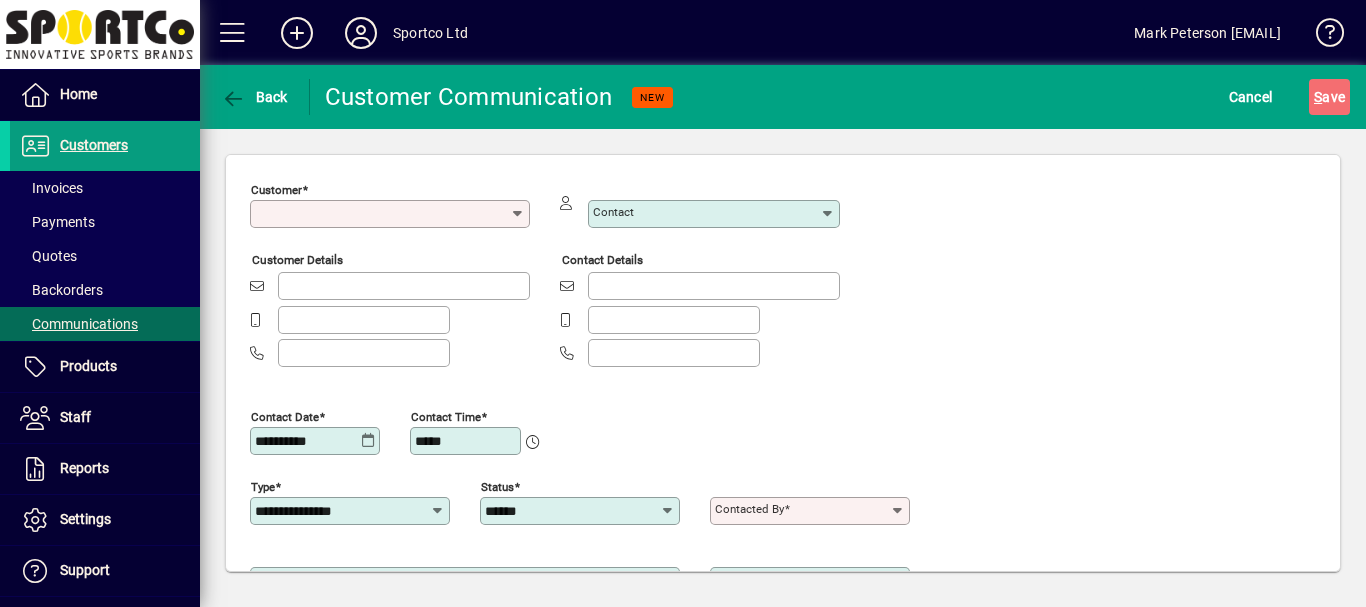 type on "**********" 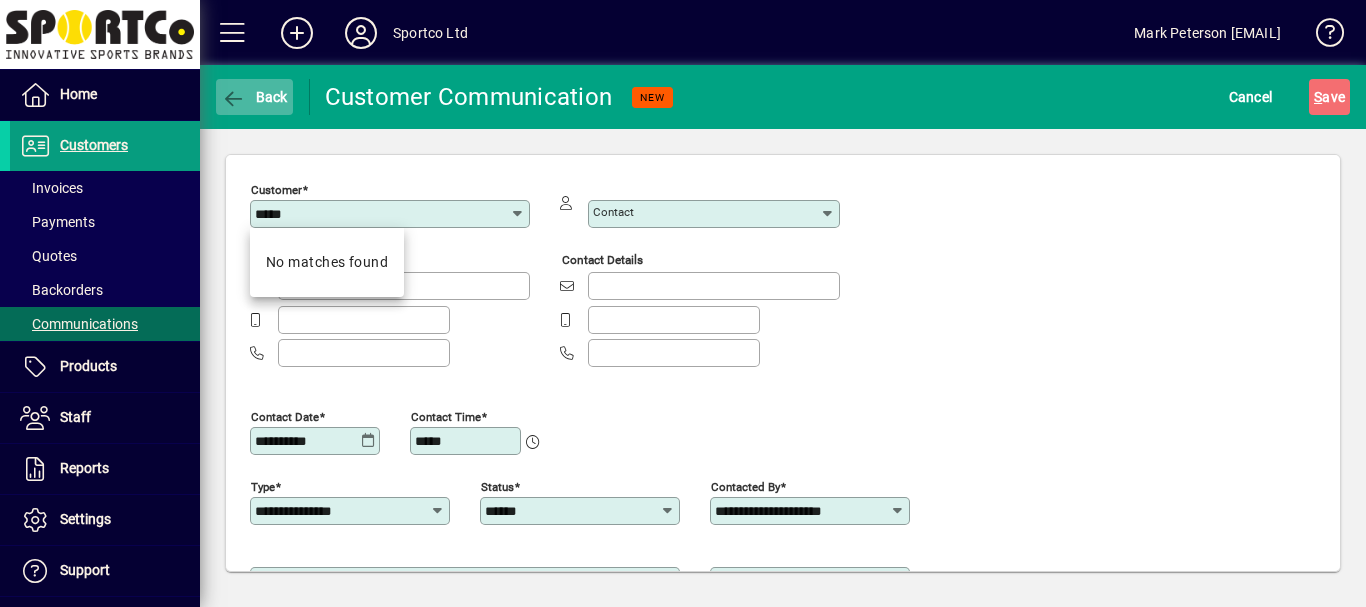 type on "*****" 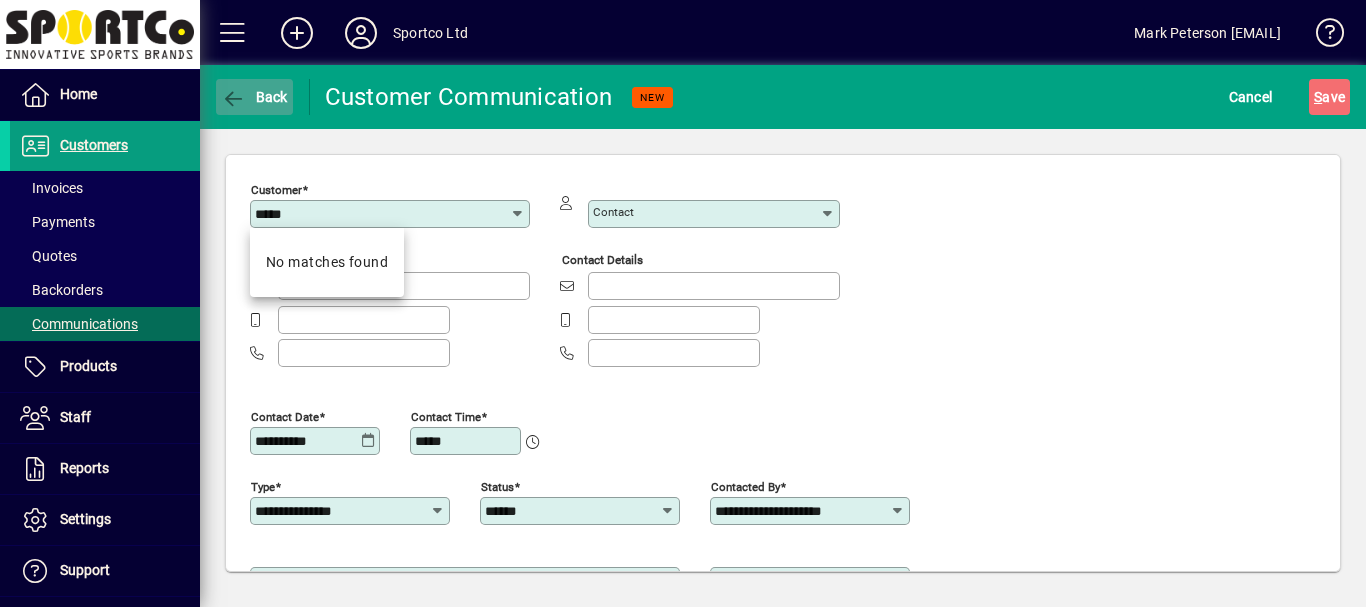 click on "Back" 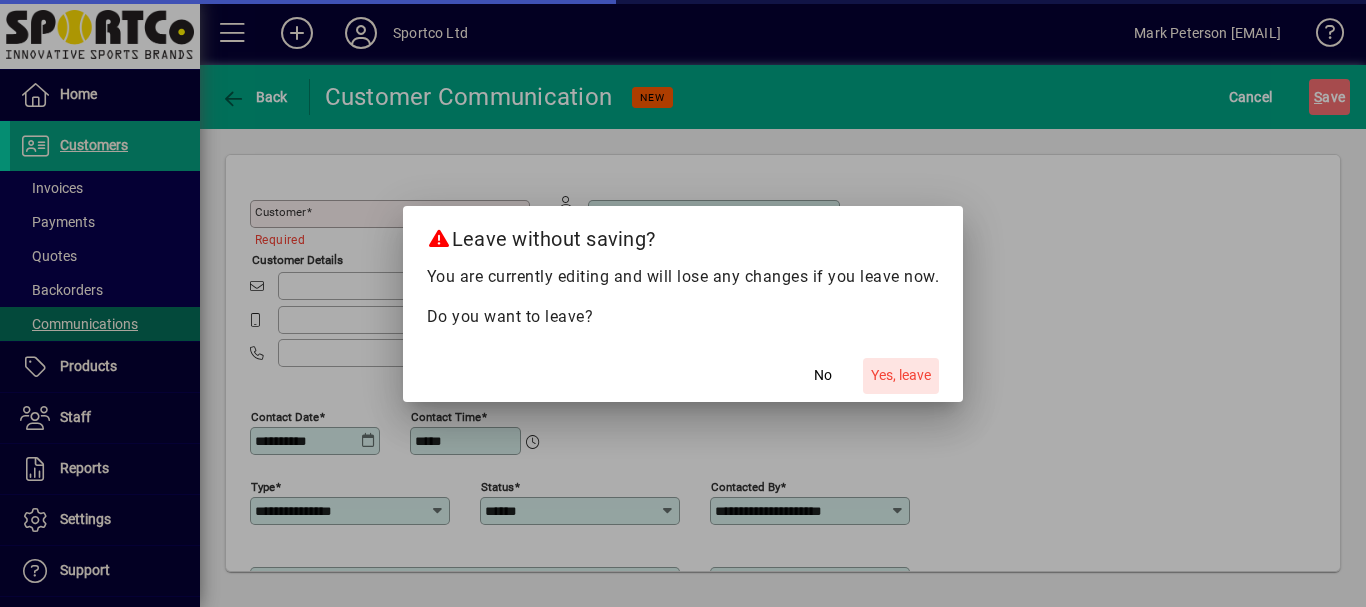 click on "Yes, leave" 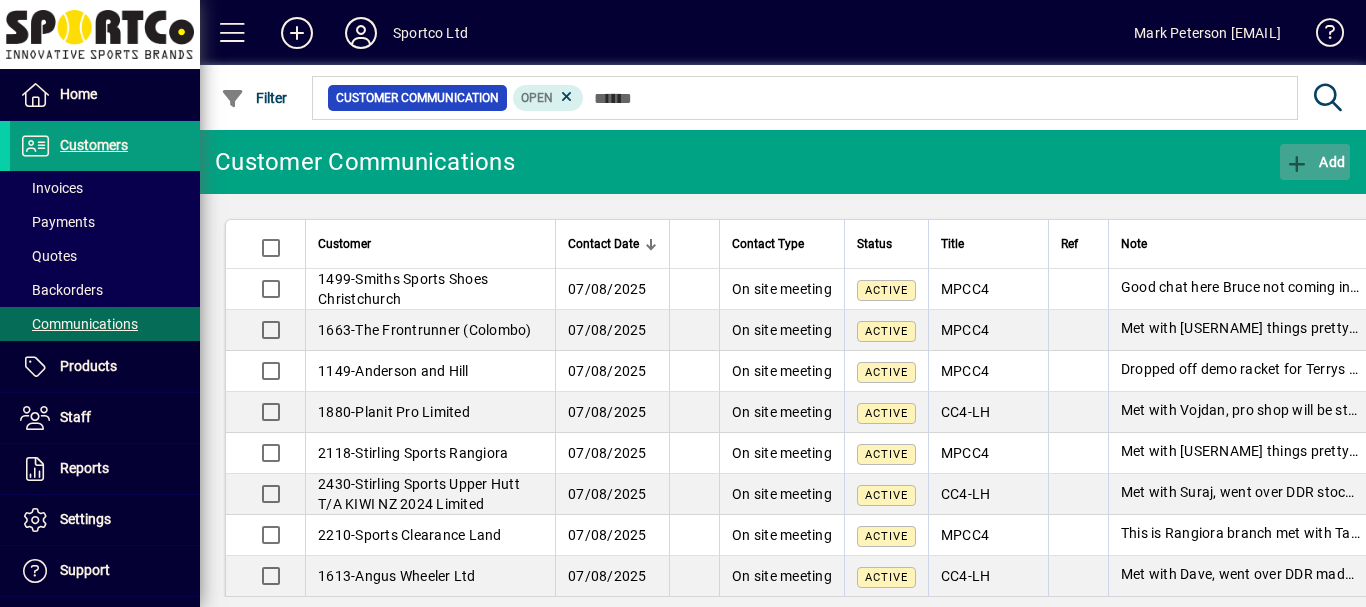 click on "Add" 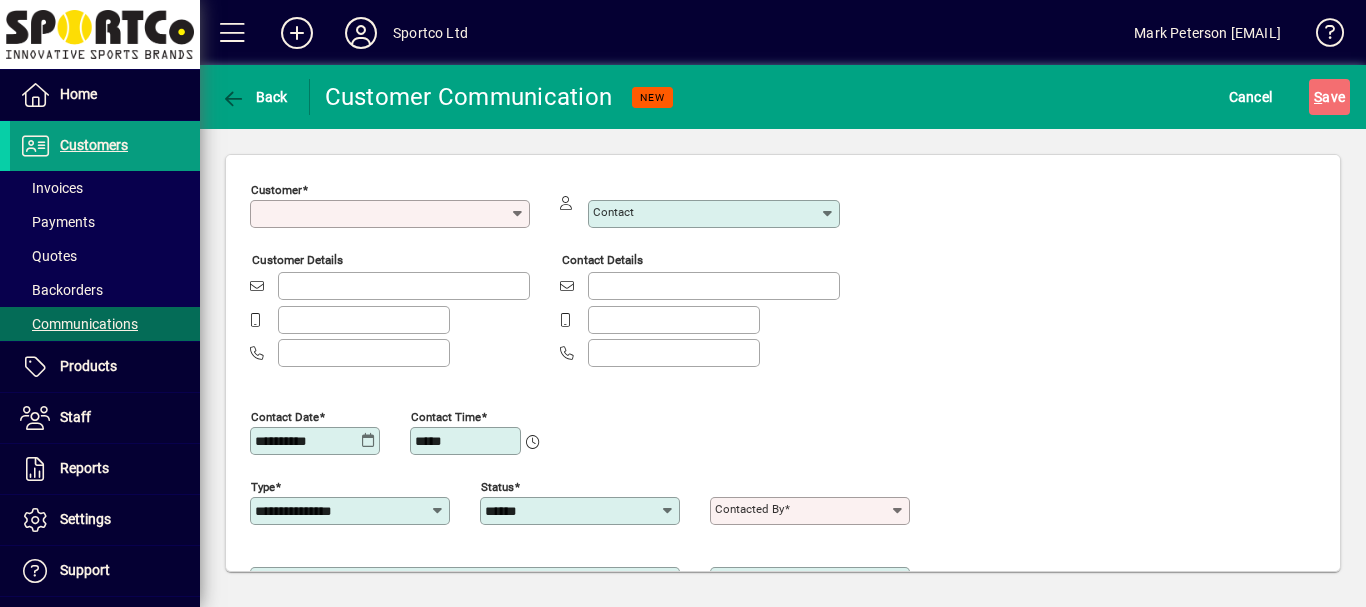 type on "**********" 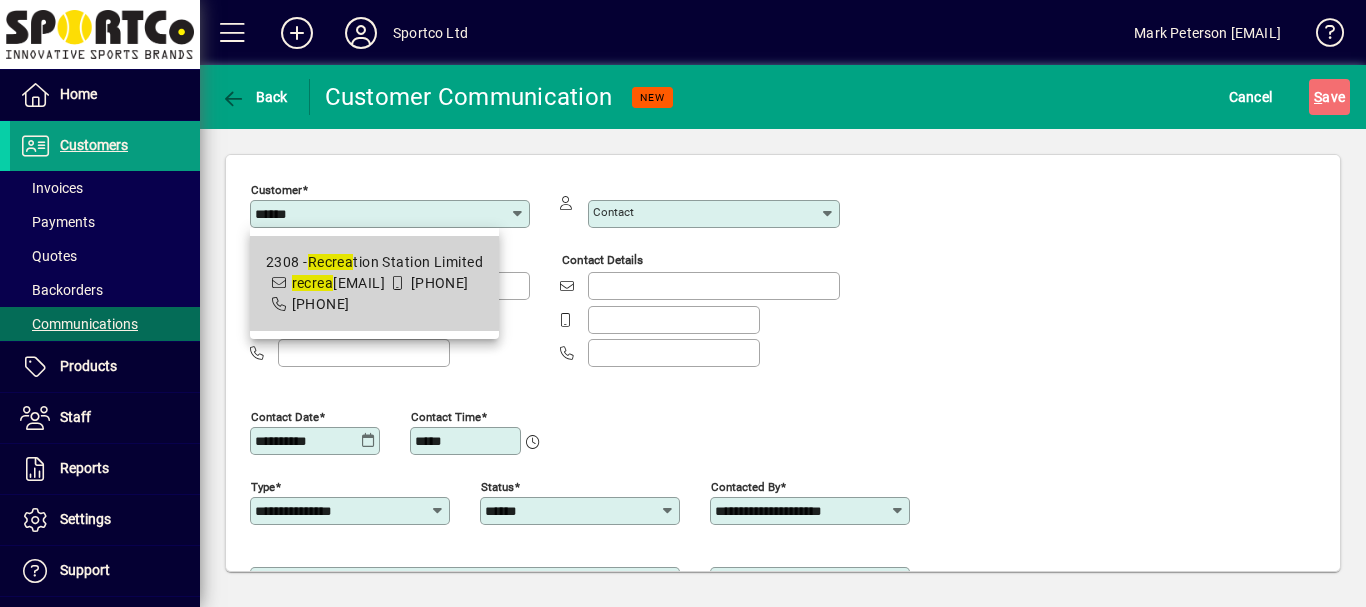 click on "2308 -  Recrea tion Station Limited recrea tionstation2019@outlook.com 022 774 4653 03 230 2231" at bounding box center [374, 283] 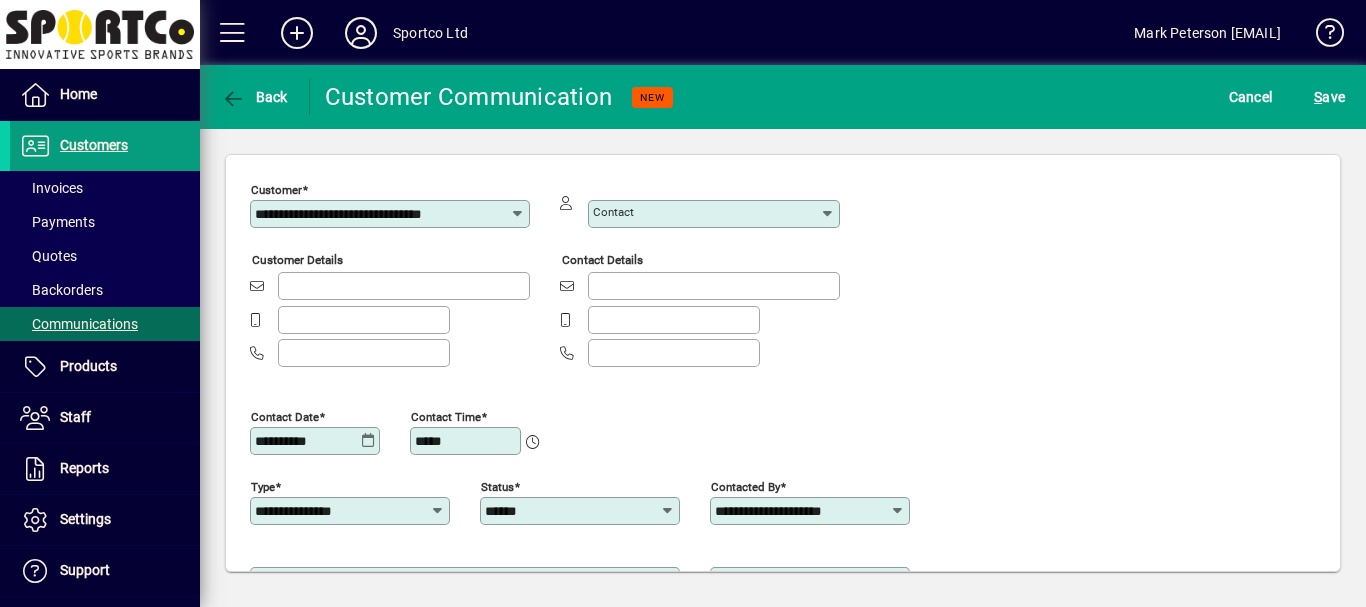type on "**********" 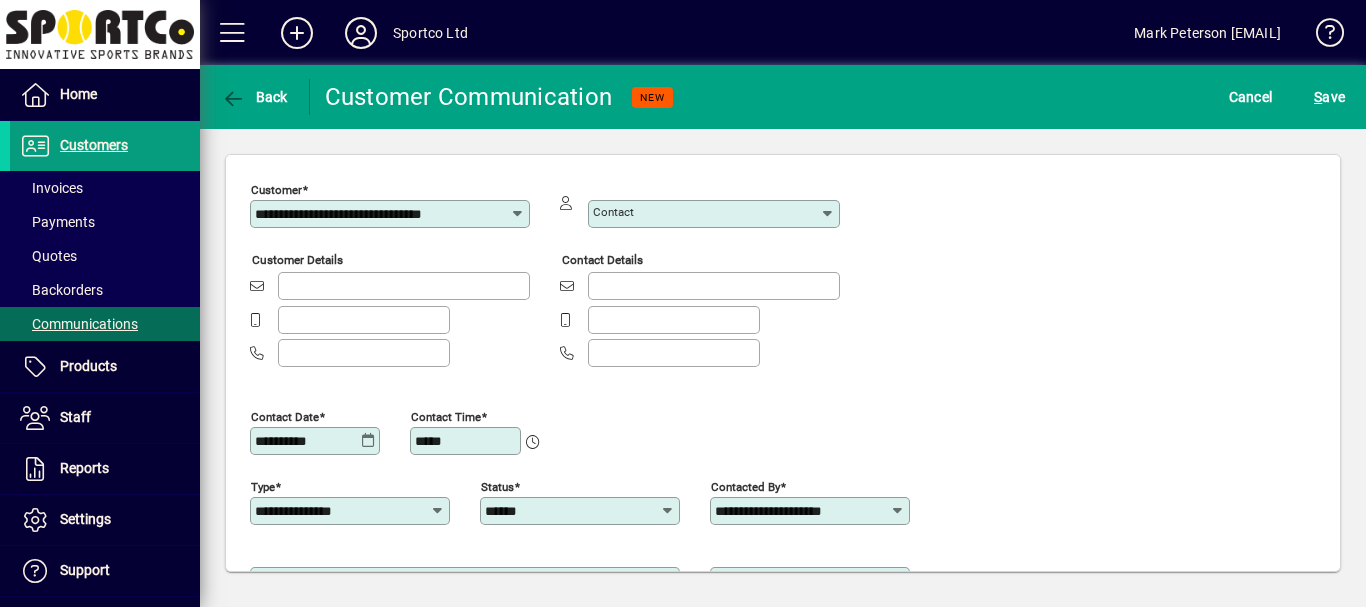 type on "**********" 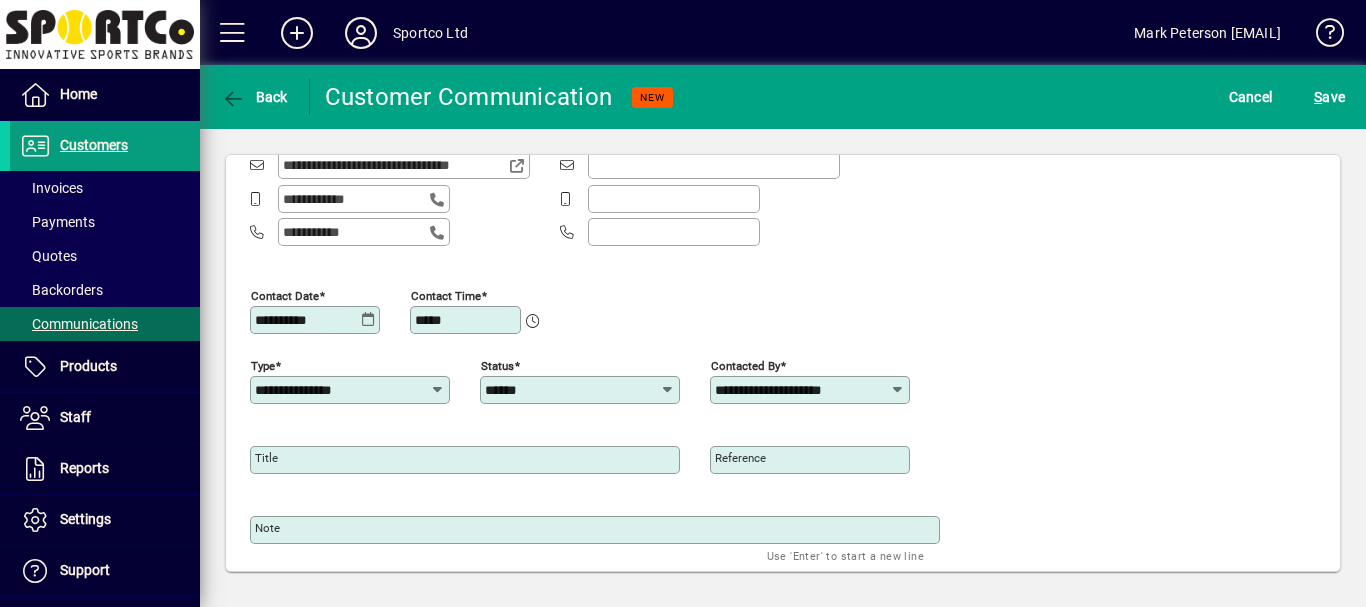 scroll, scrollTop: 191, scrollLeft: 0, axis: vertical 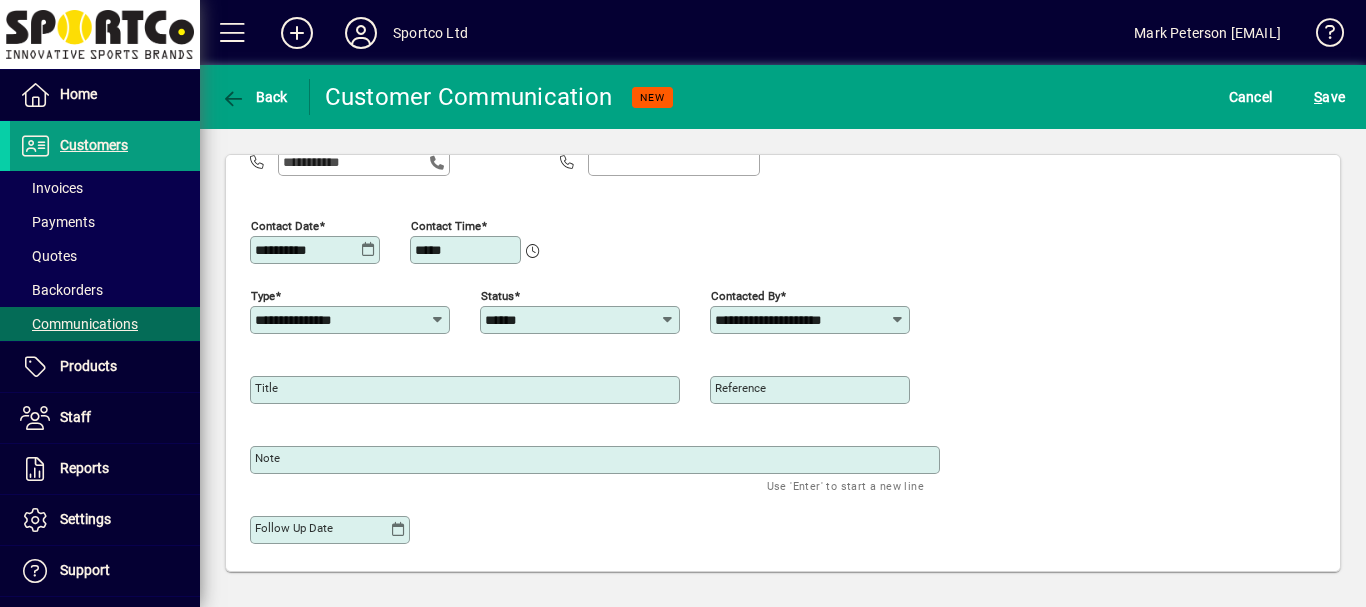click on "Title" at bounding box center (266, 388) 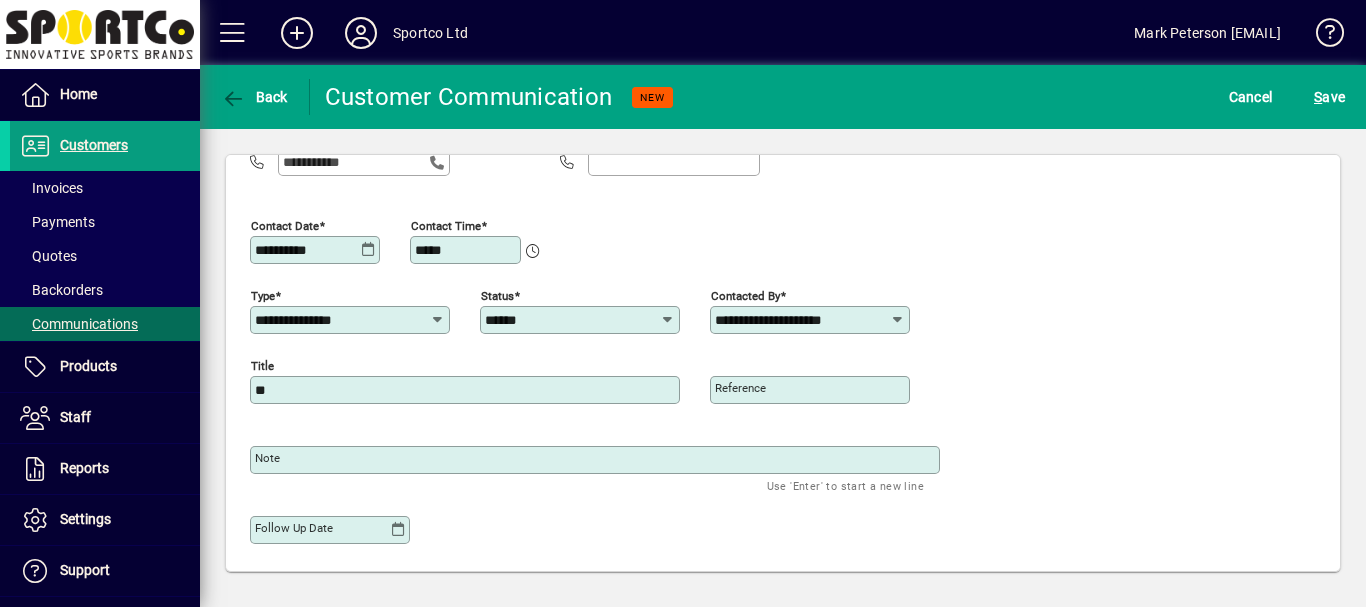 type on "*" 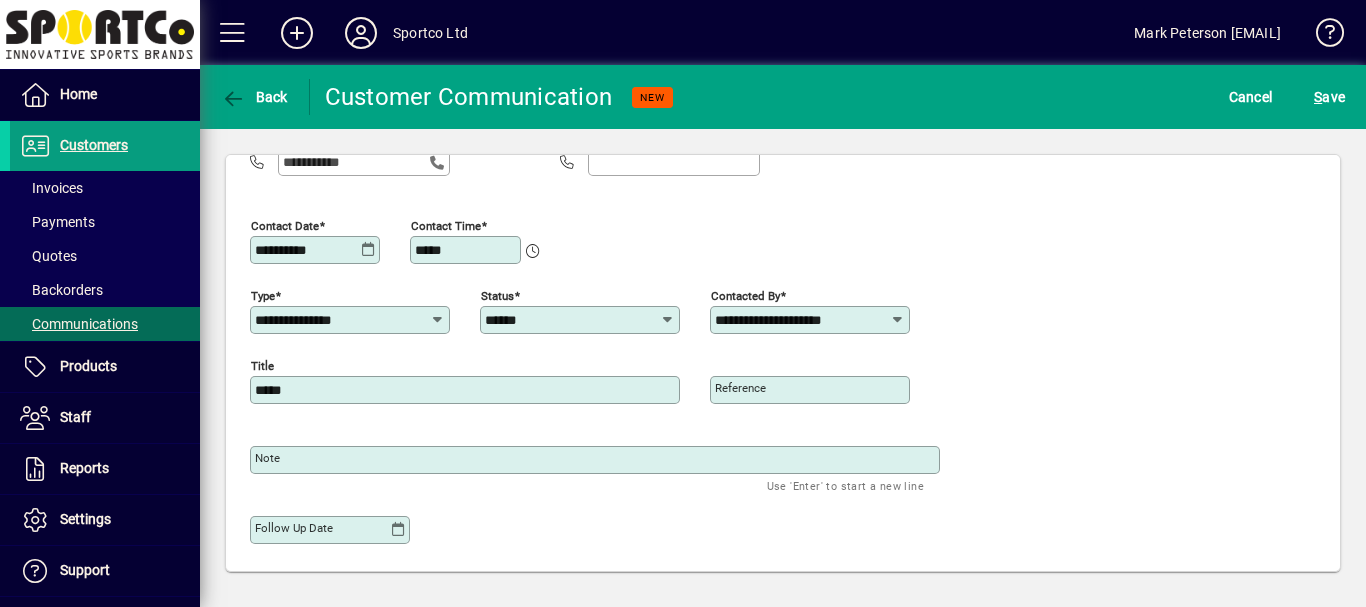 type on "*****" 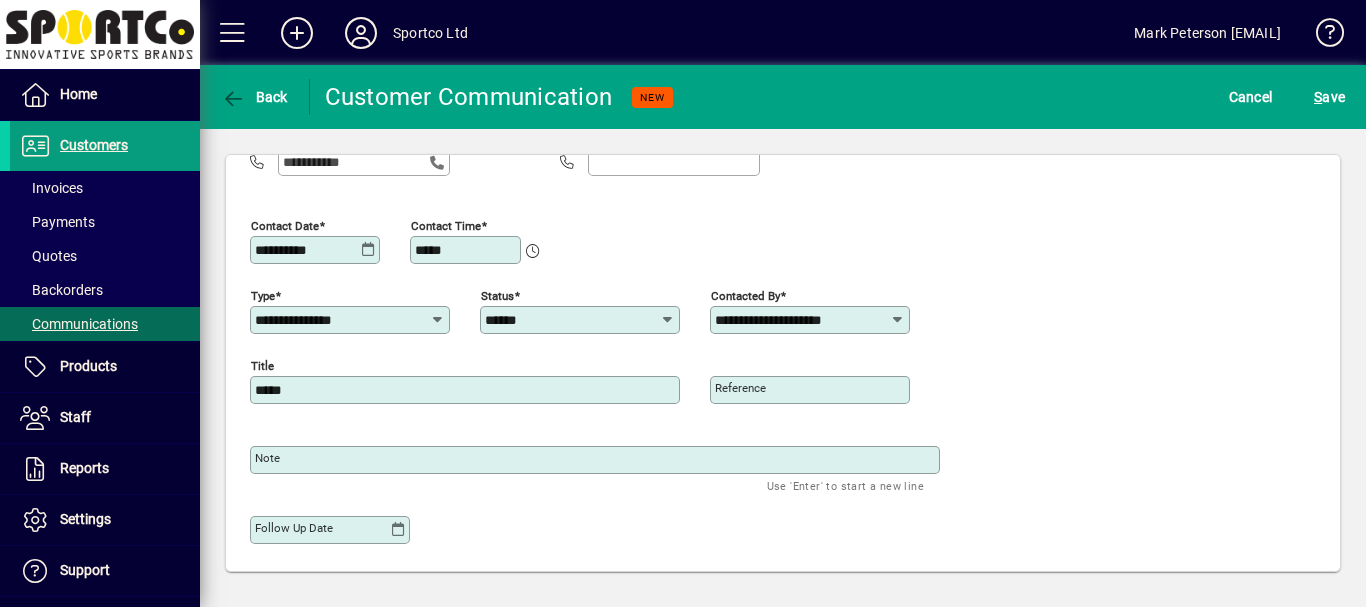 click on "Note" at bounding box center [267, 458] 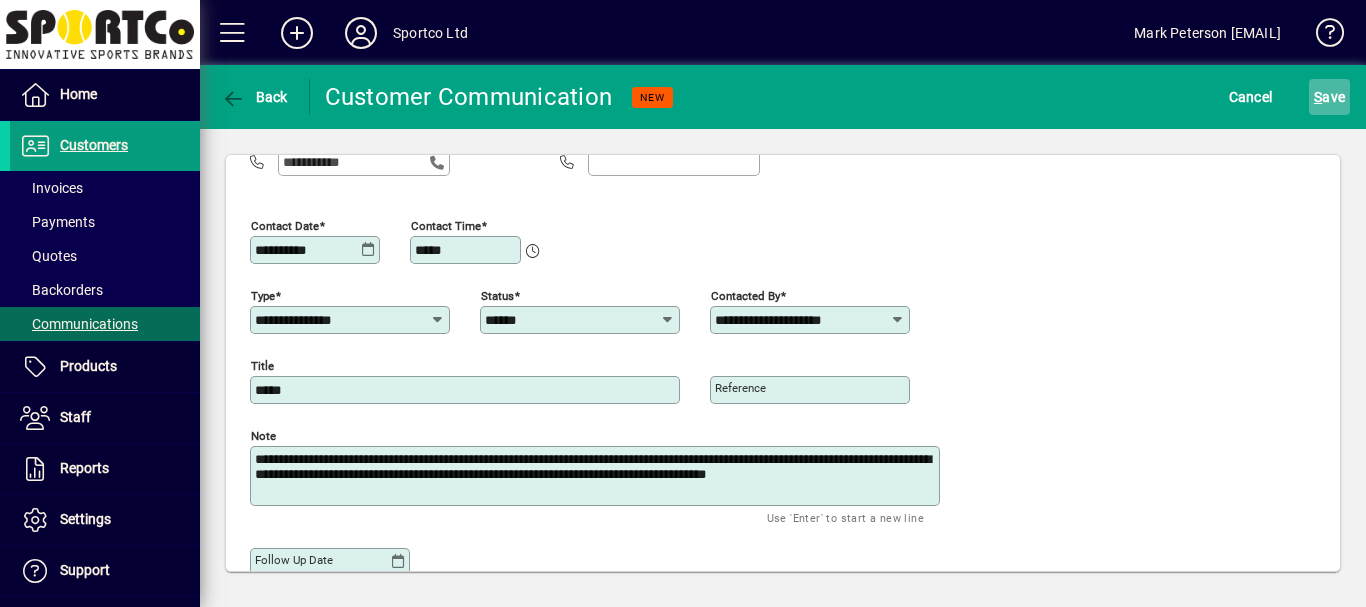 type on "**********" 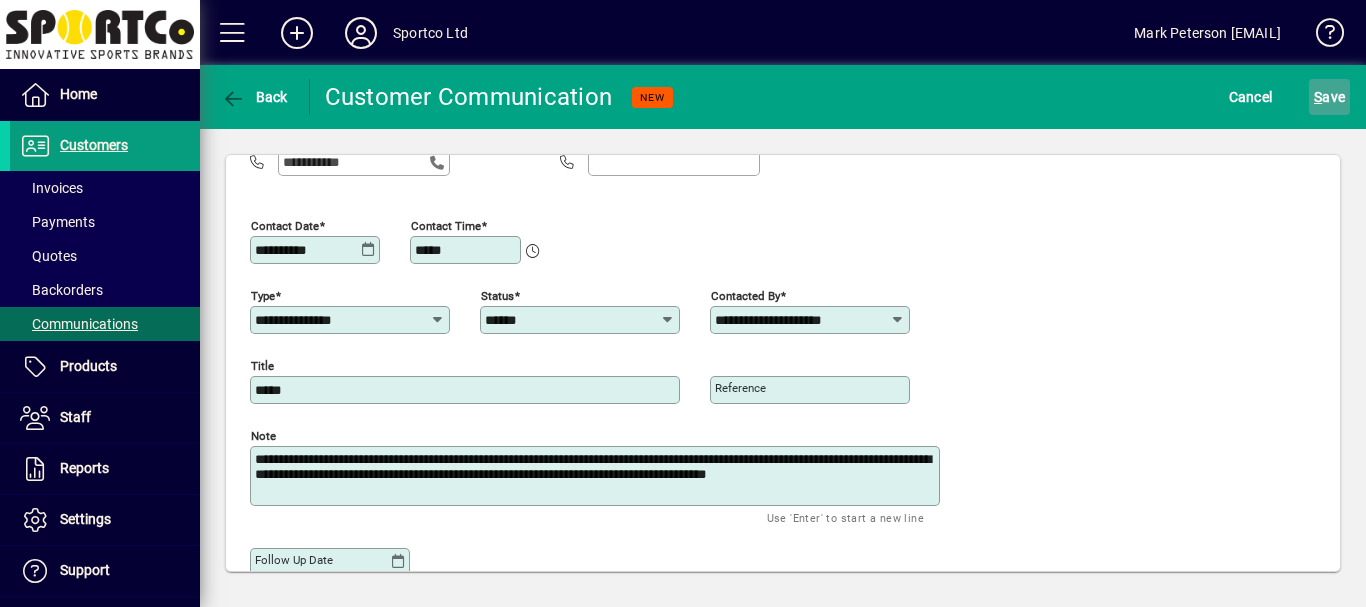 click on "S ave" 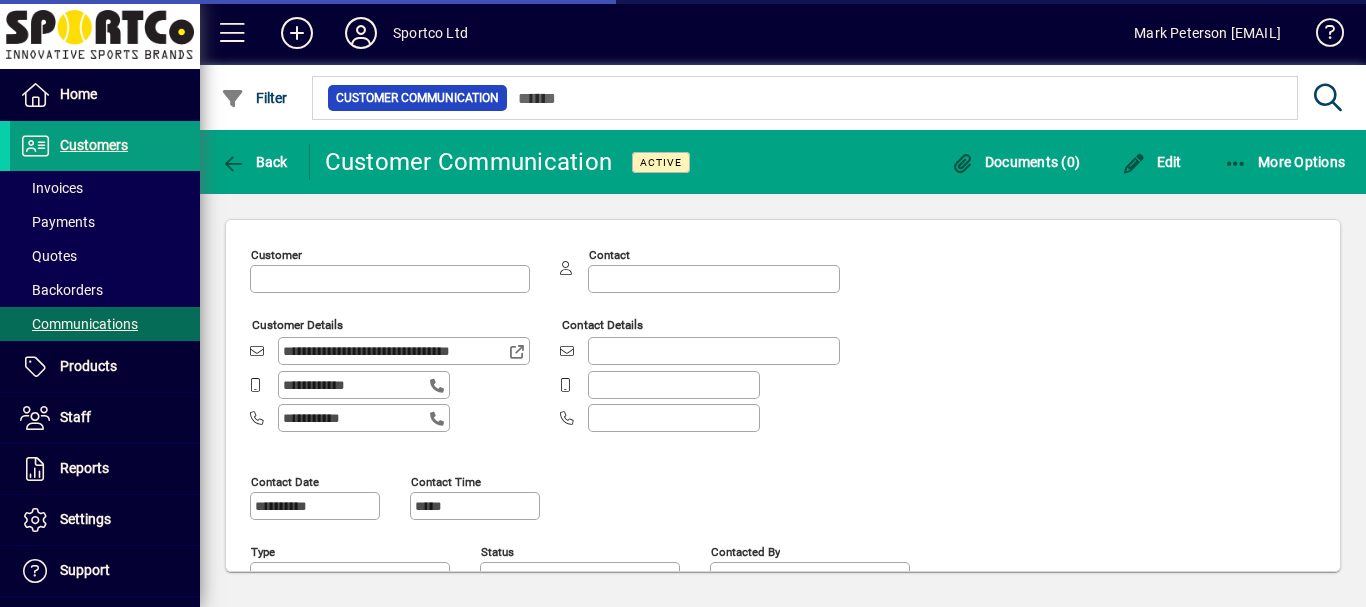 type on "**********" 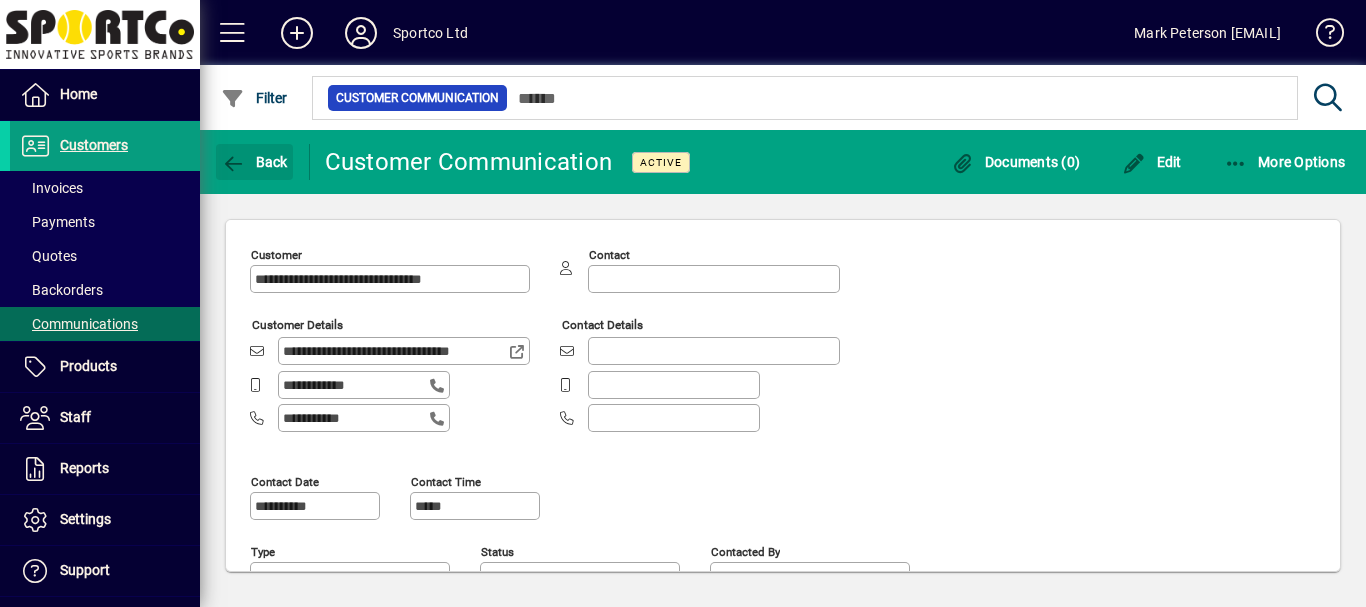 drag, startPoint x: 271, startPoint y: 162, endPoint x: 325, endPoint y: 62, distance: 113.64858 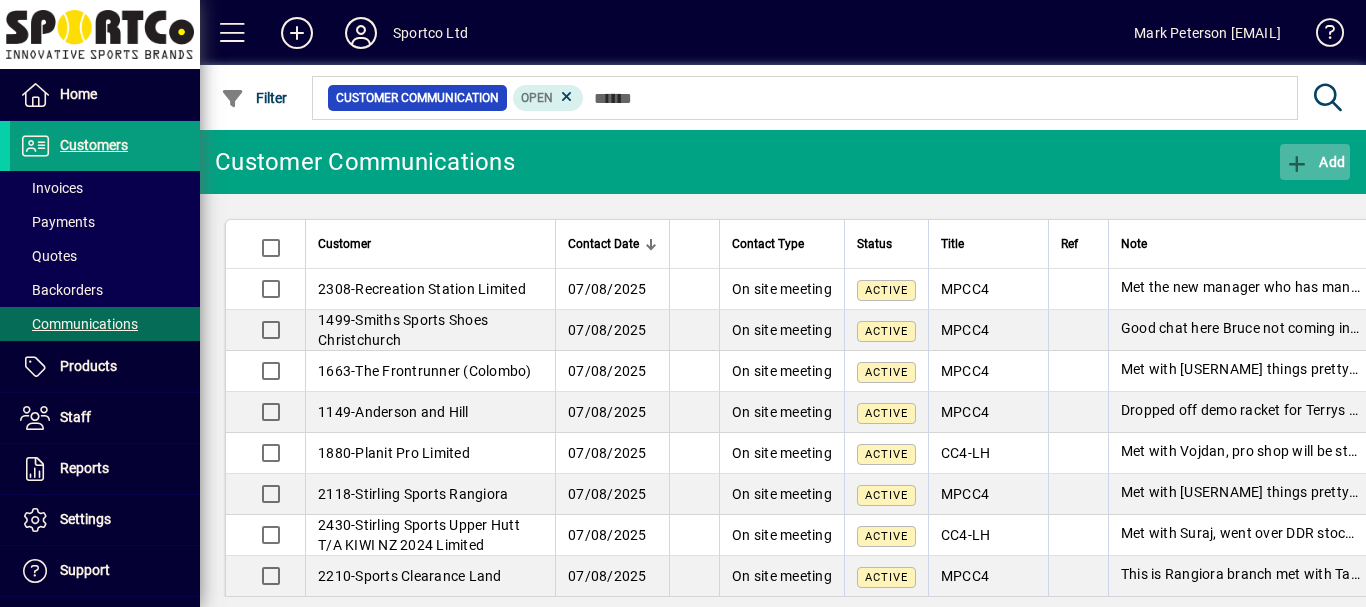 click on "Add" 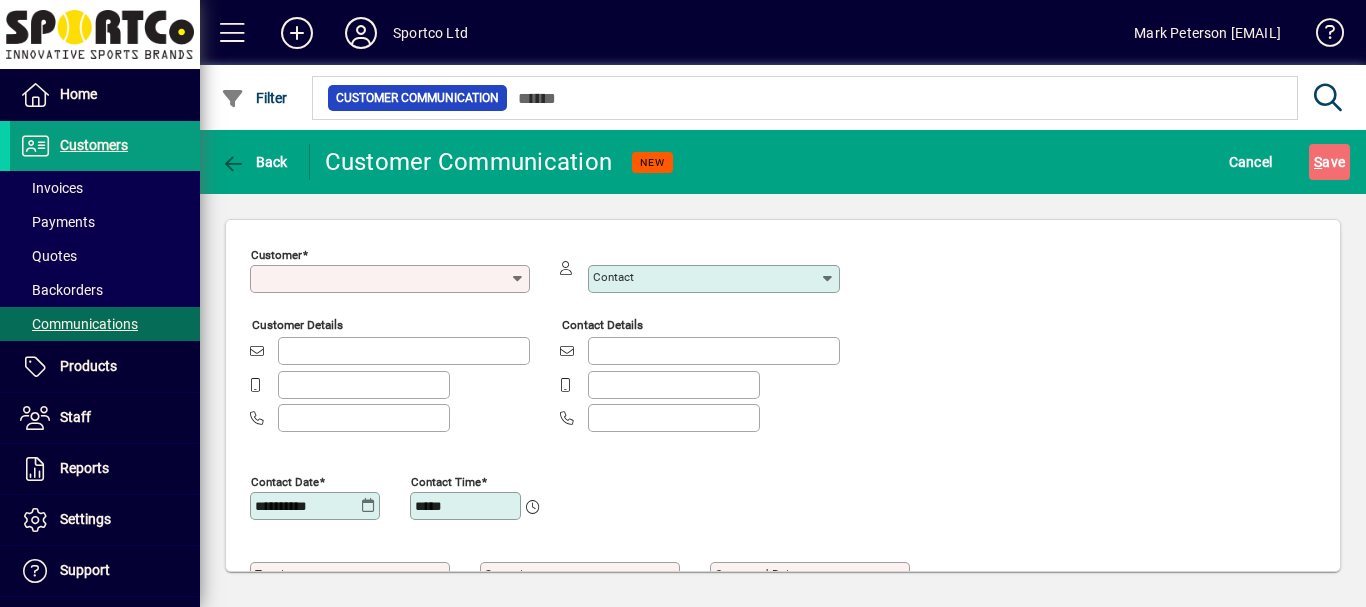 type on "**********" 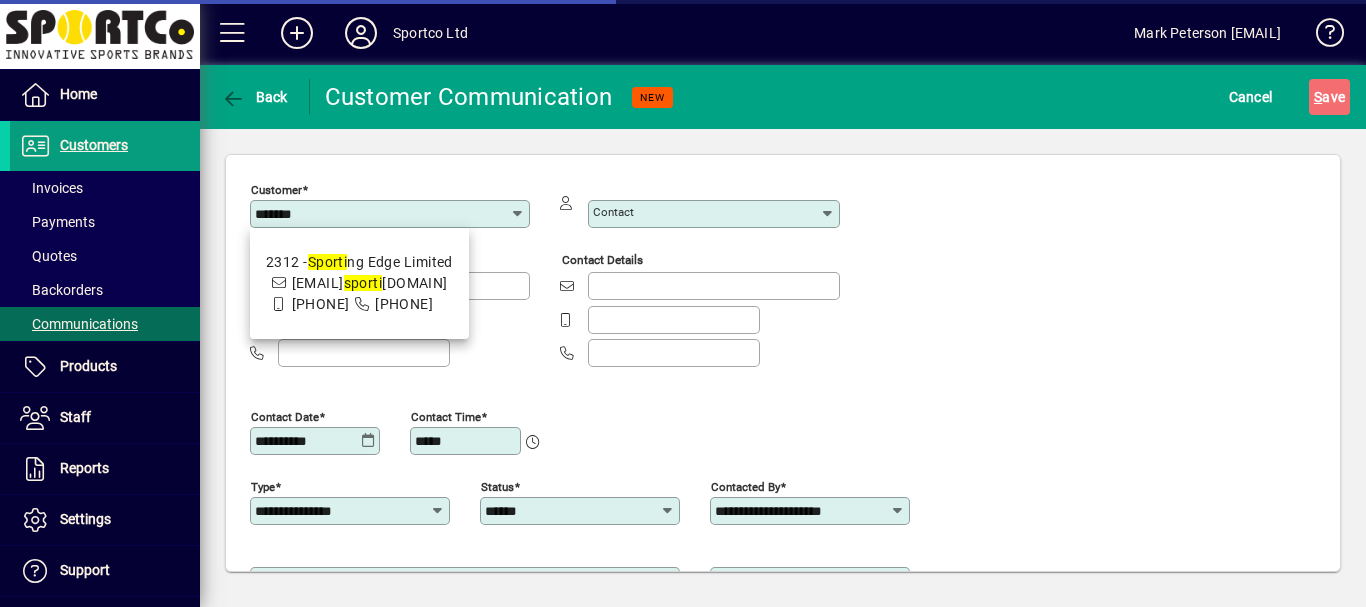 type on "********" 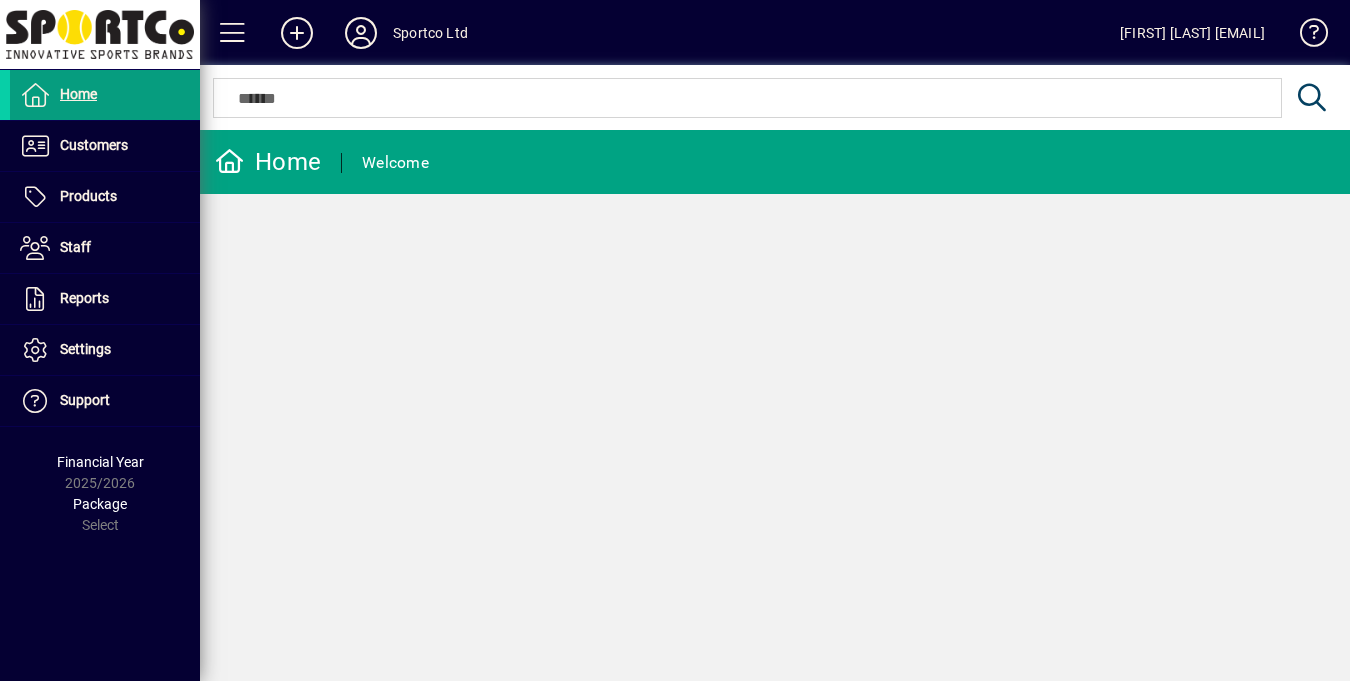 scroll, scrollTop: 0, scrollLeft: 0, axis: both 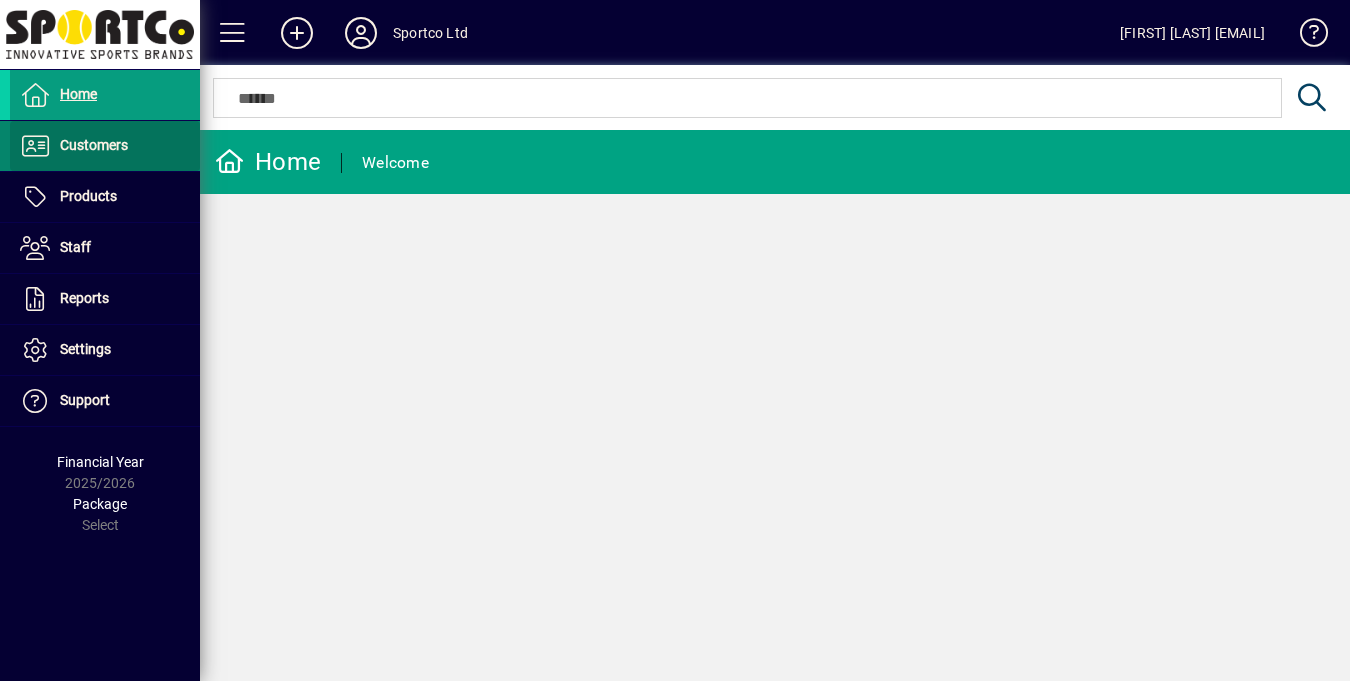 click on "Customers" at bounding box center (94, 145) 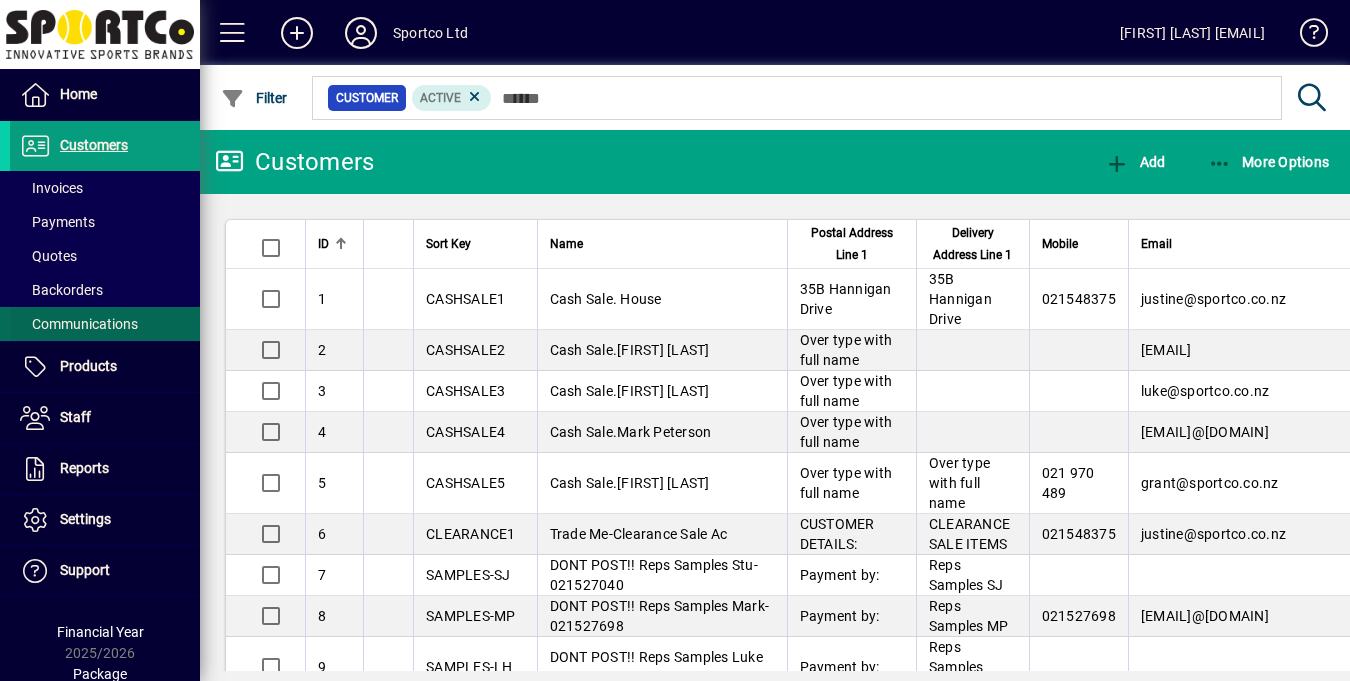 click on "Communications" at bounding box center (79, 324) 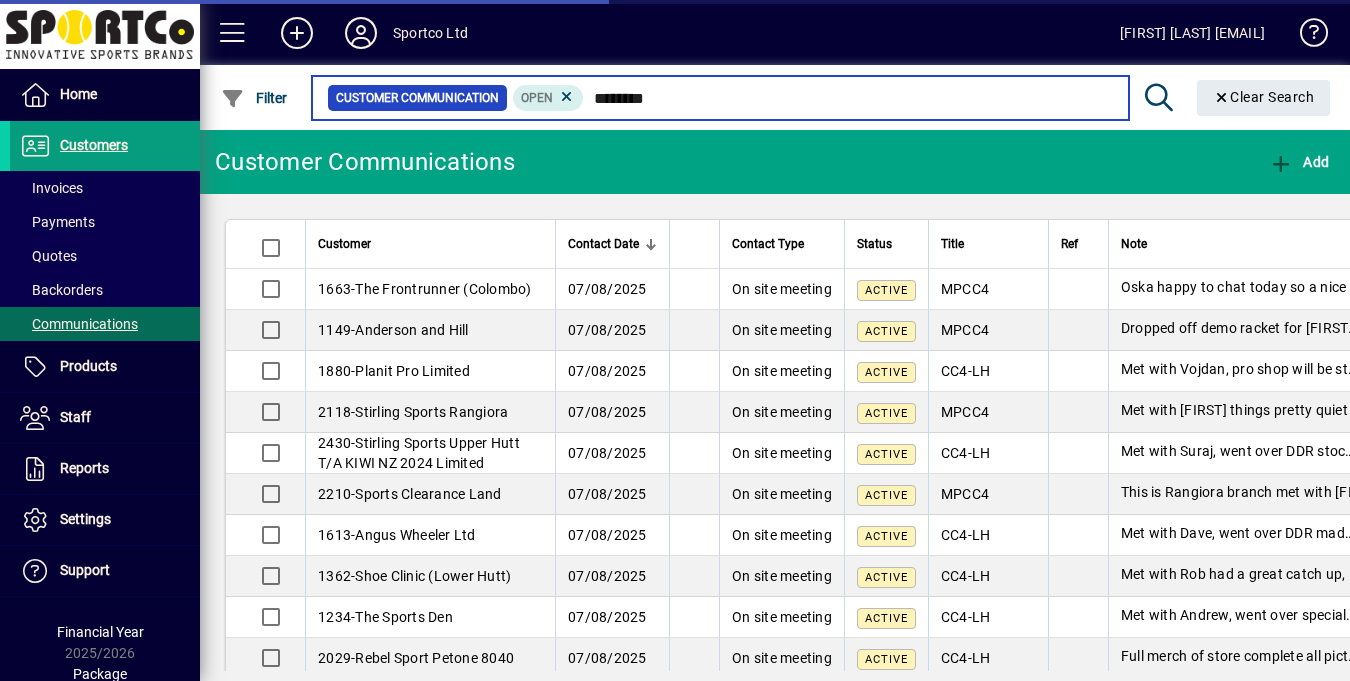 type on "*********" 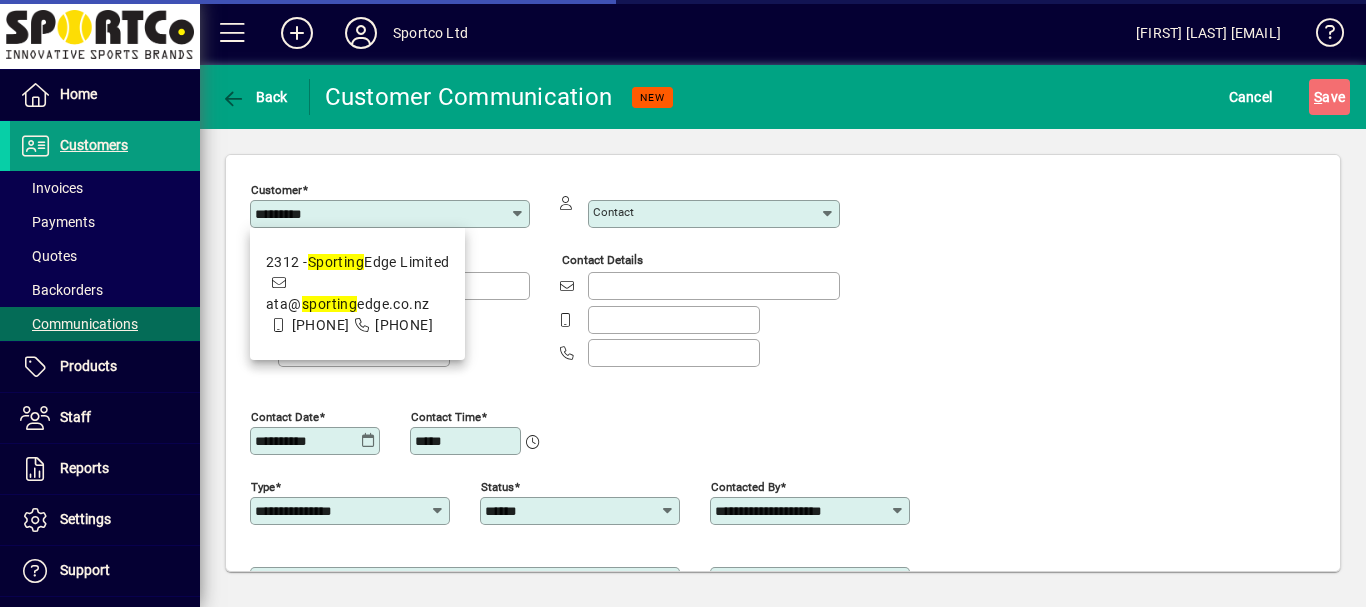 scroll, scrollTop: 0, scrollLeft: 0, axis: both 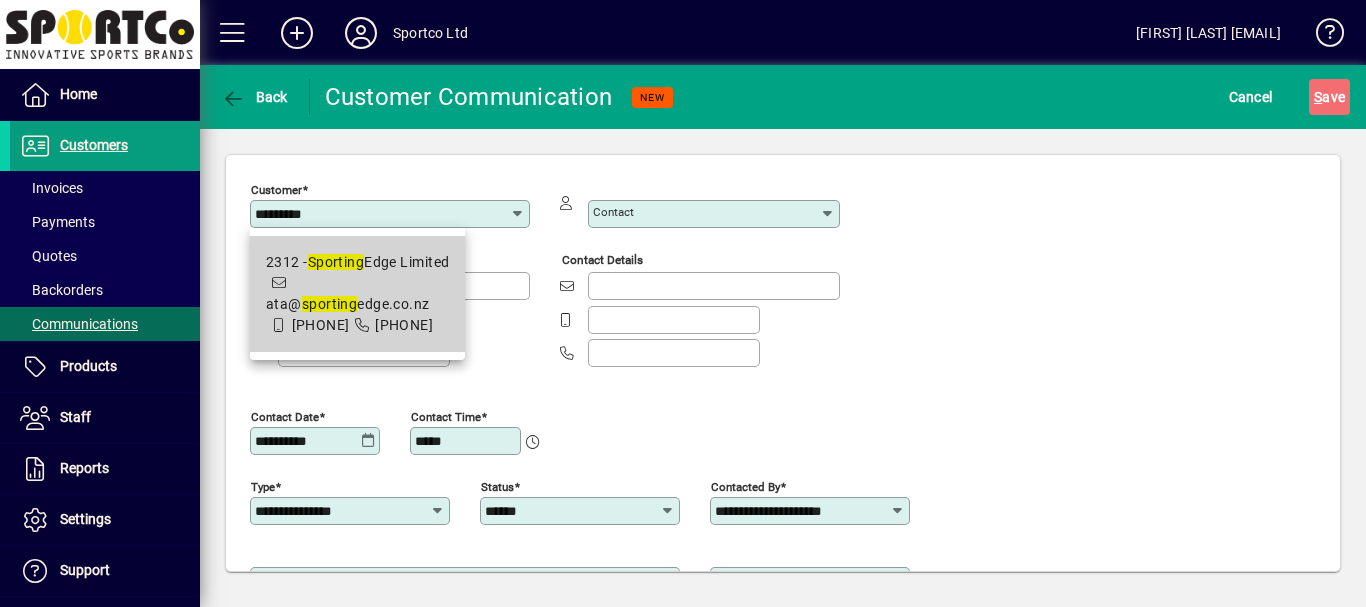 click on "[NUMBER] - Sporting Edge Limited ata@[DOMAIN].co.nz [PHONE] [PHONE]" at bounding box center (357, 294) 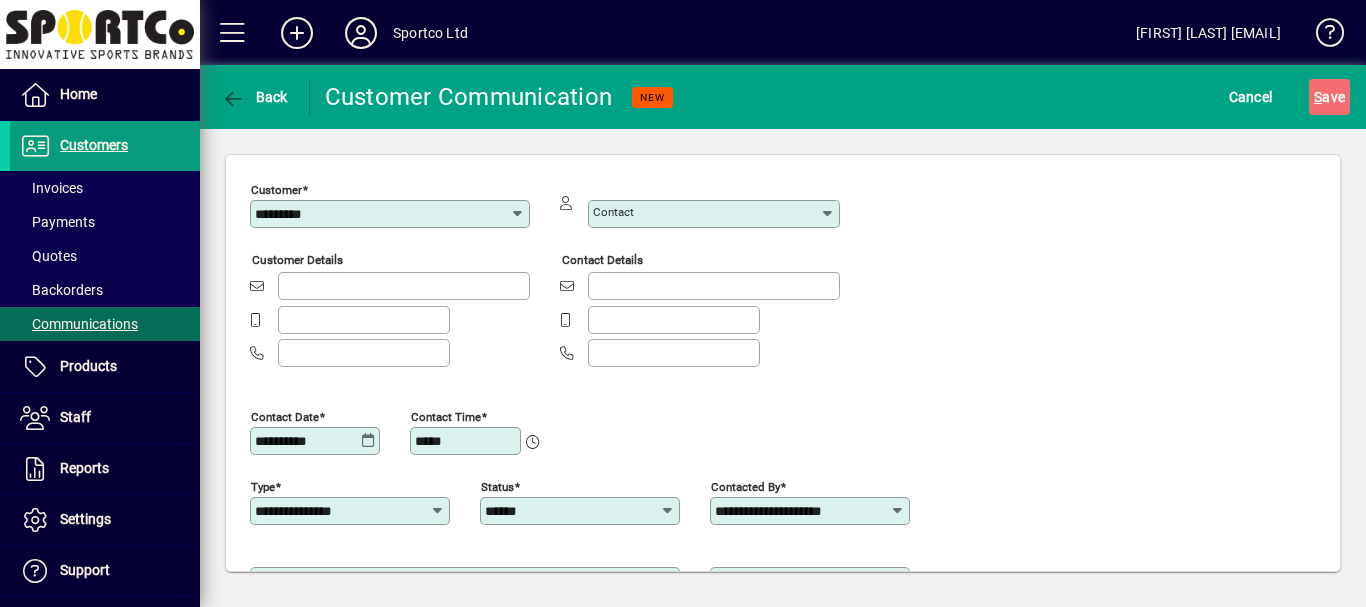 type on "**********" 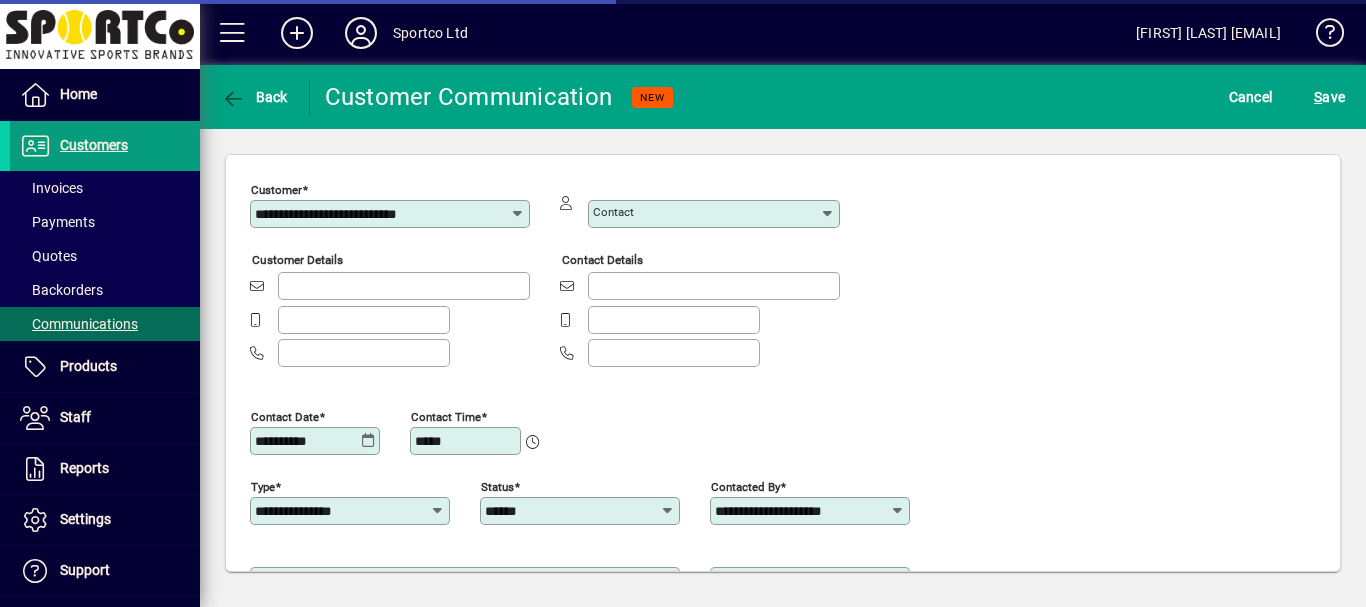 type on "**********" 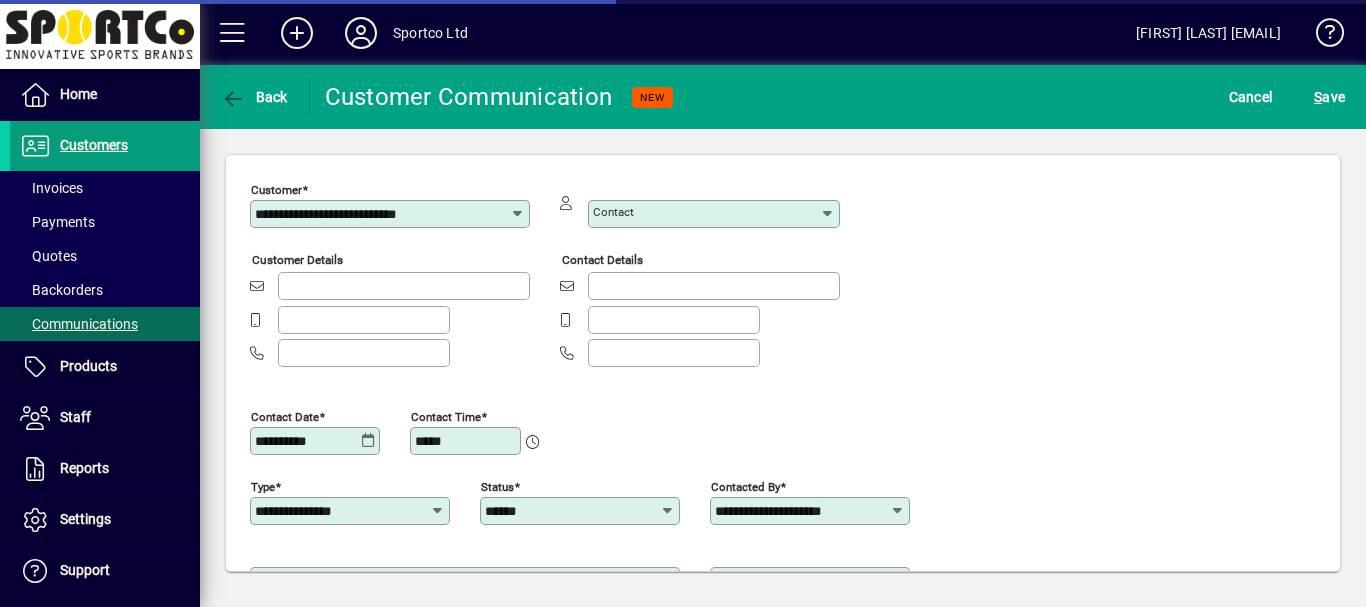 type on "**********" 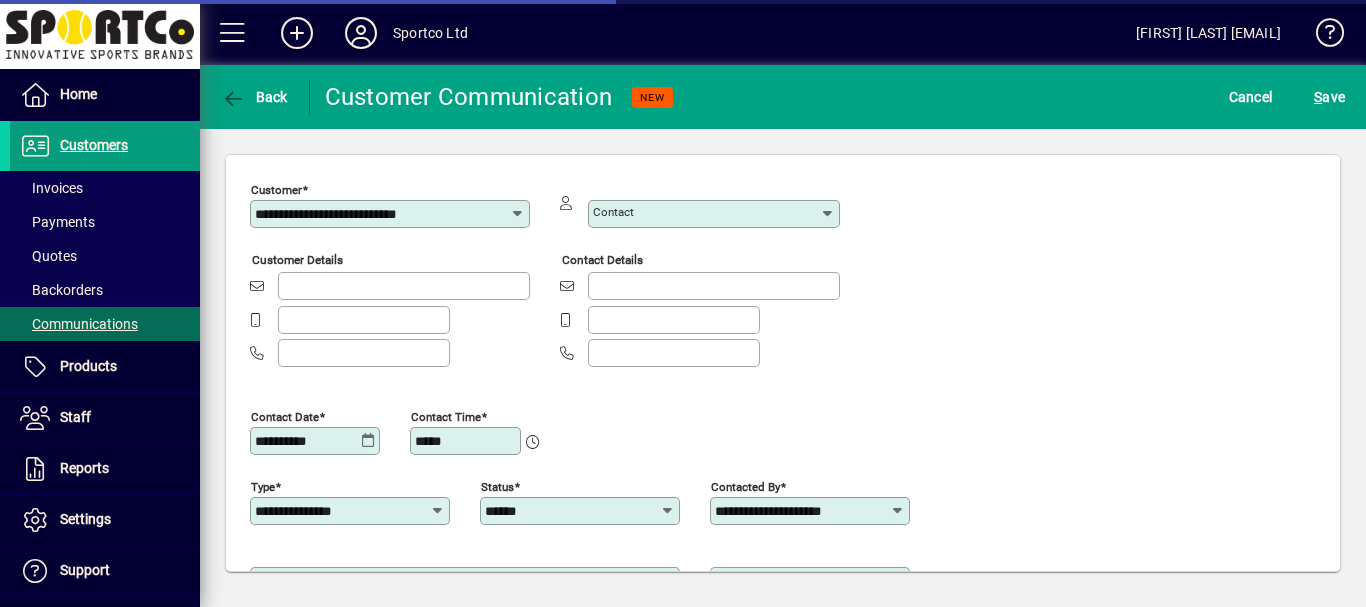type on "**********" 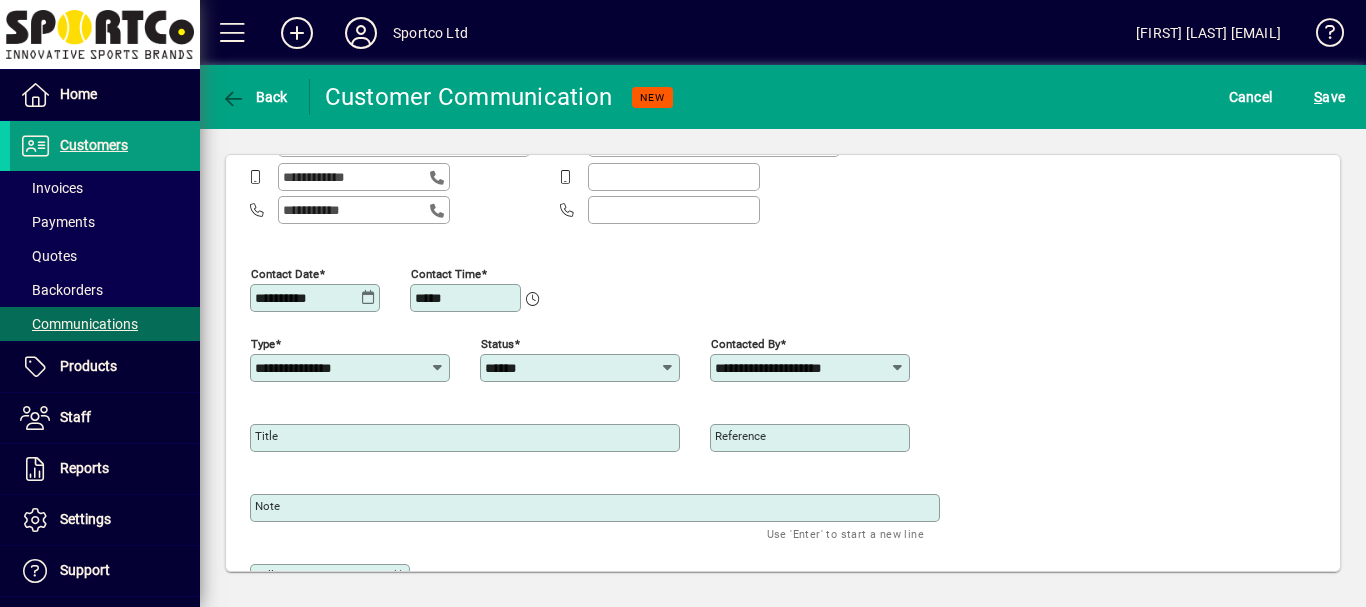 scroll, scrollTop: 191, scrollLeft: 0, axis: vertical 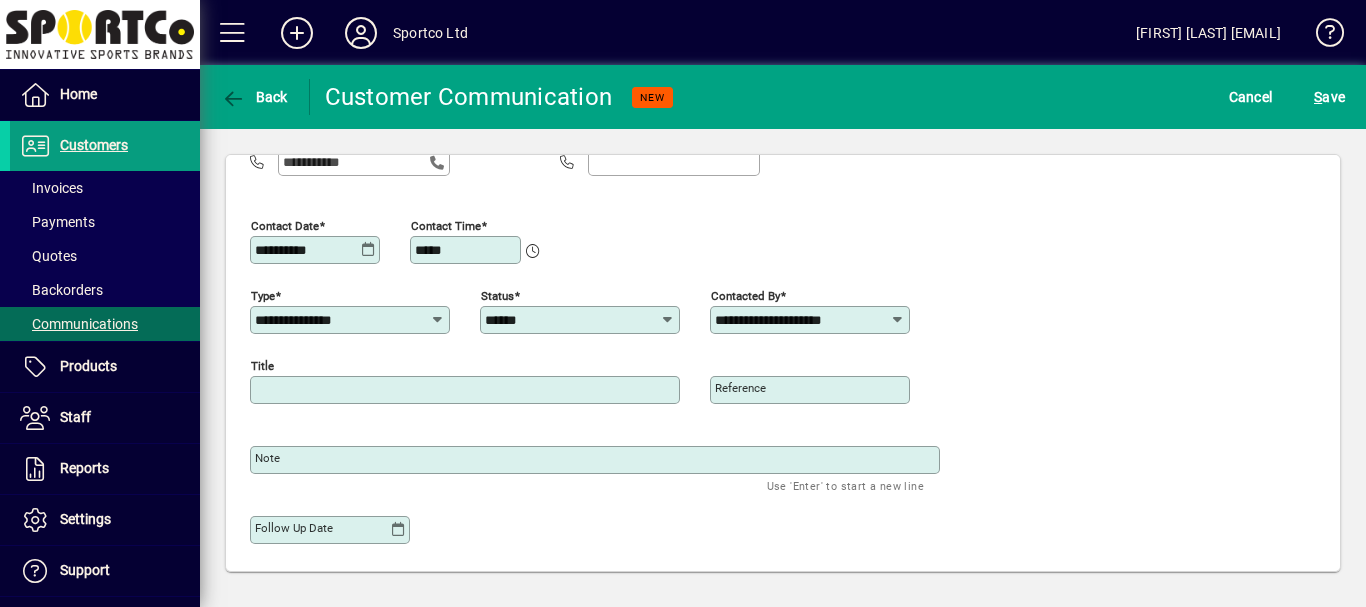 click on "Title" at bounding box center (467, 390) 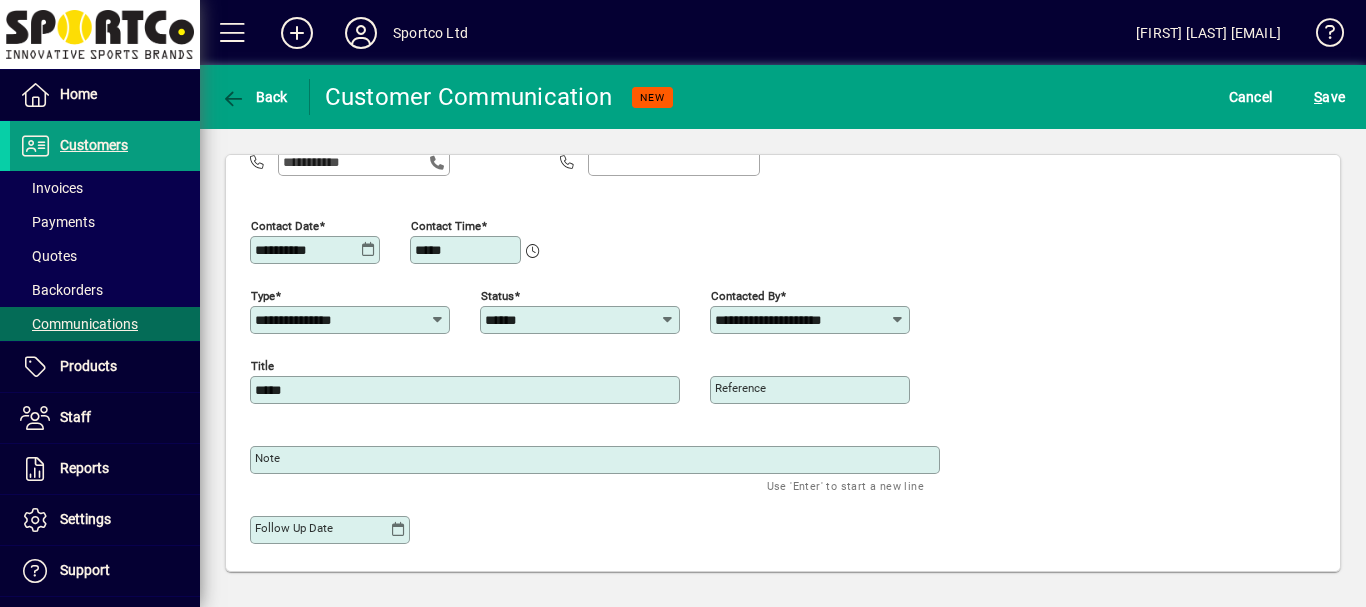 type on "*****" 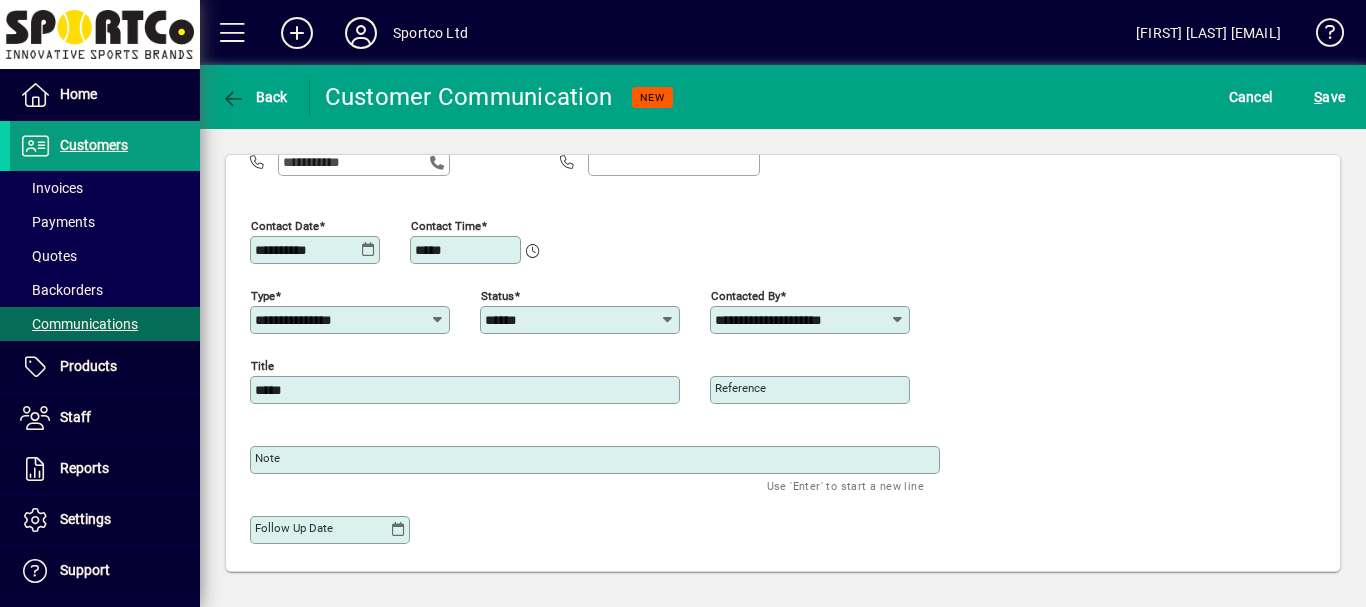click on "Note" at bounding box center (267, 458) 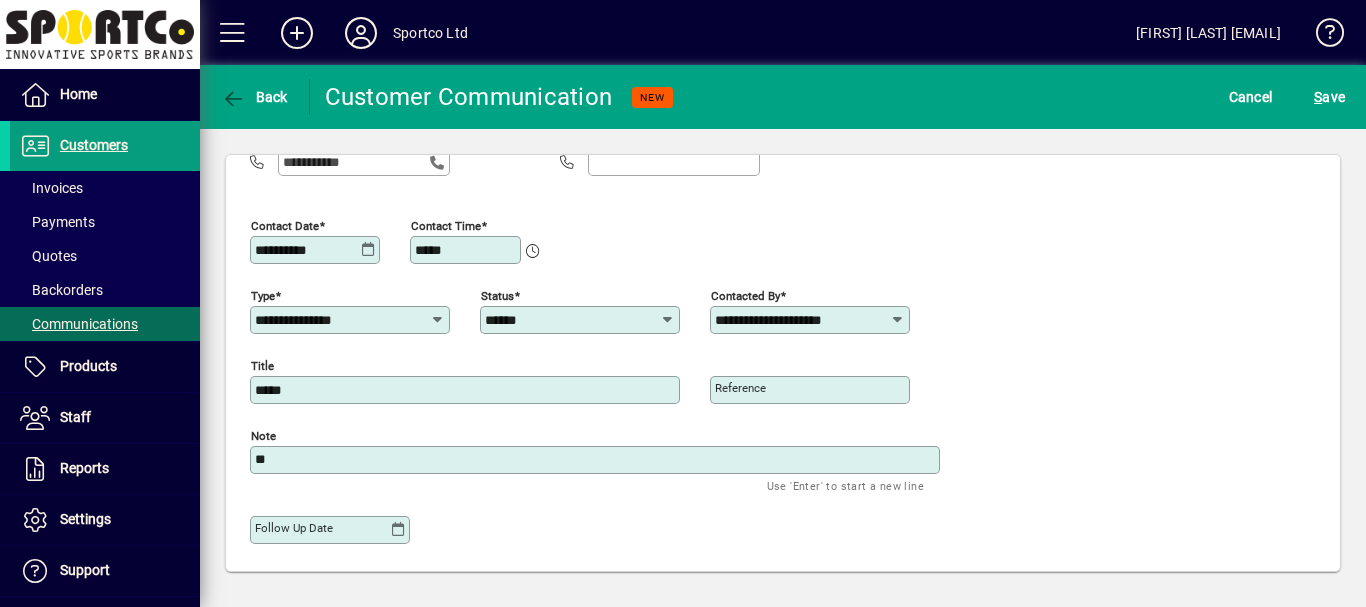 type on "*" 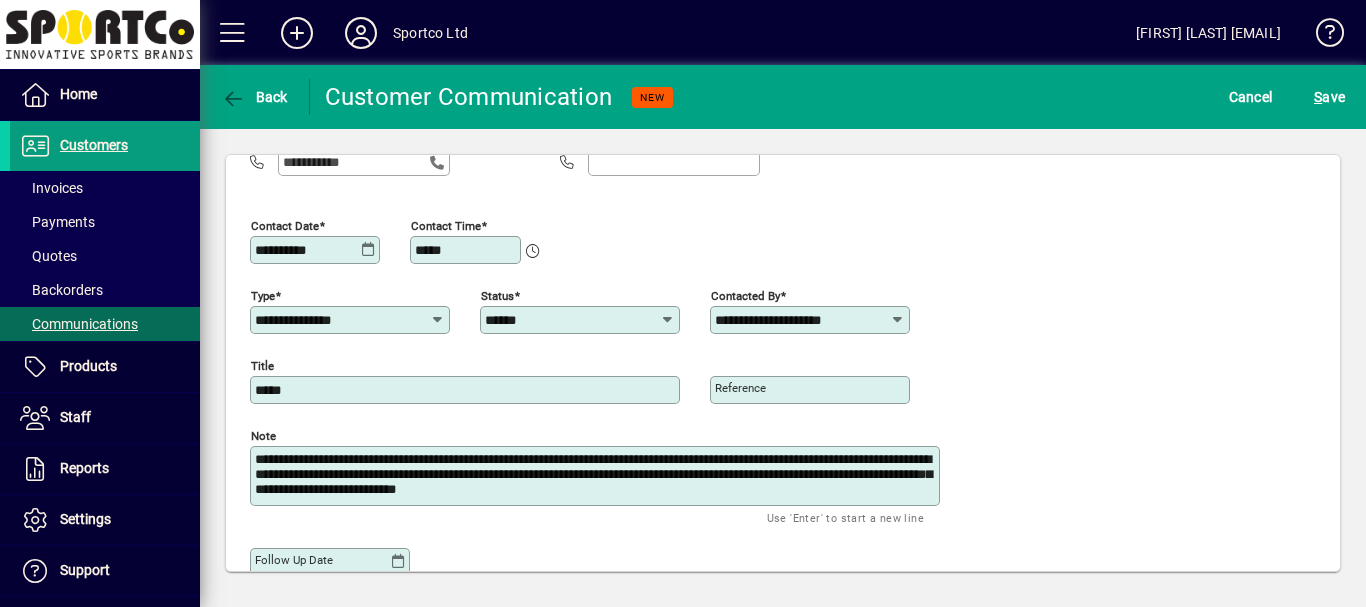 click on "**********" at bounding box center (597, 476) 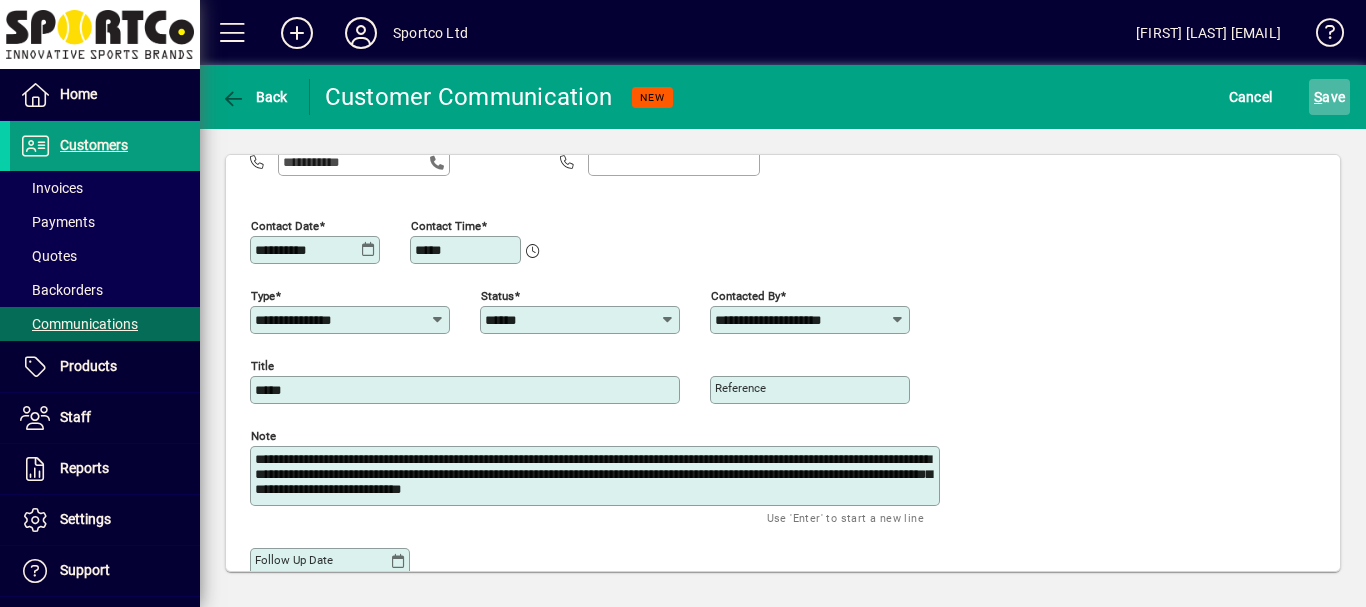 type on "**********" 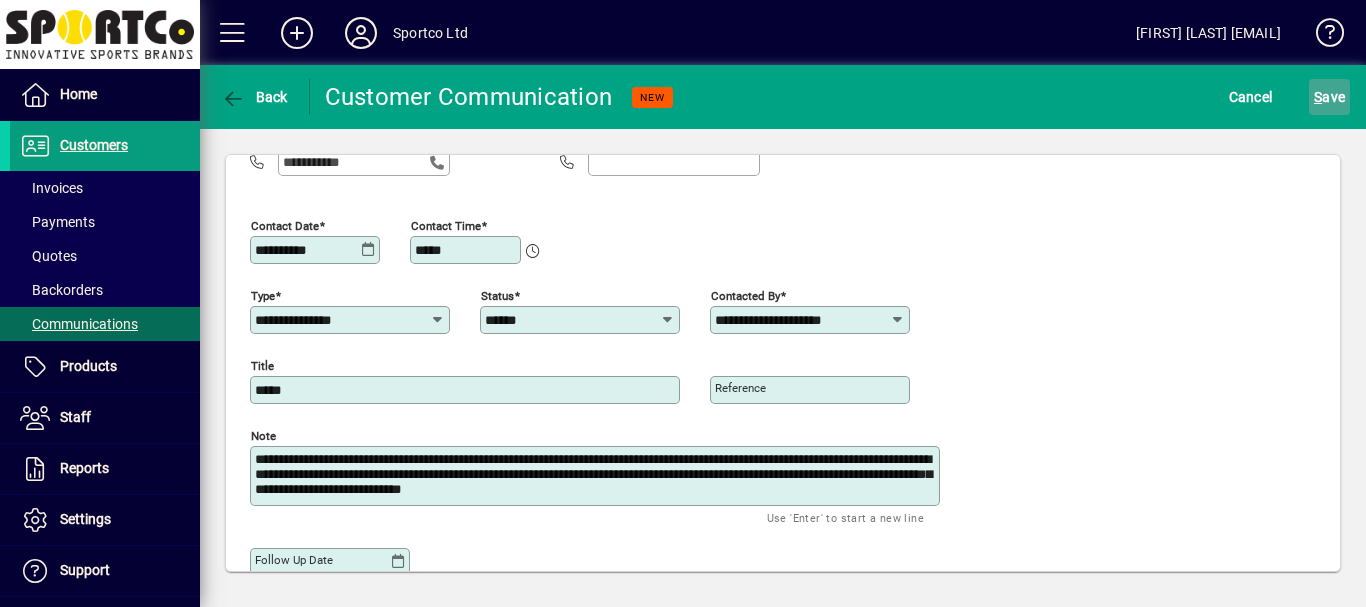 click on "S ave" 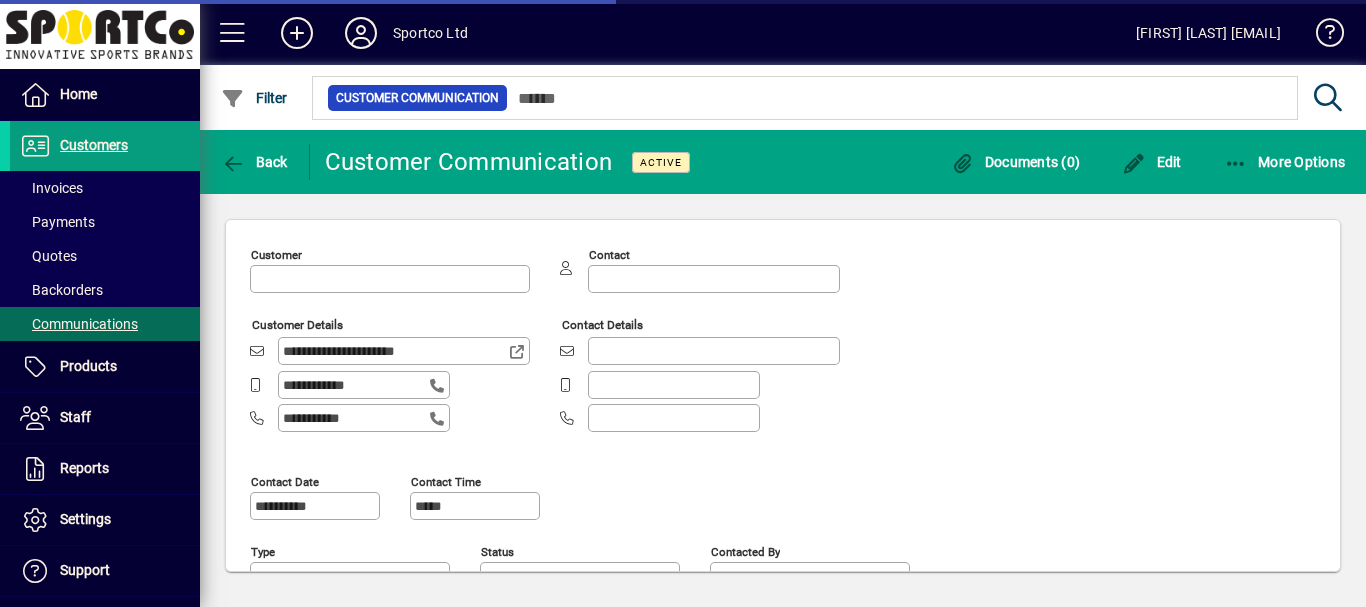type on "**********" 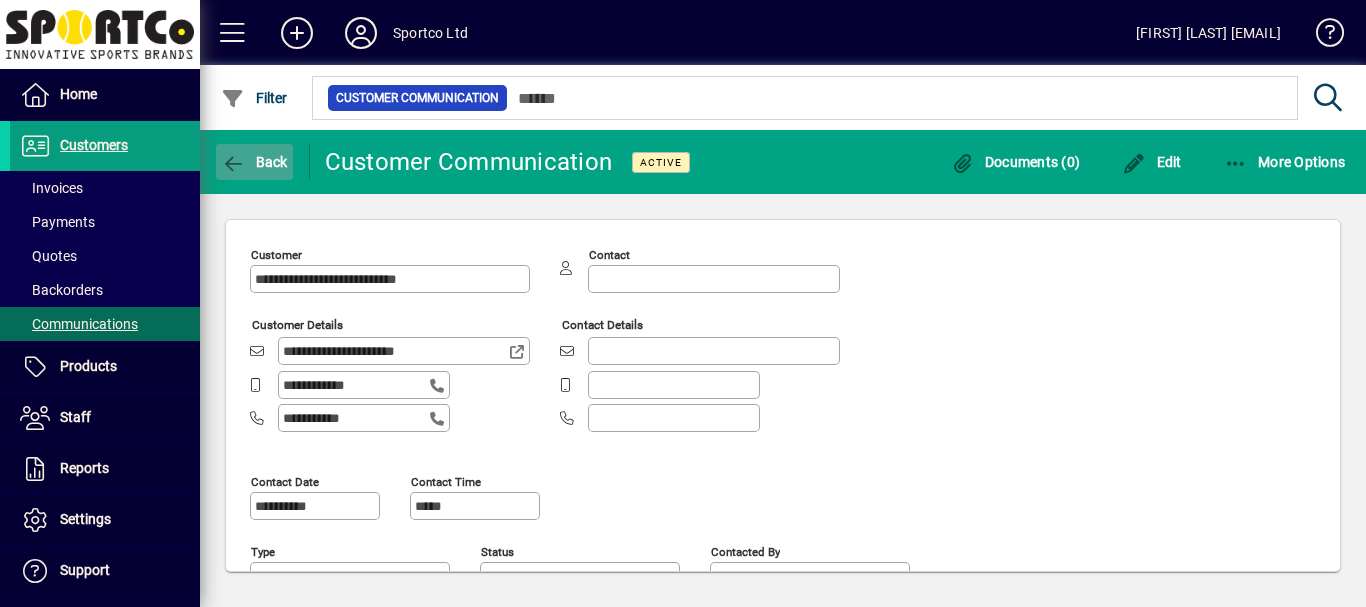 click on "Back" 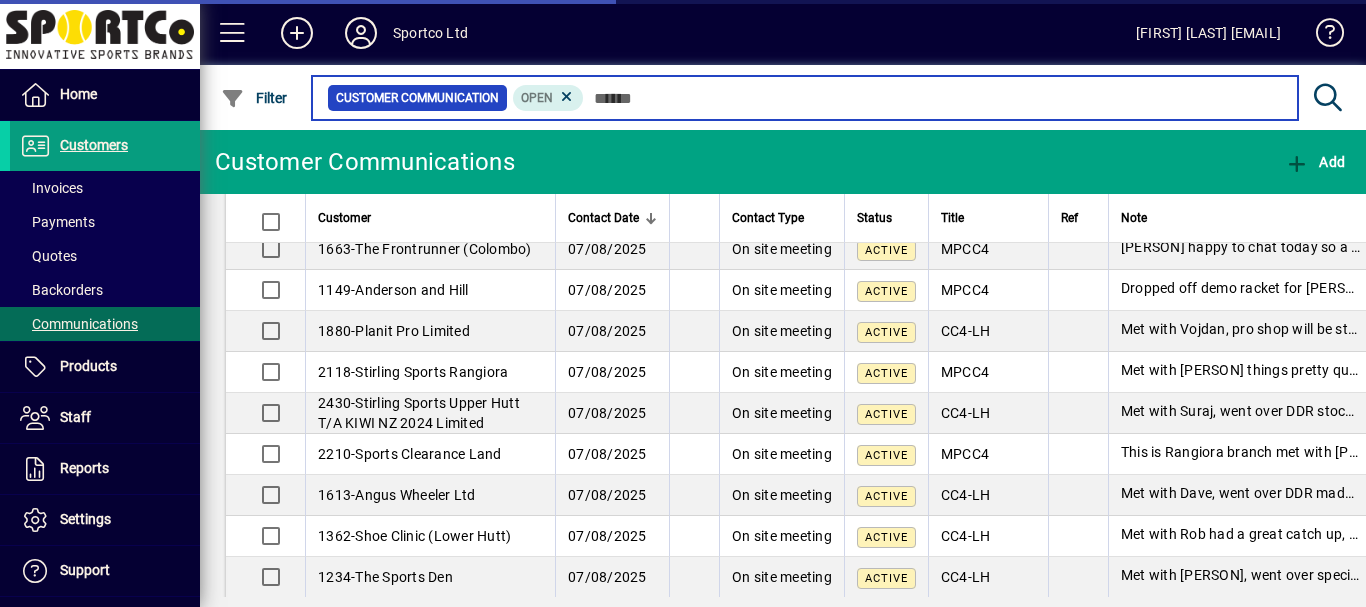 scroll, scrollTop: 0, scrollLeft: 0, axis: both 